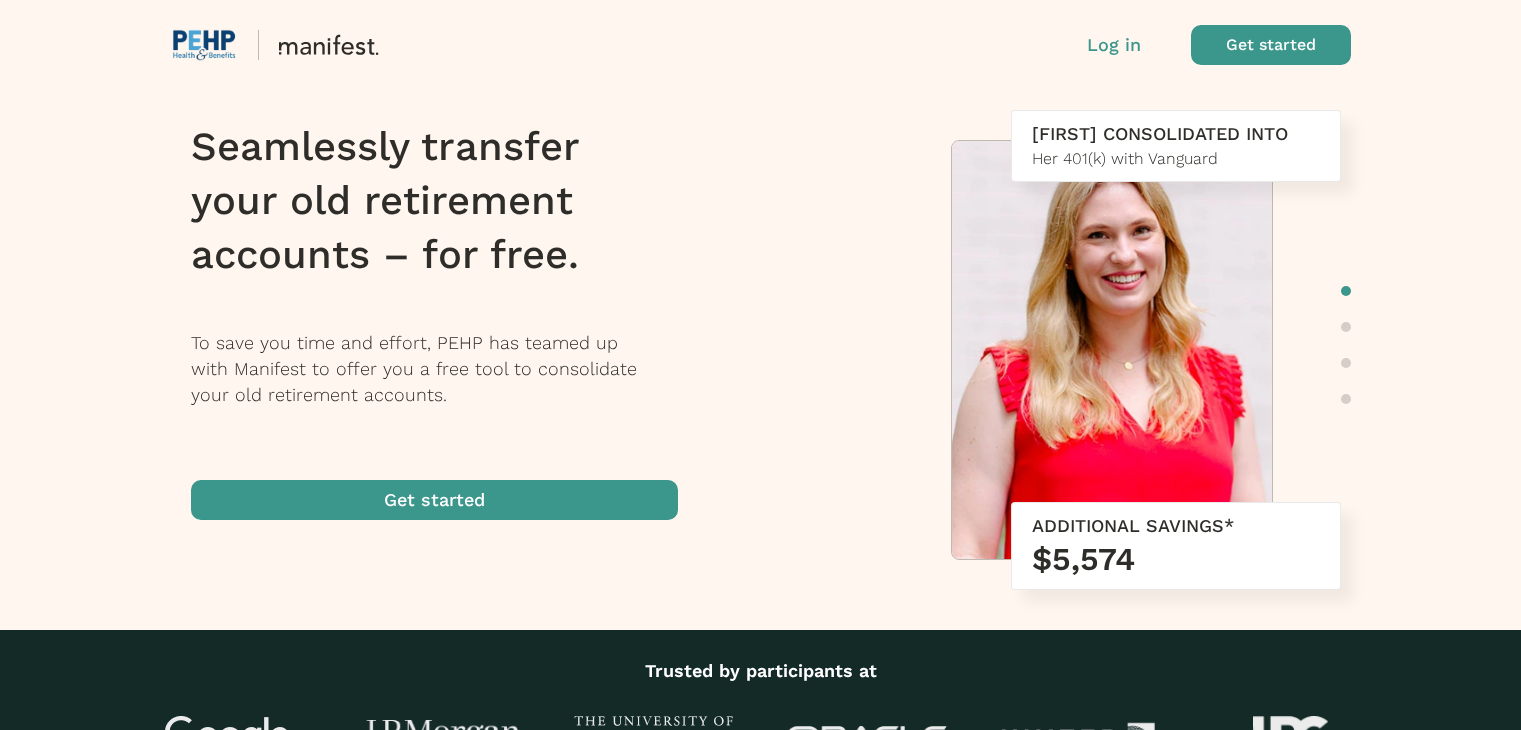 scroll, scrollTop: 0, scrollLeft: 0, axis: both 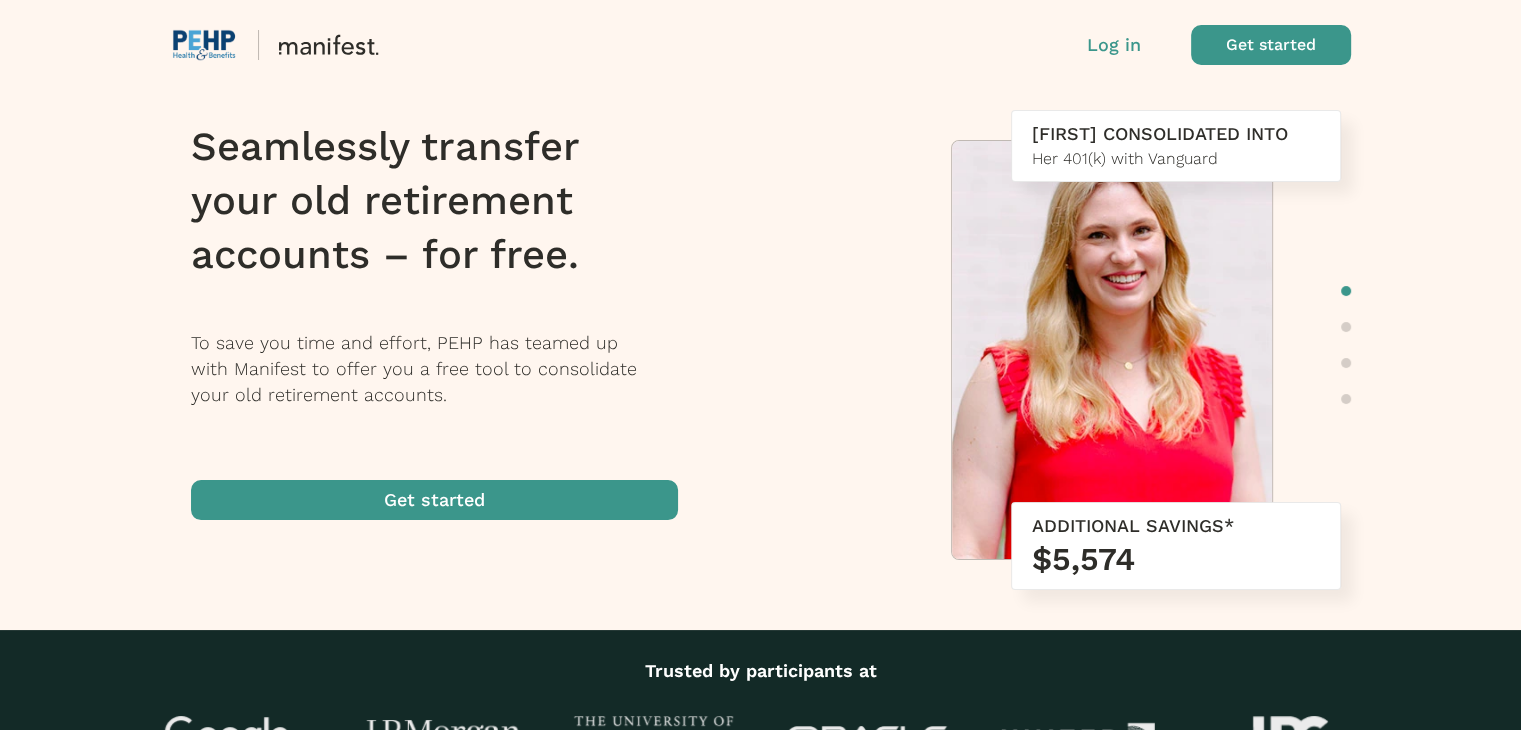click at bounding box center [434, 500] 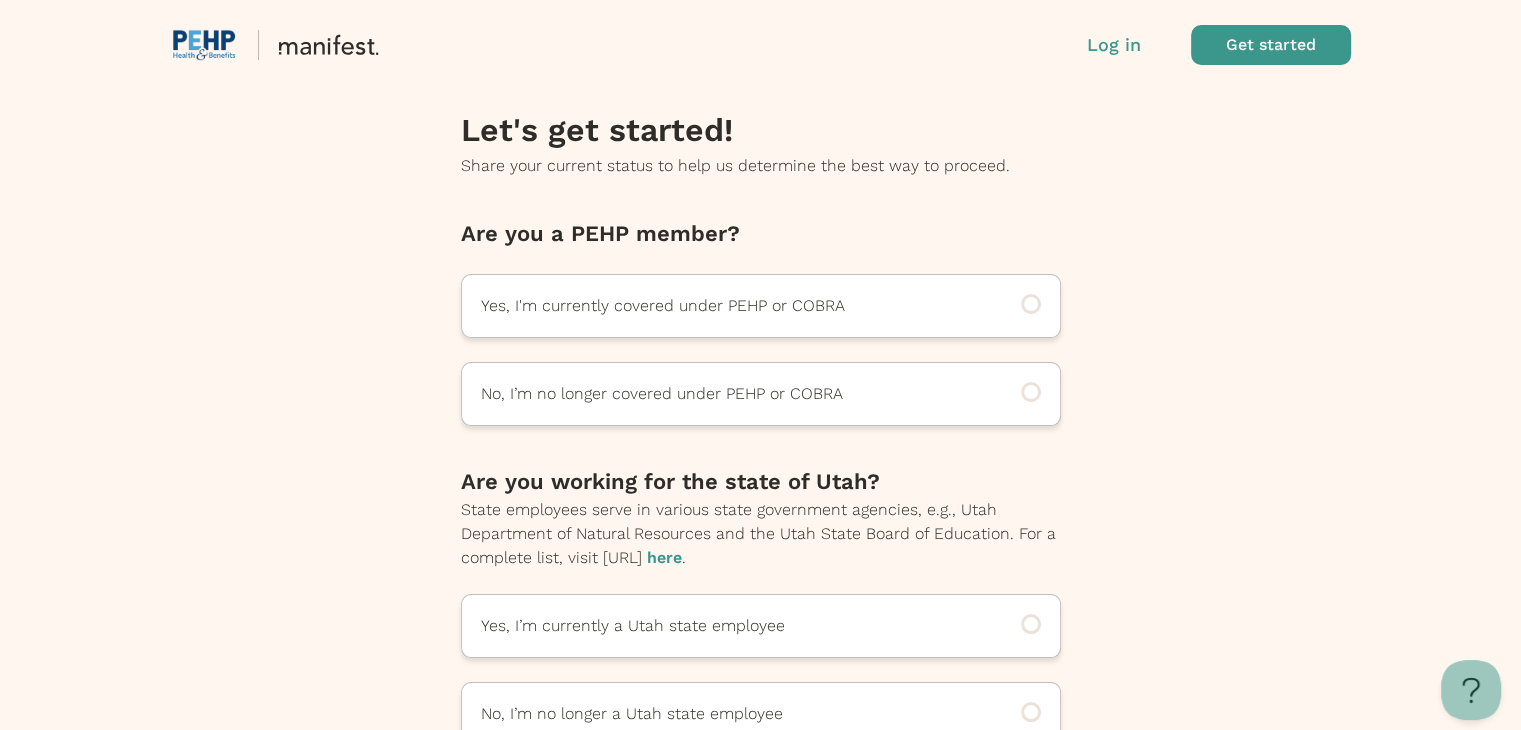 scroll, scrollTop: 0, scrollLeft: 0, axis: both 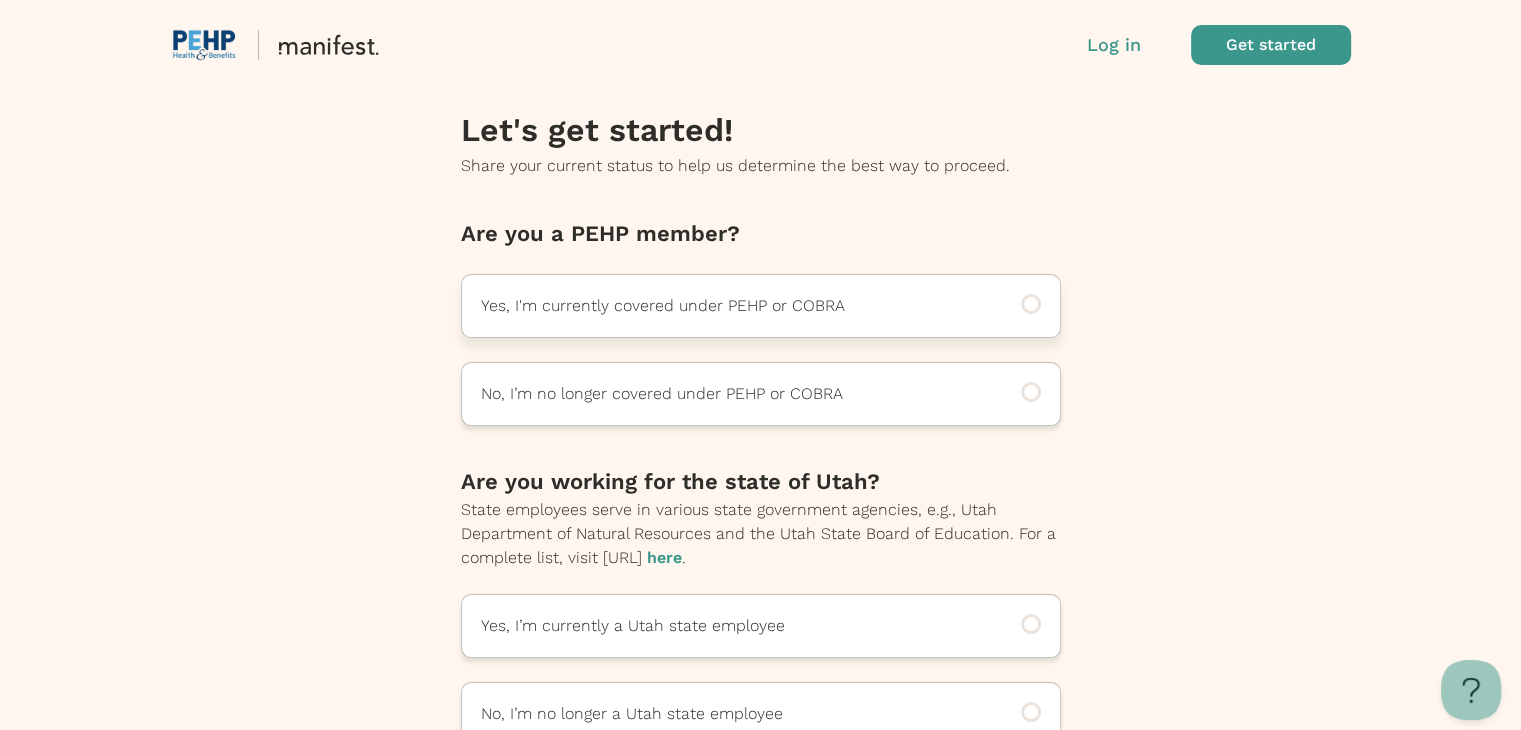 click on "Yes, I'm currently covered under PEHP or COBRA" at bounding box center (733, 306) 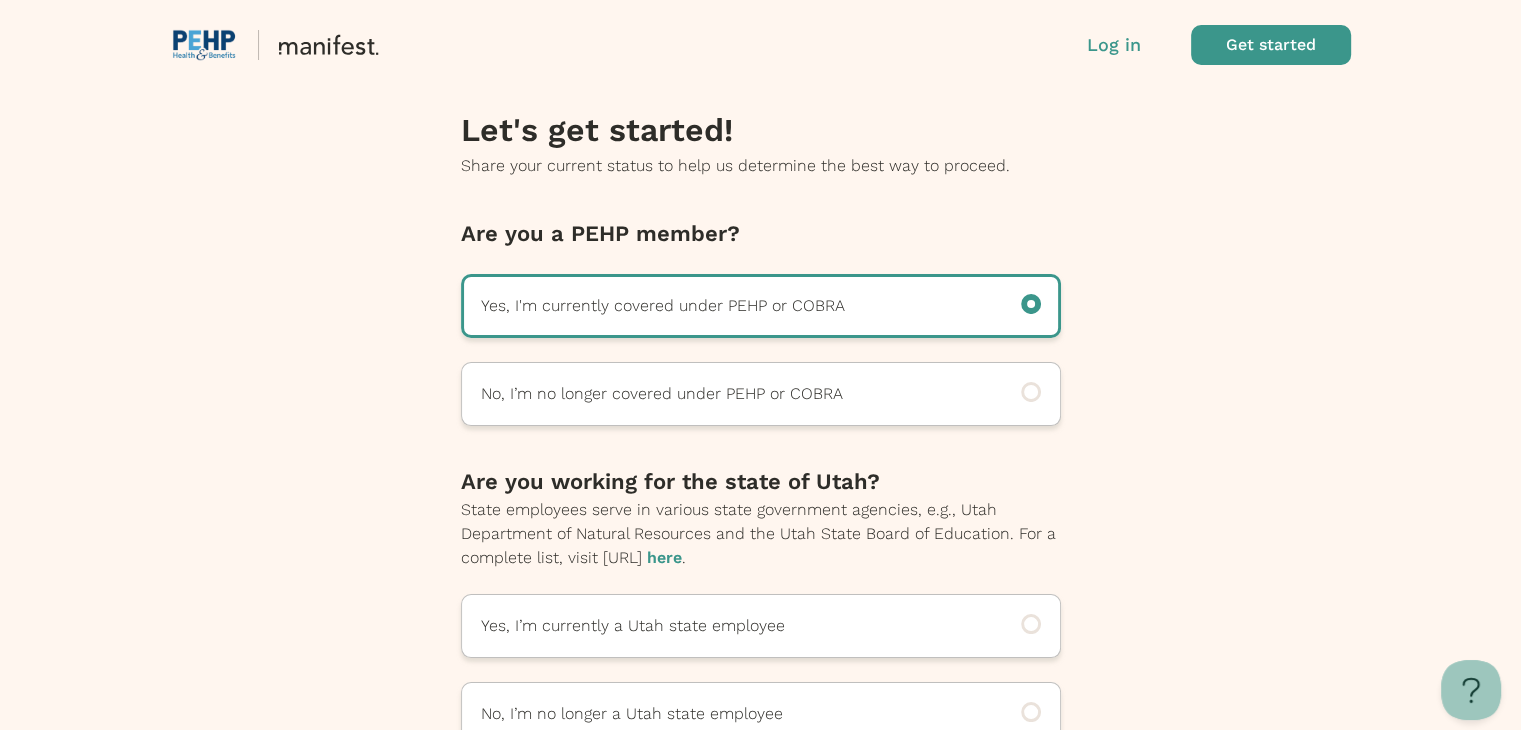 scroll, scrollTop: 156, scrollLeft: 0, axis: vertical 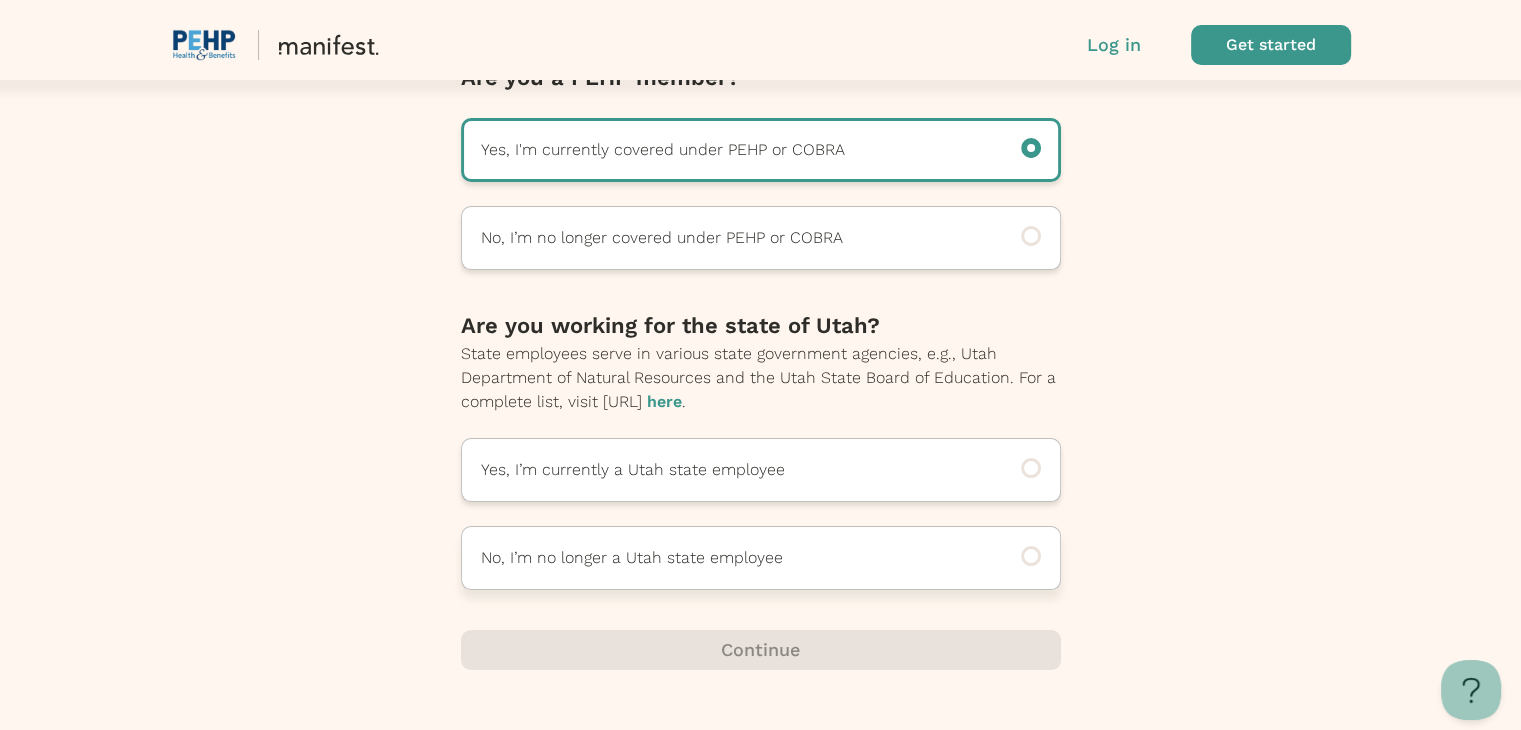 click on "No, I’m no longer a Utah state employee" at bounding box center [733, 238] 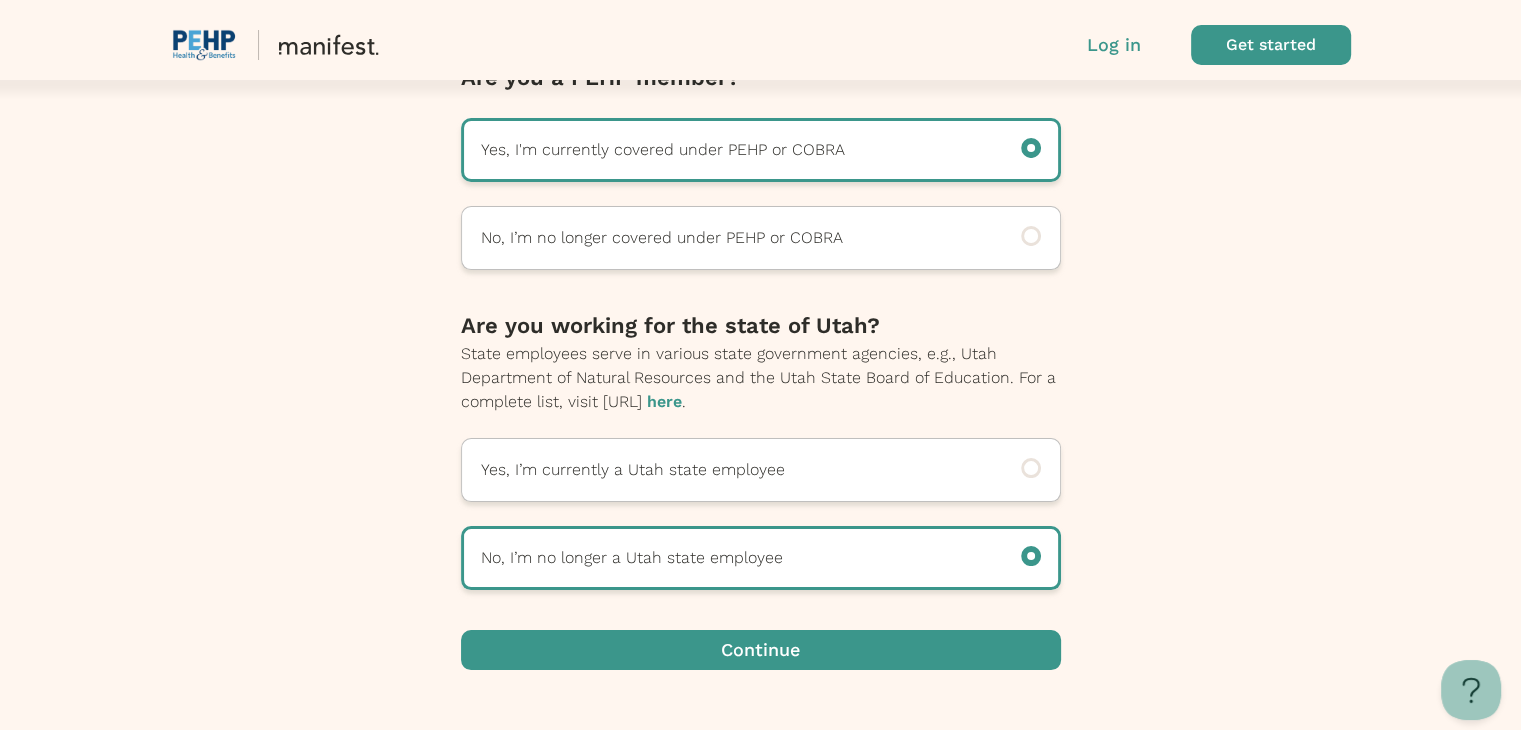 click at bounding box center [761, 650] 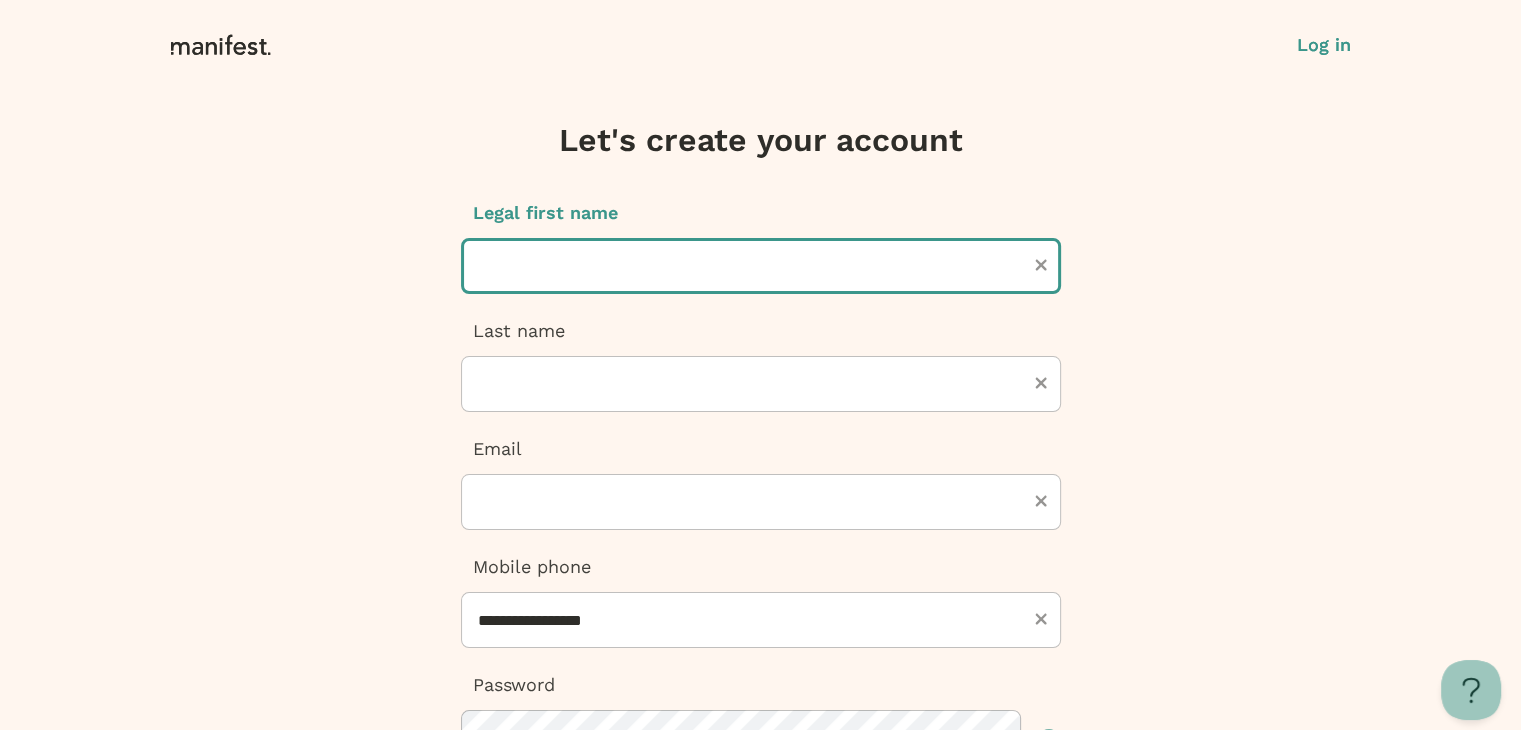 click at bounding box center (761, 266) 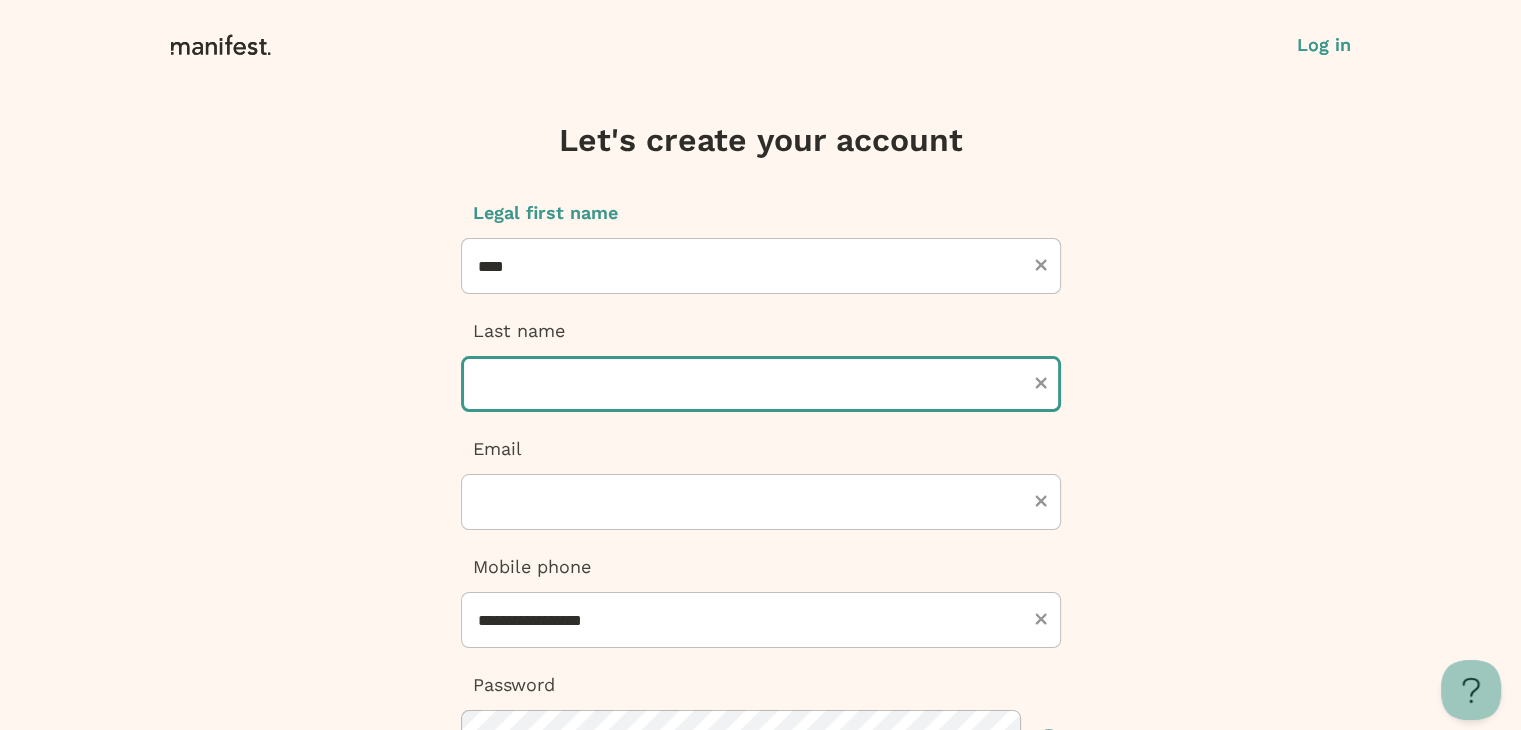 type on "**********" 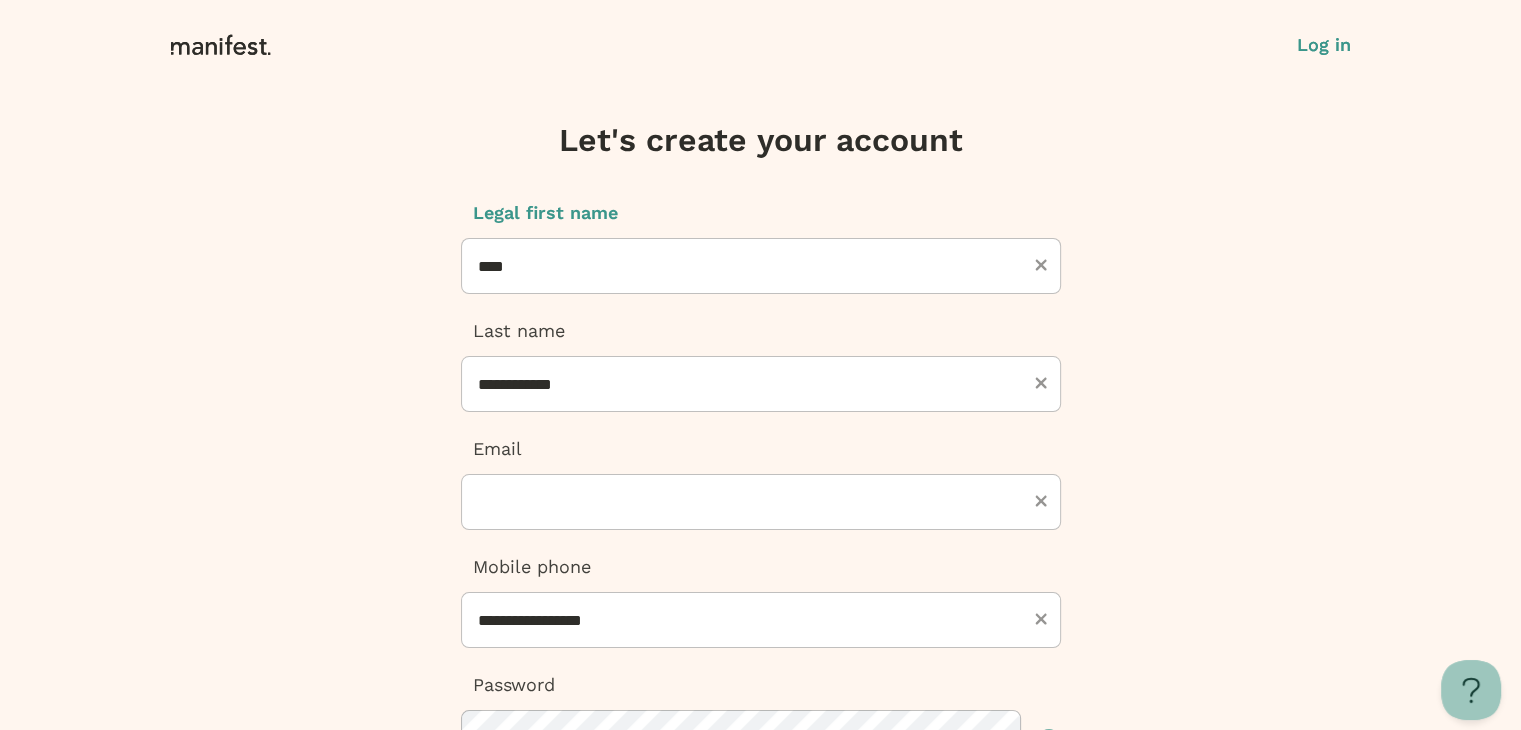 type on "**********" 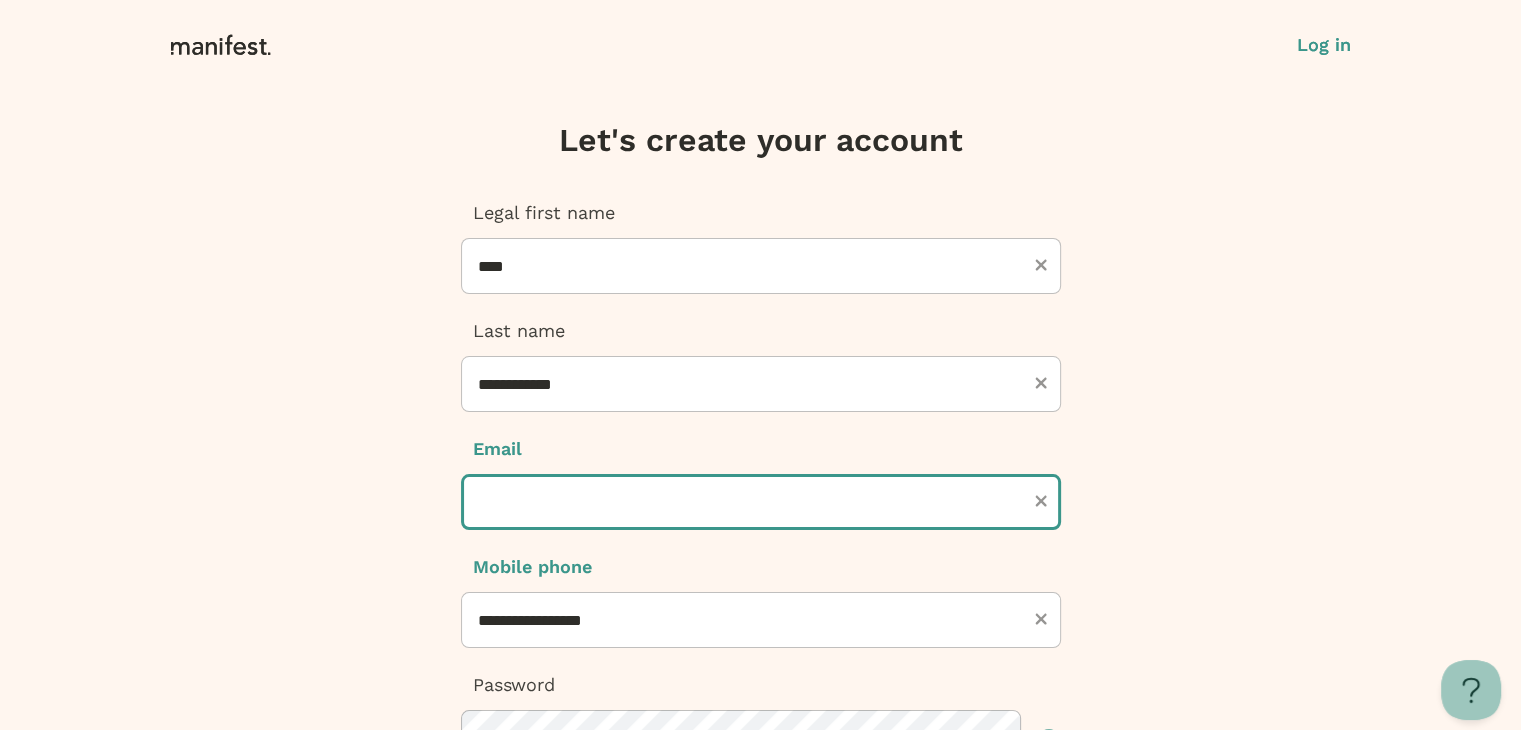 click at bounding box center (761, 502) 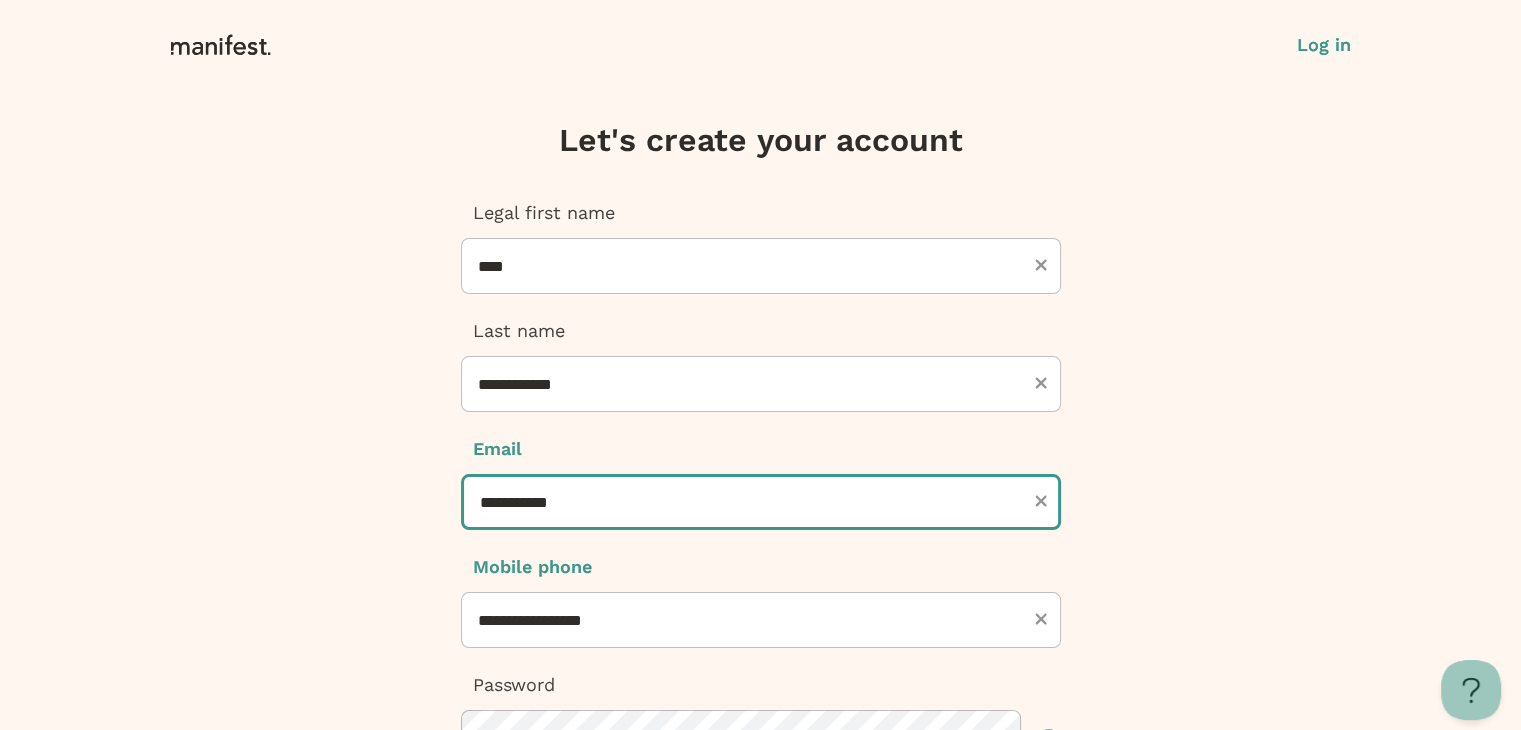 type on "**********" 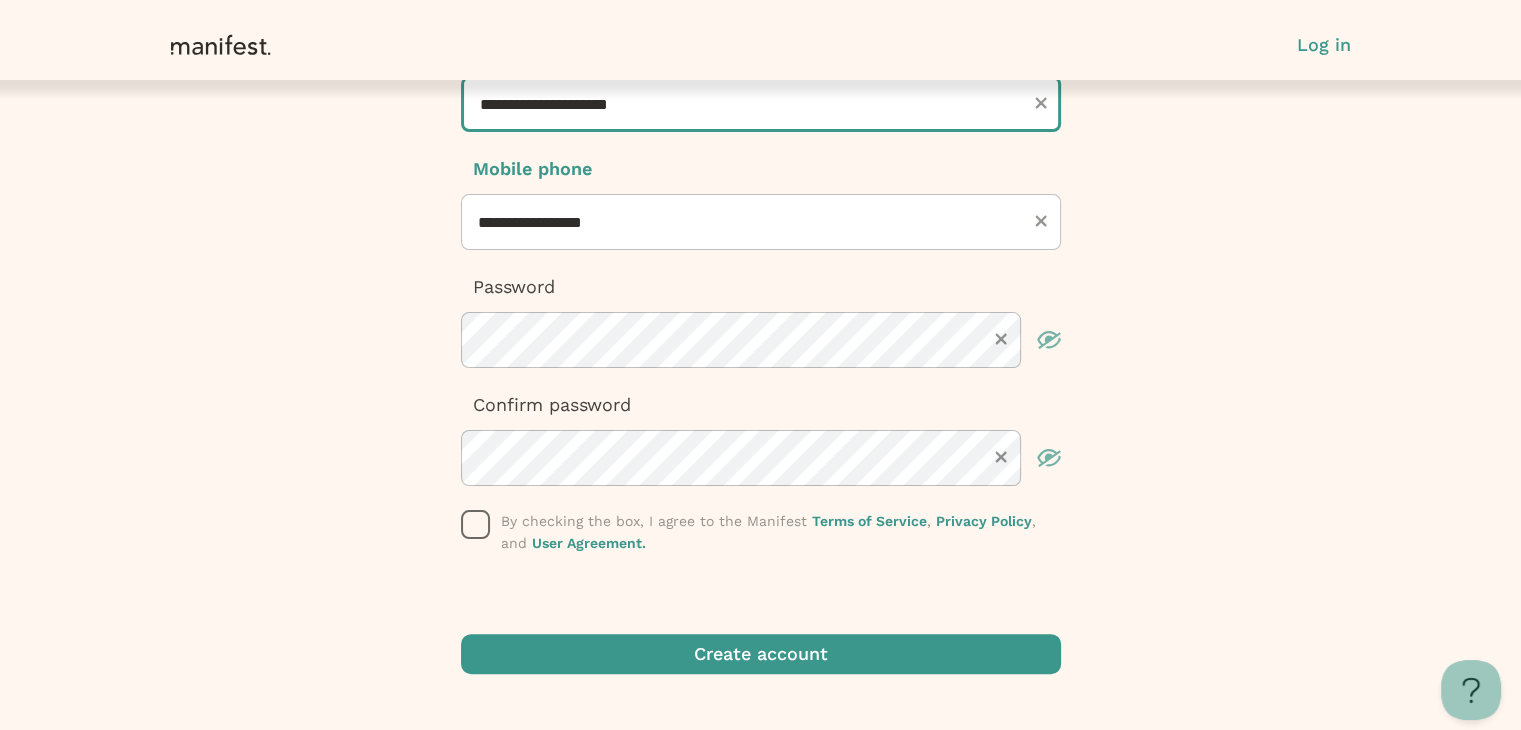 scroll, scrollTop: 400, scrollLeft: 0, axis: vertical 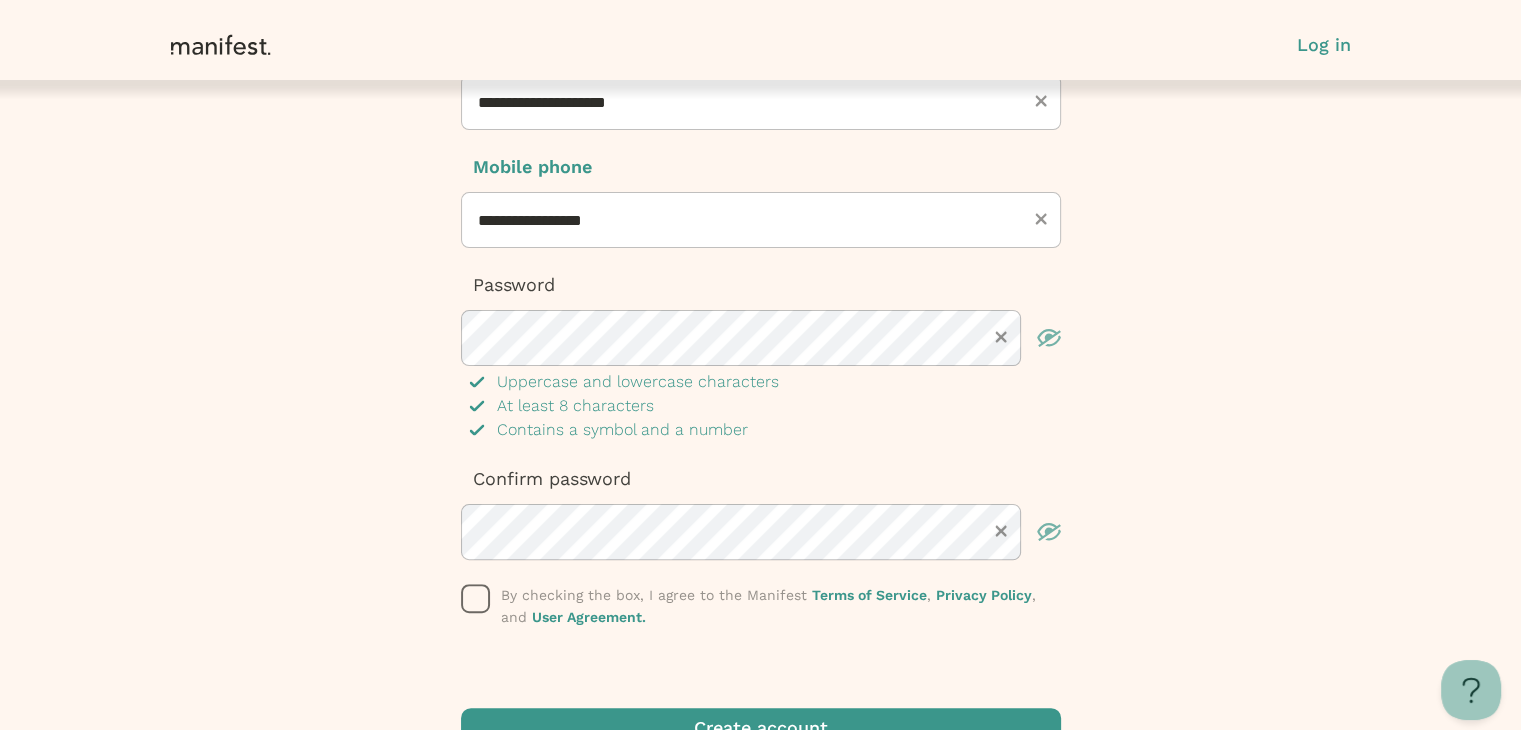 click at bounding box center [1049, 338] 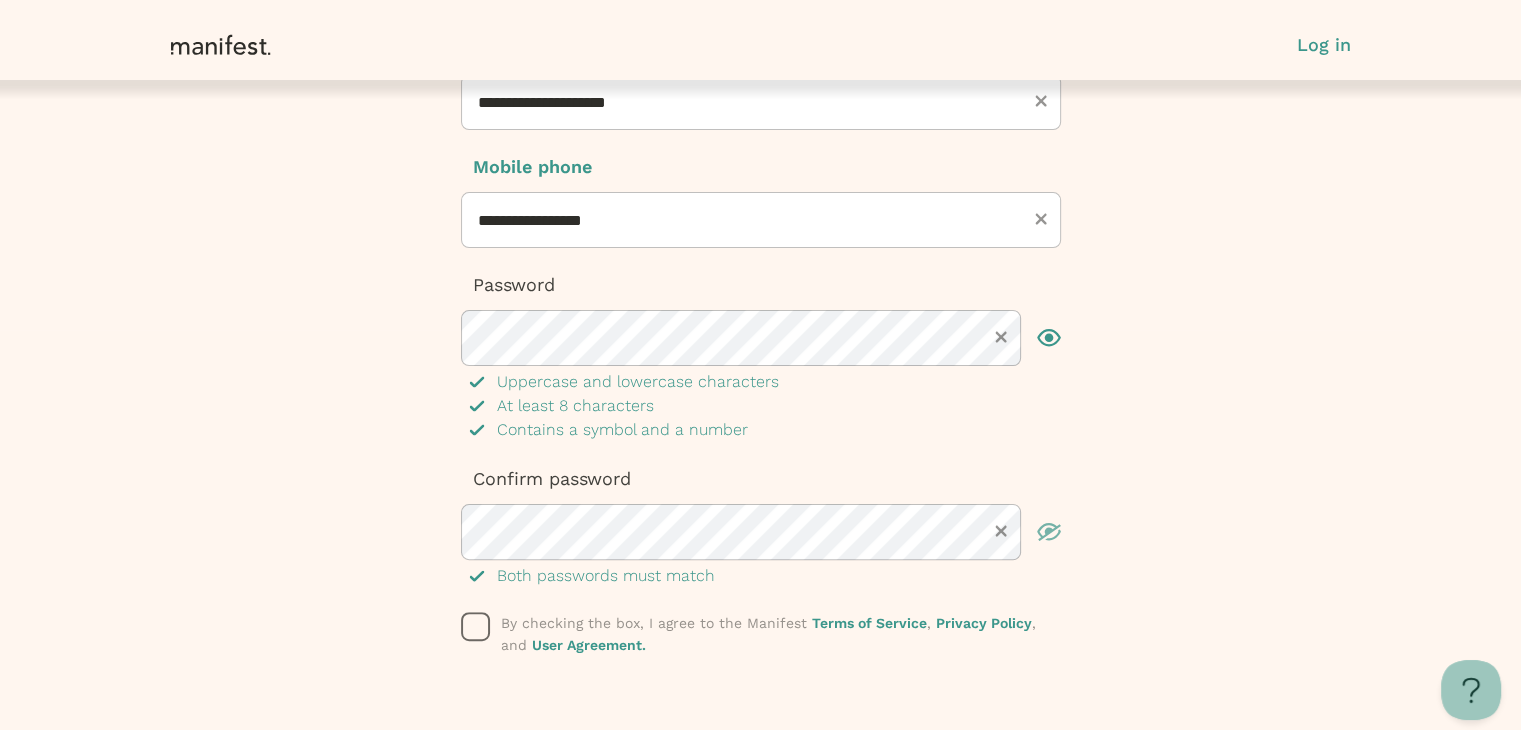 click at bounding box center (476, 627) 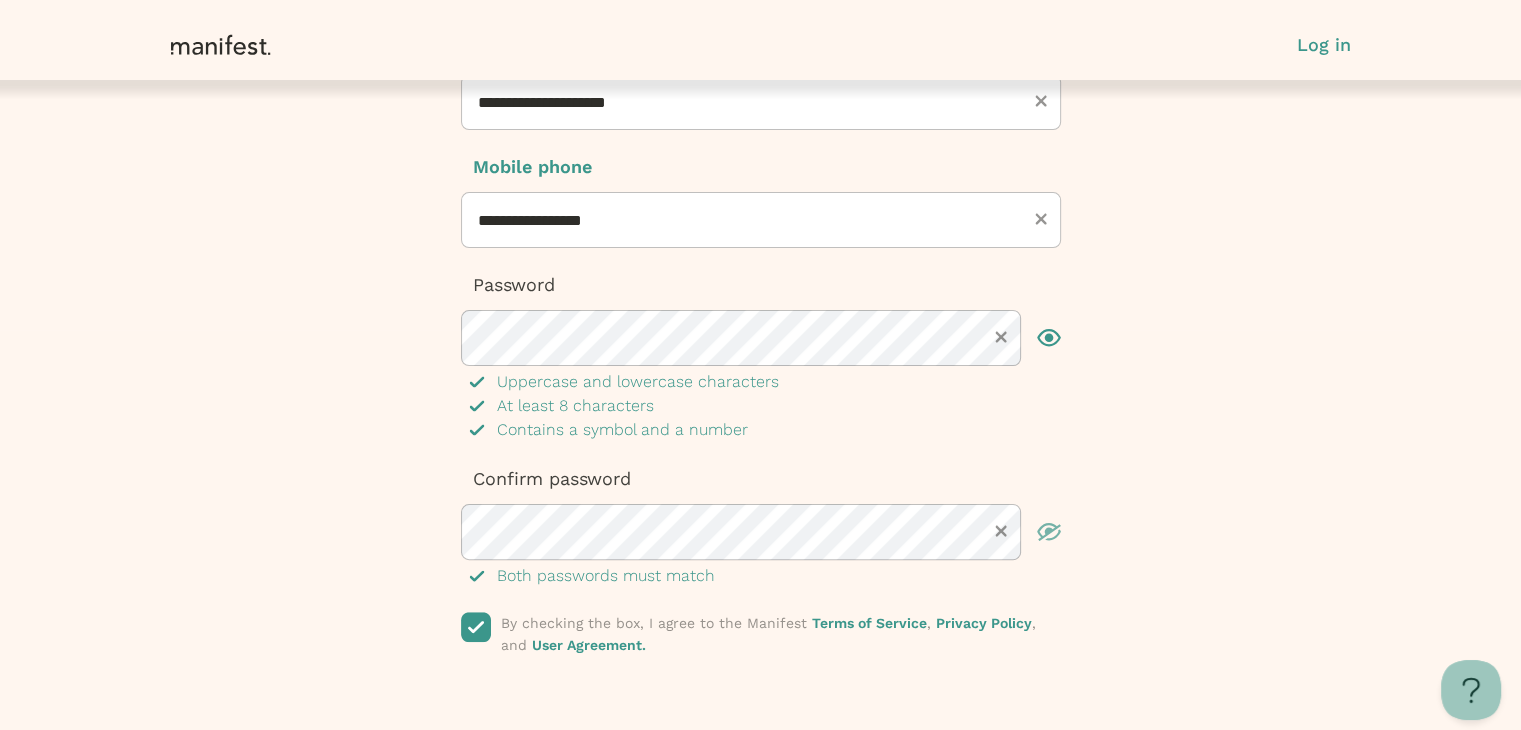 scroll, scrollTop: 526, scrollLeft: 0, axis: vertical 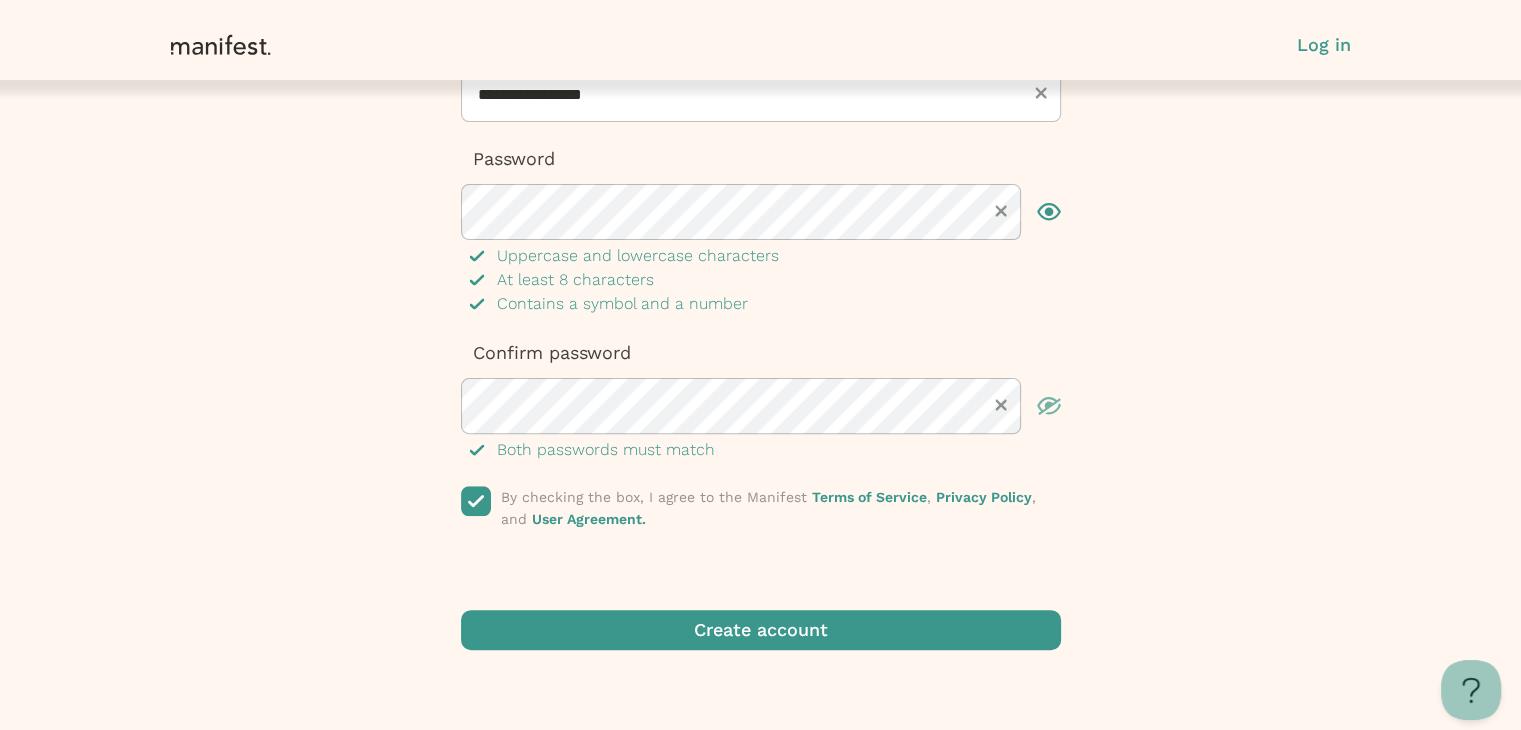 click at bounding box center (761, 630) 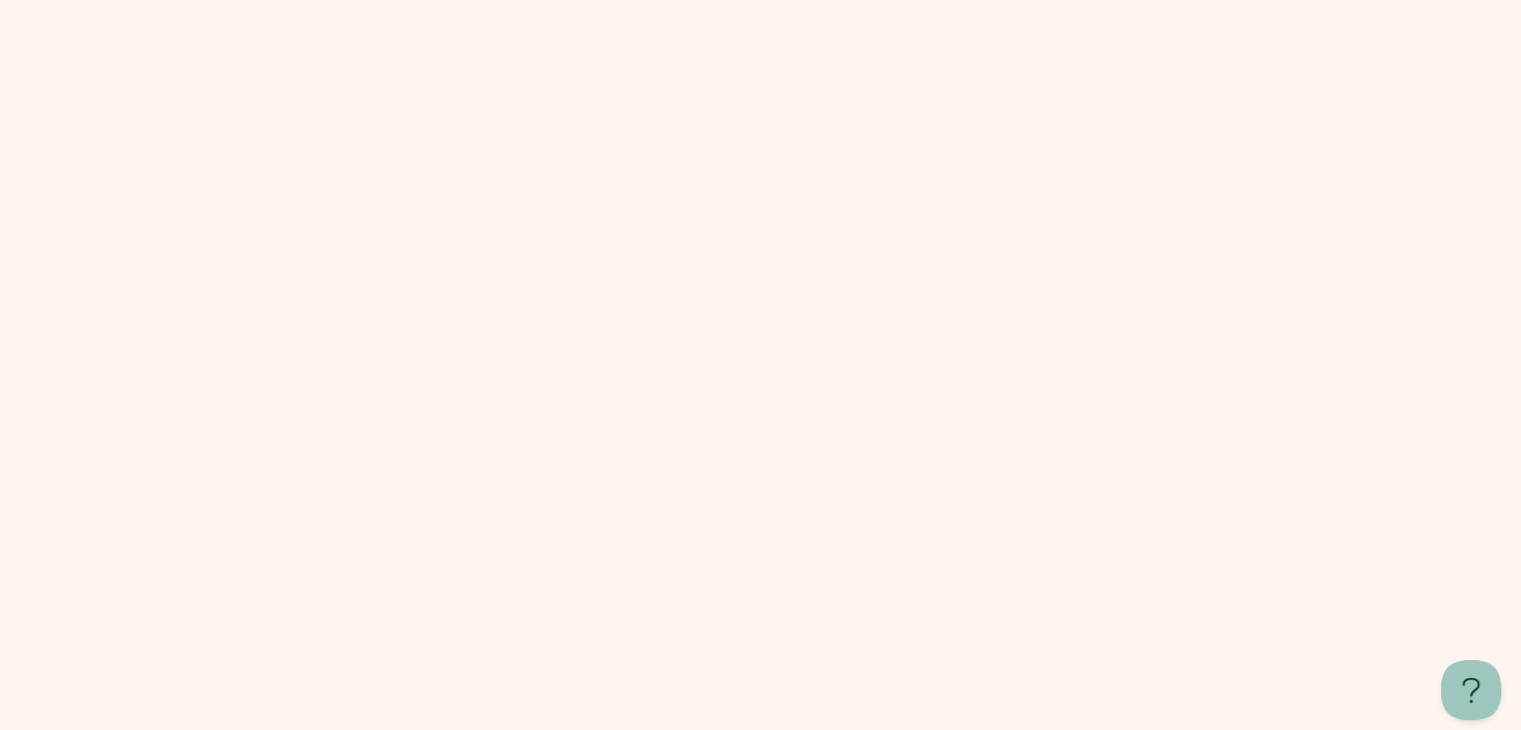 scroll, scrollTop: 0, scrollLeft: 0, axis: both 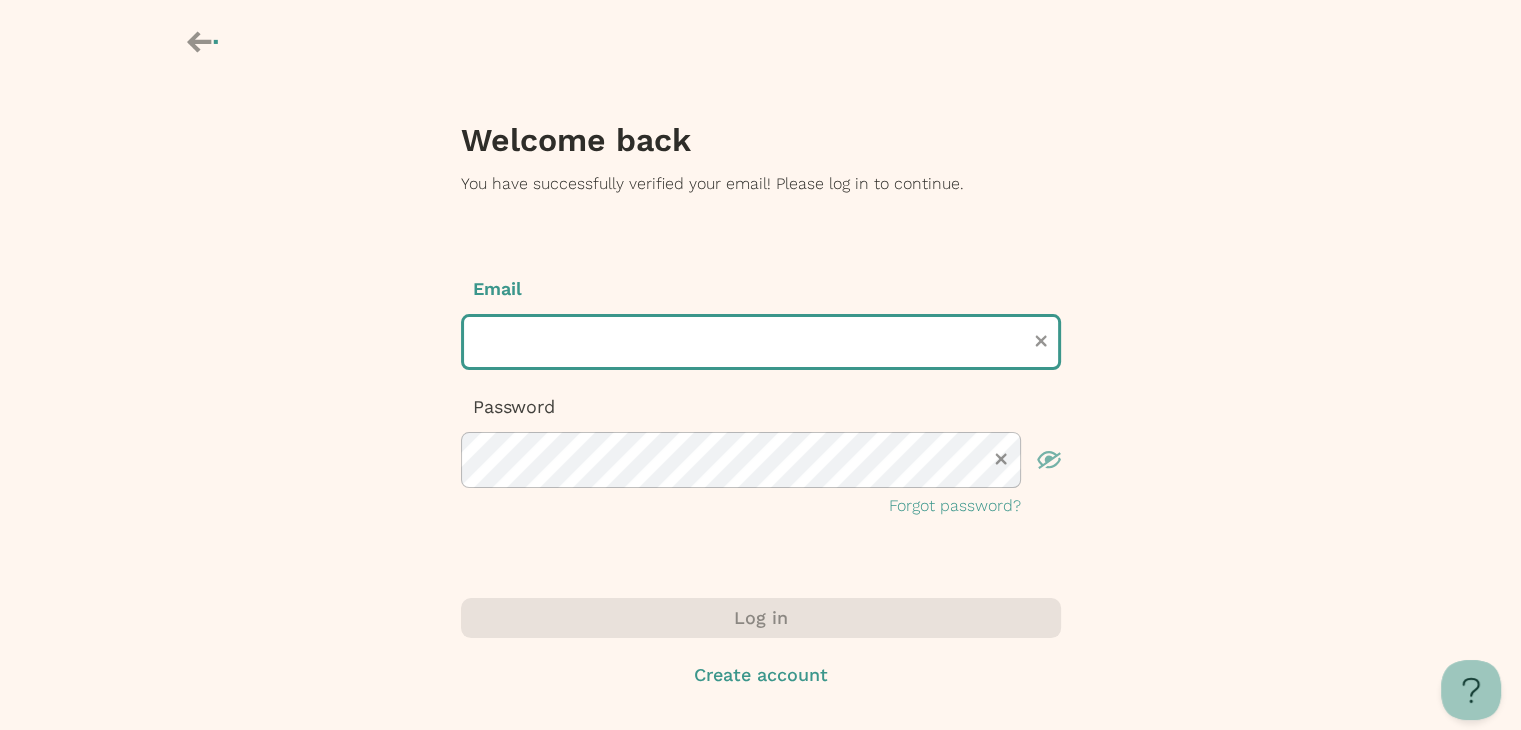click at bounding box center [761, 342] 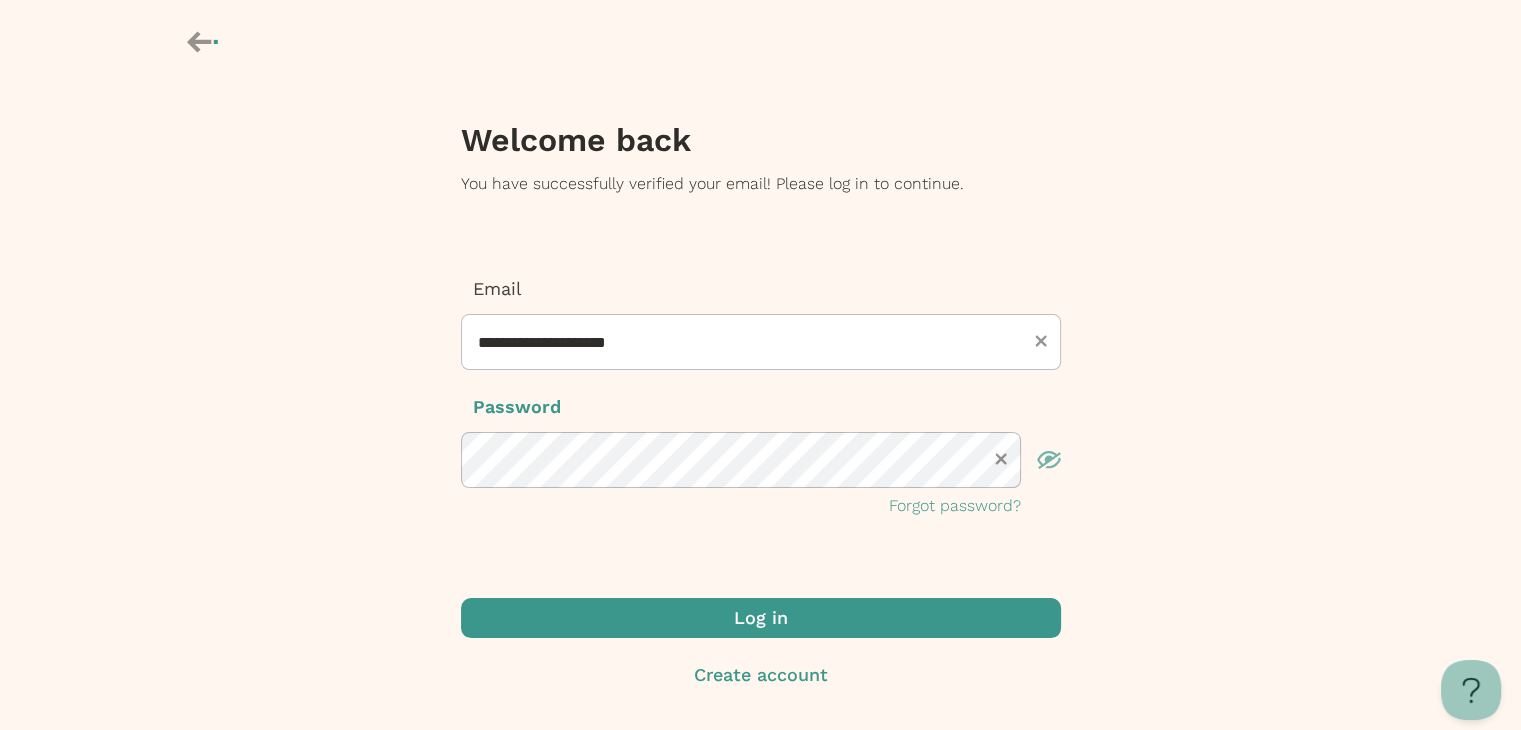 click at bounding box center (1049, 460) 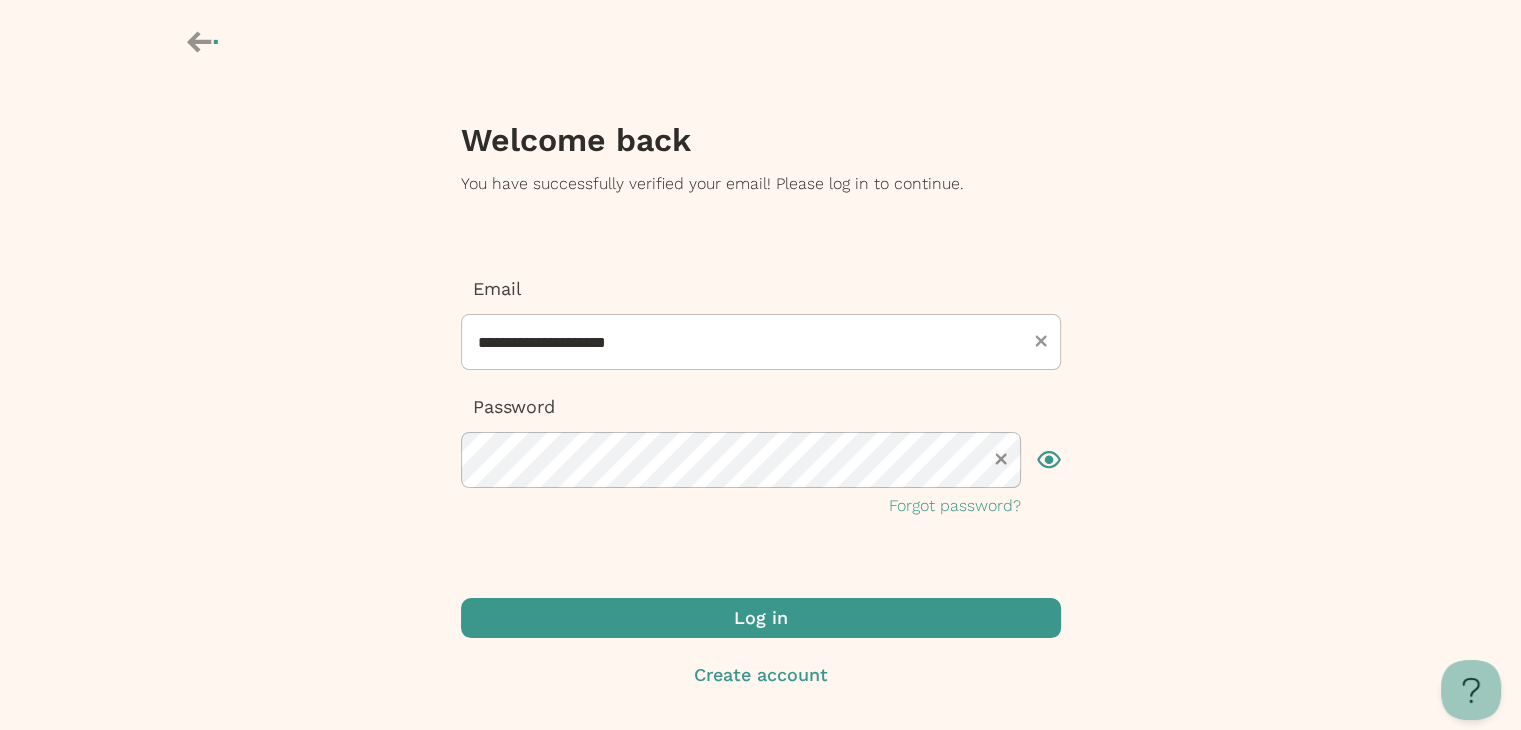 click at bounding box center (761, 618) 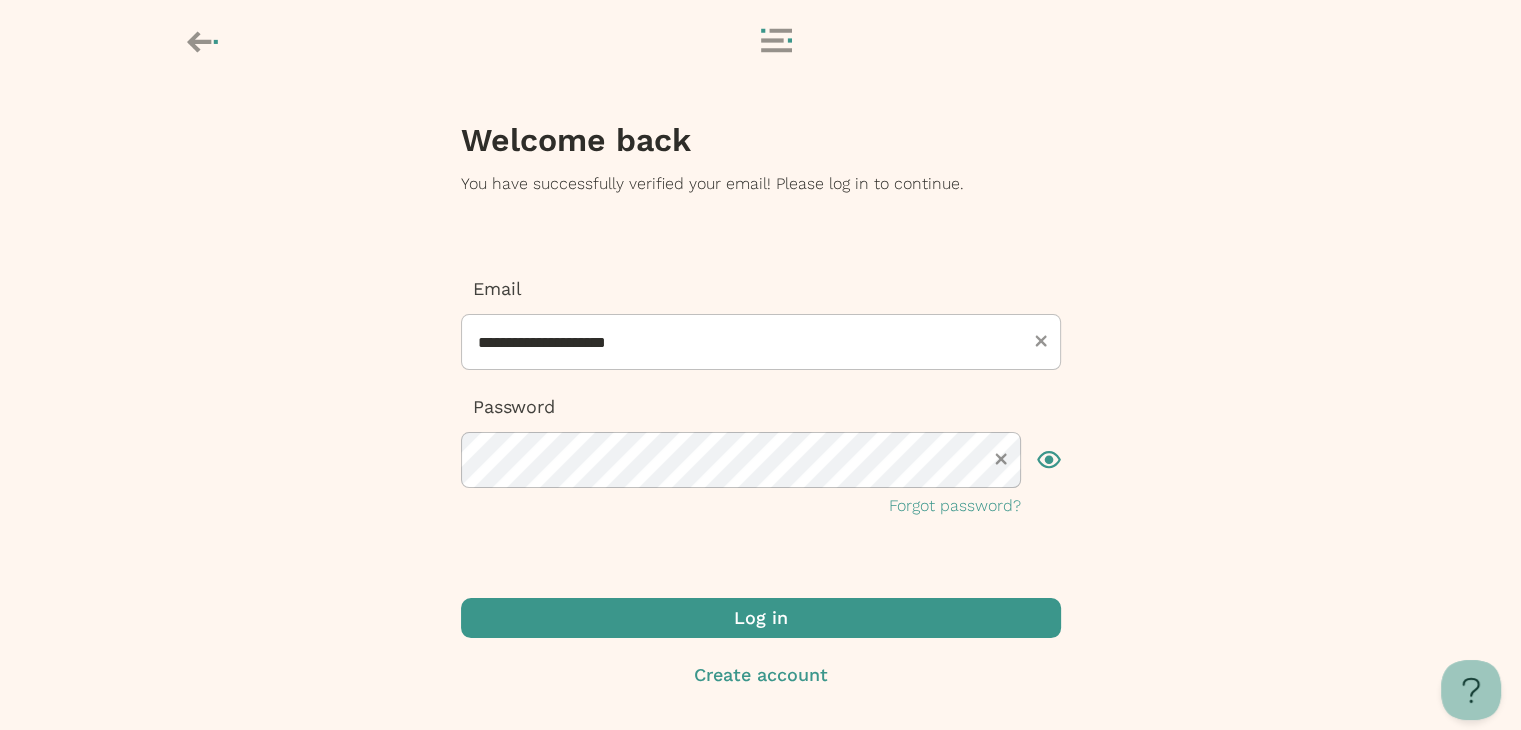 click at bounding box center (761, 618) 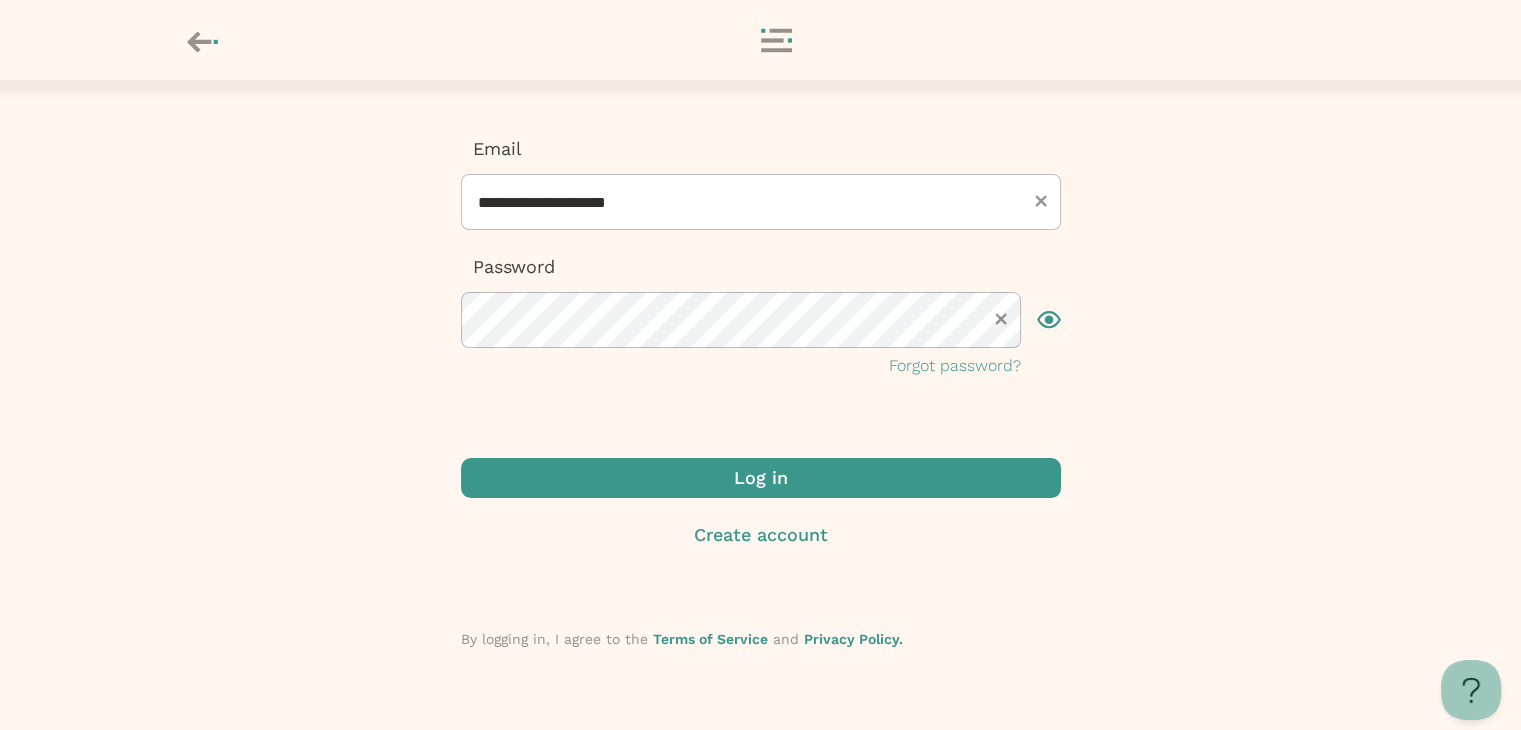 scroll, scrollTop: 0, scrollLeft: 0, axis: both 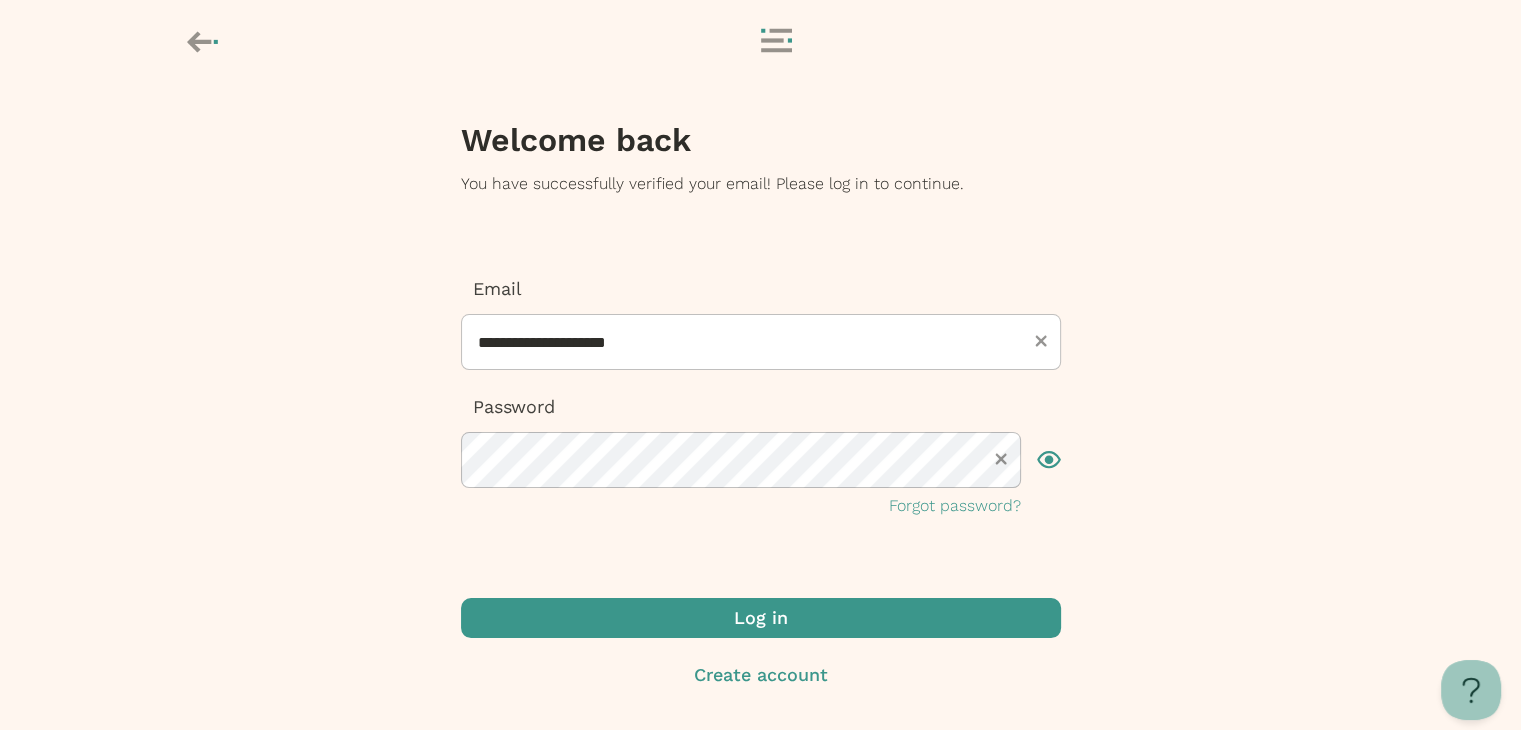 click at bounding box center (761, 618) 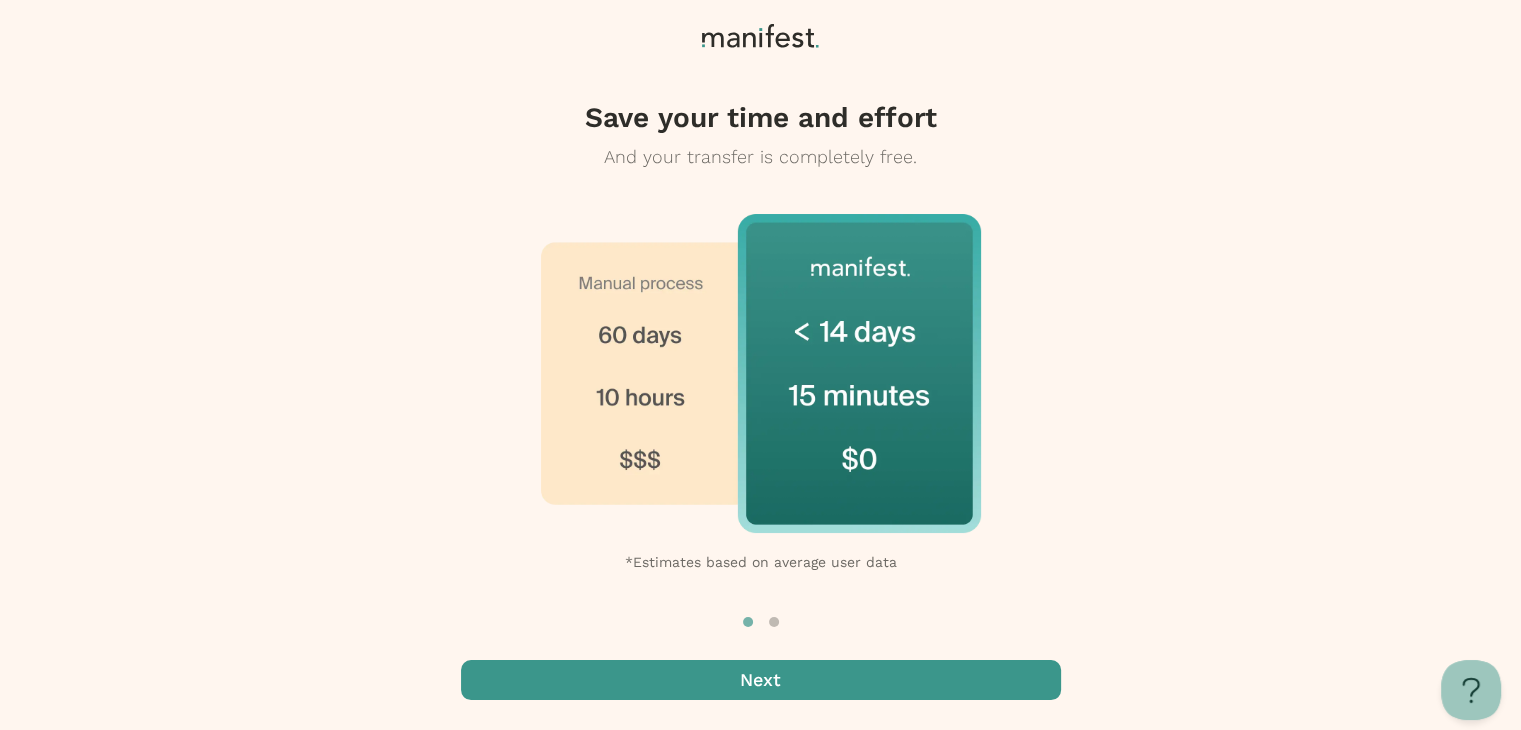 scroll, scrollTop: 0, scrollLeft: 0, axis: both 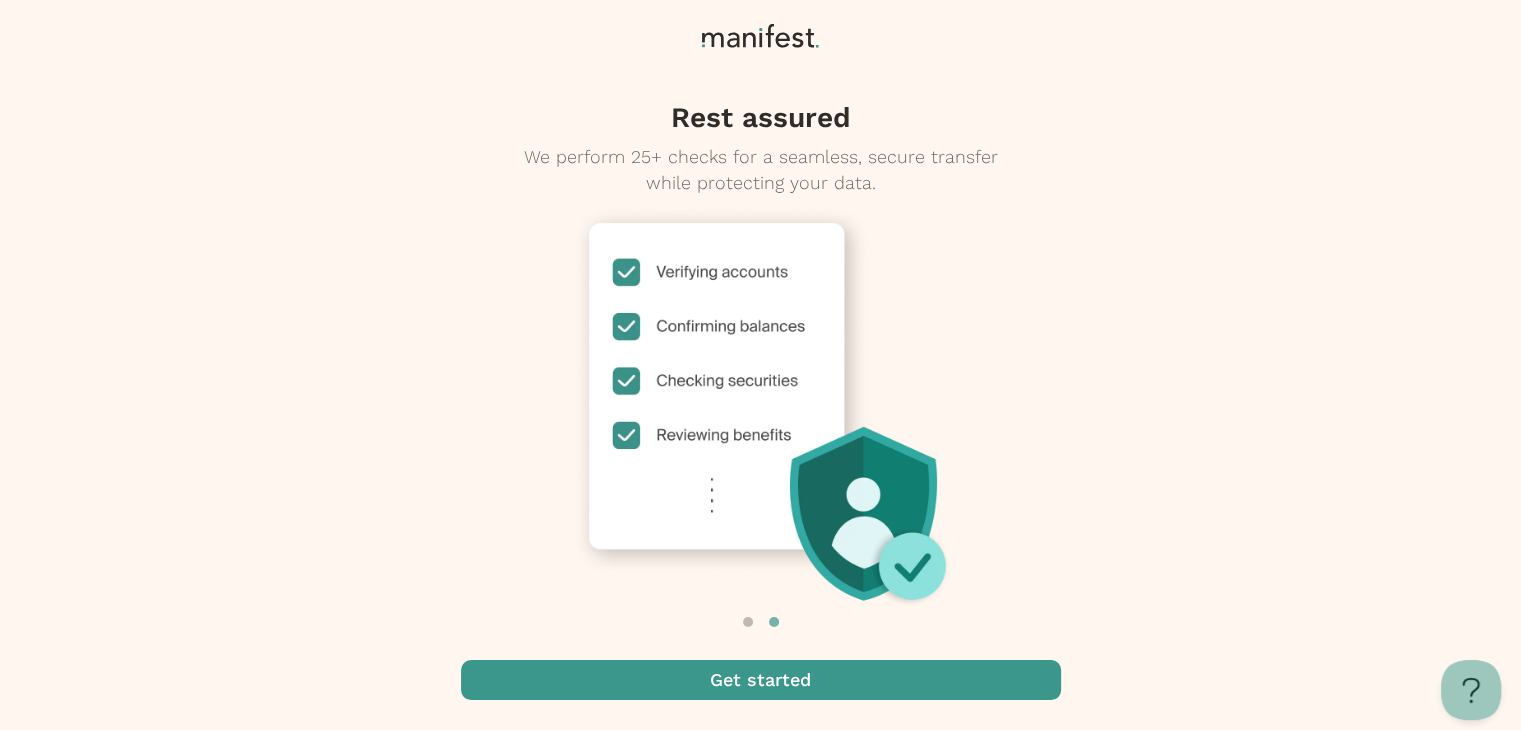 click at bounding box center [761, 680] 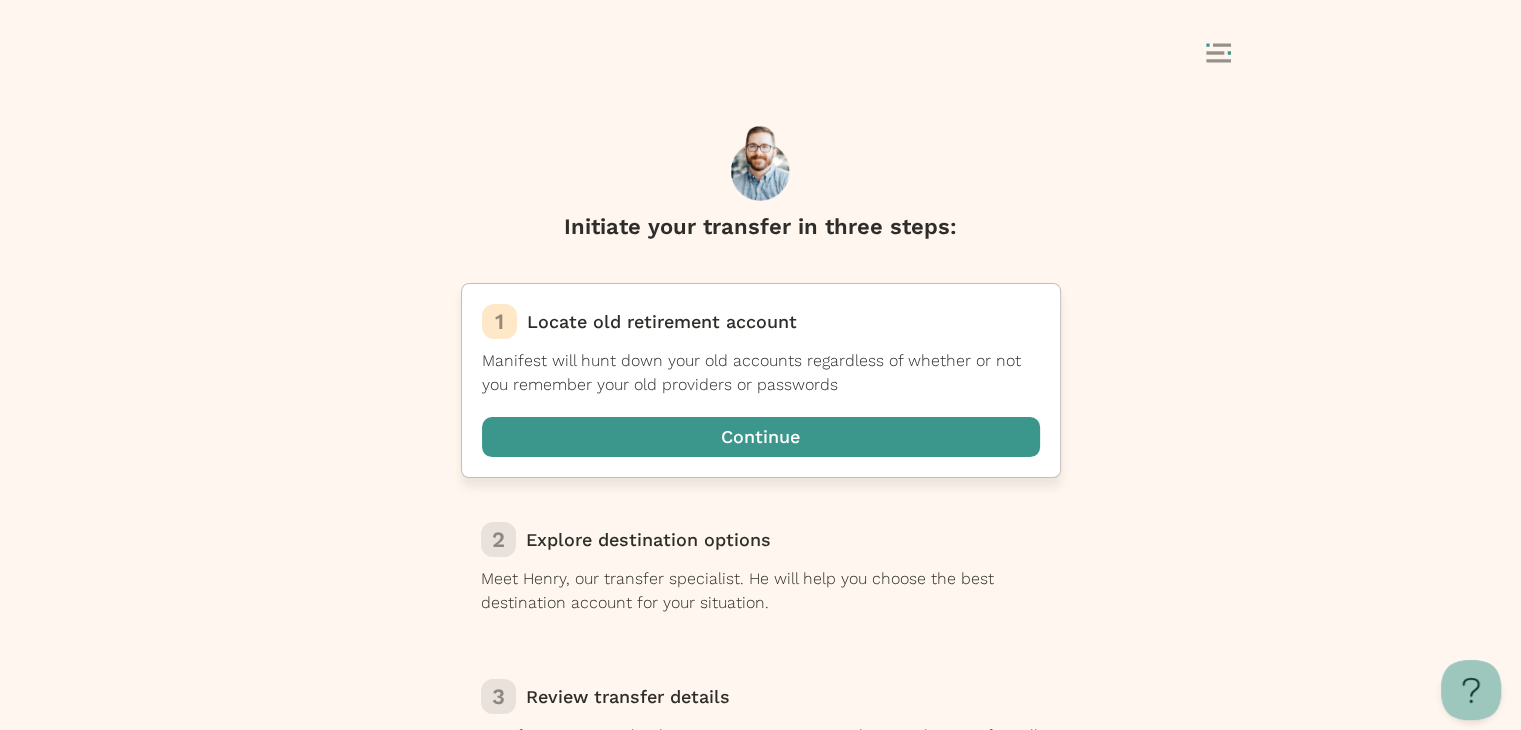 click at bounding box center (761, 437) 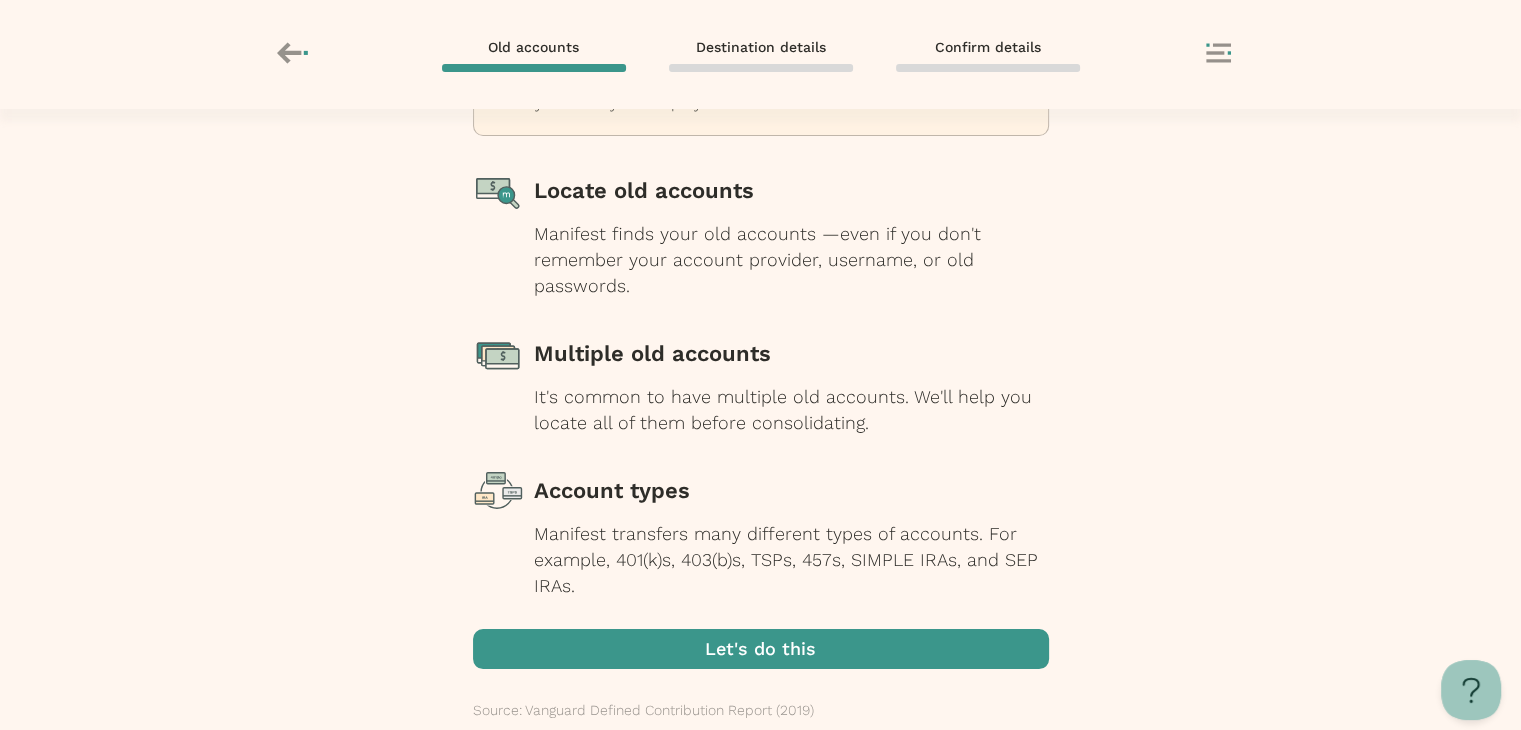 scroll, scrollTop: 220, scrollLeft: 0, axis: vertical 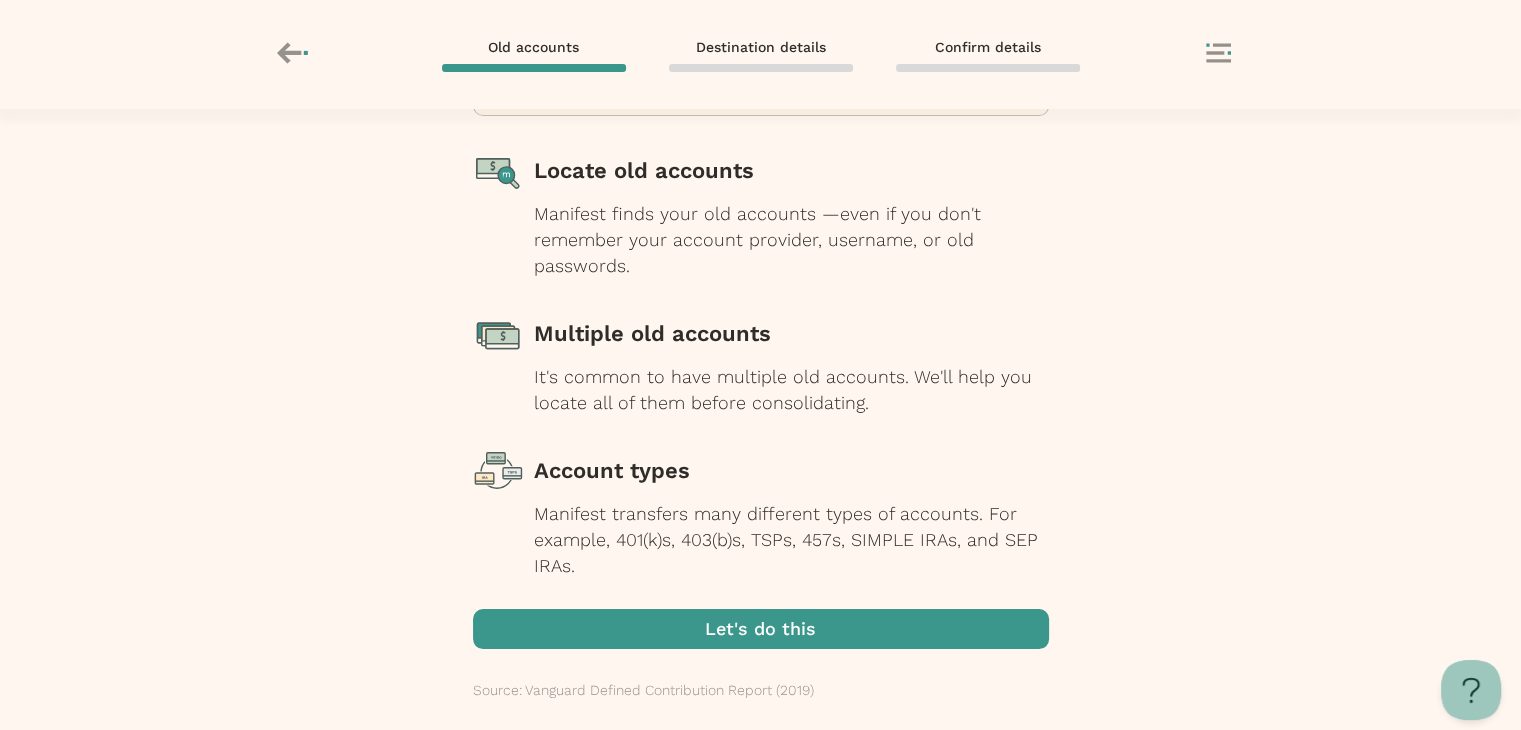 click at bounding box center (761, 629) 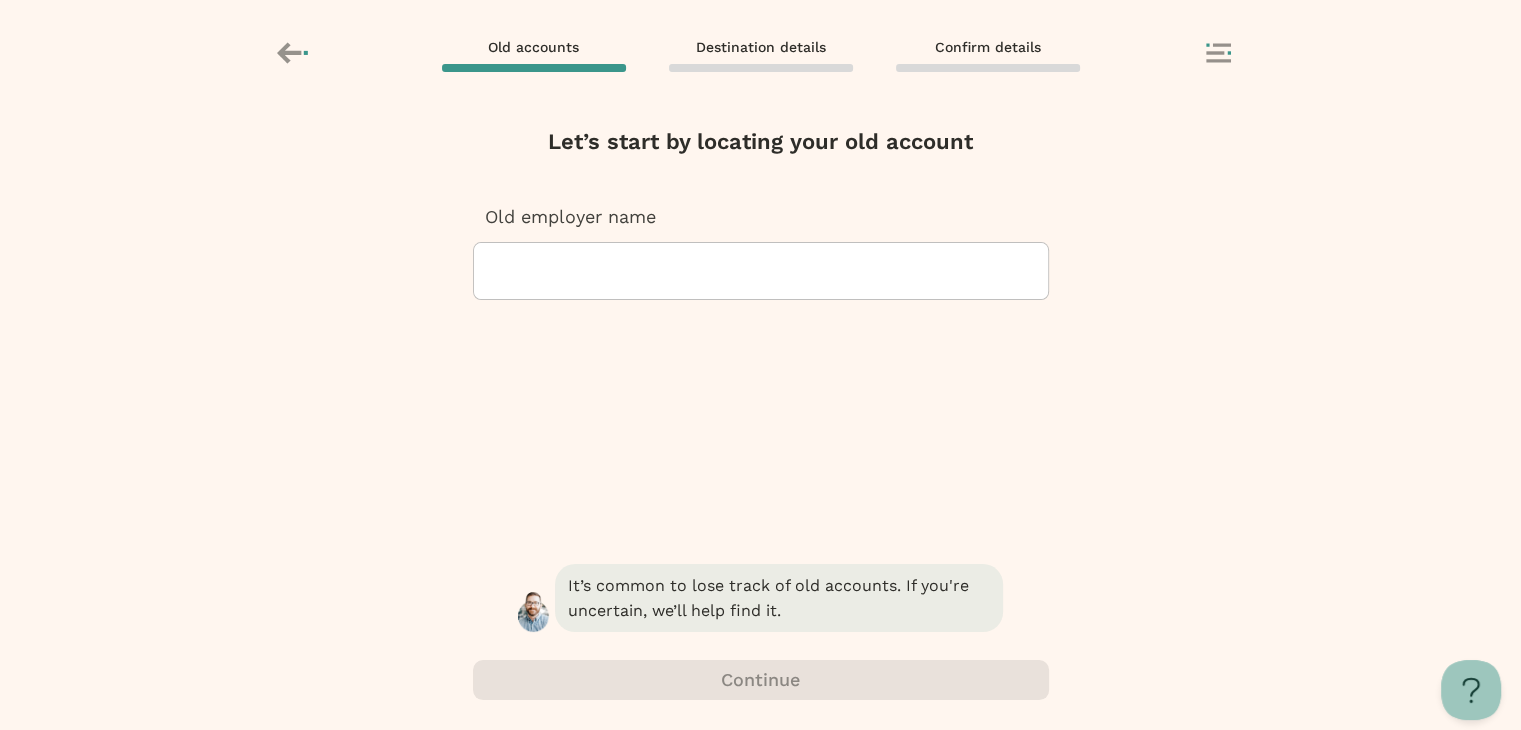 scroll, scrollTop: 0, scrollLeft: 0, axis: both 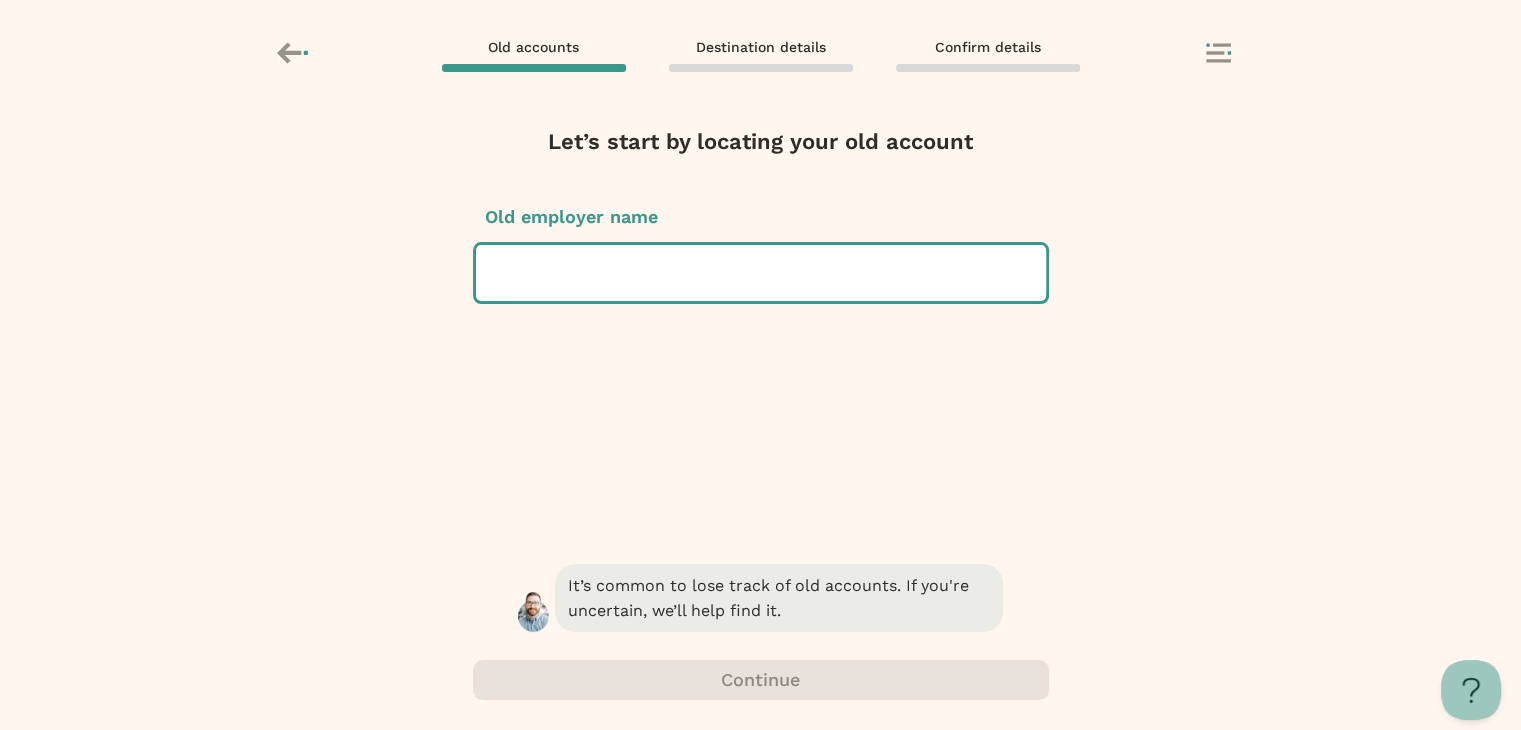 click at bounding box center (761, 273) 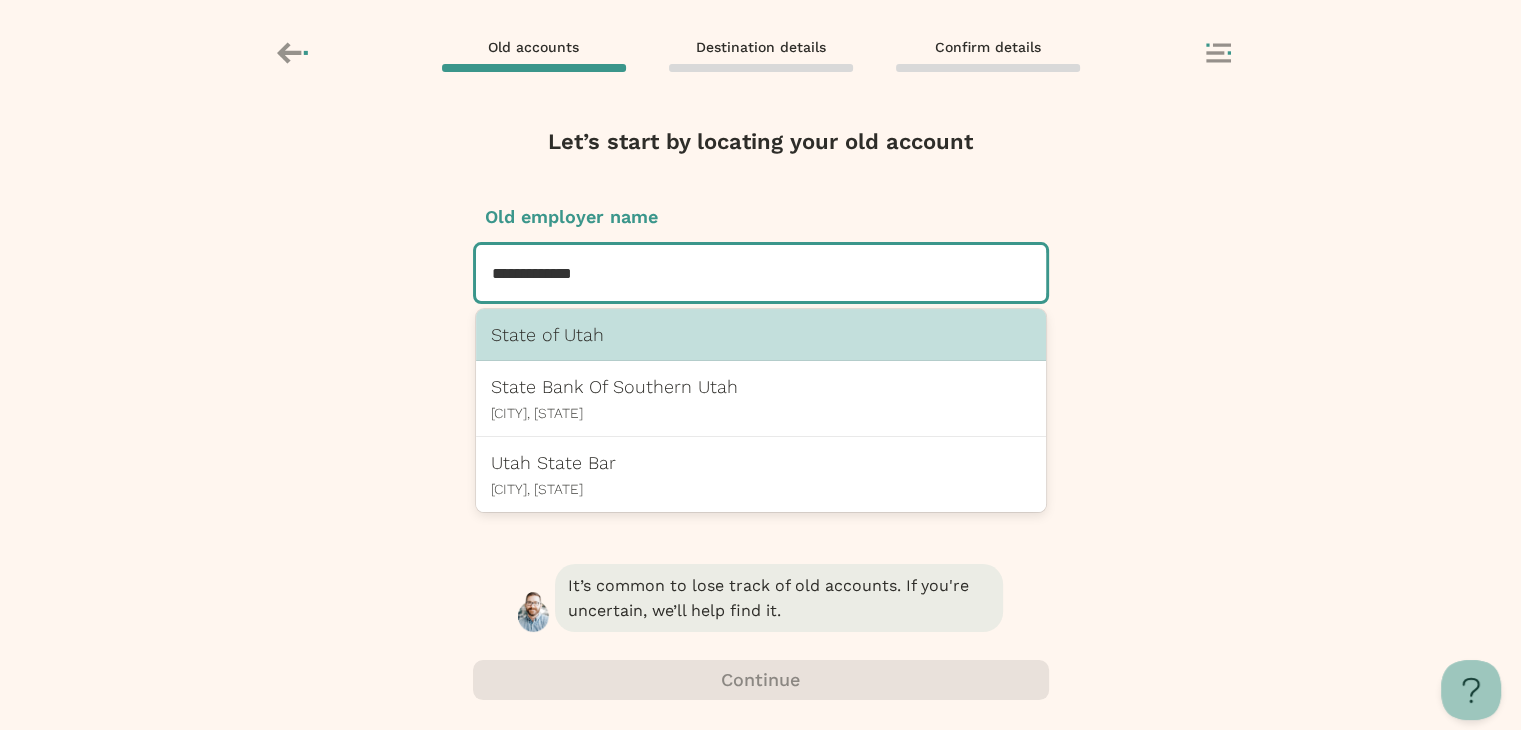 click on "State of Utah" at bounding box center (761, 334) 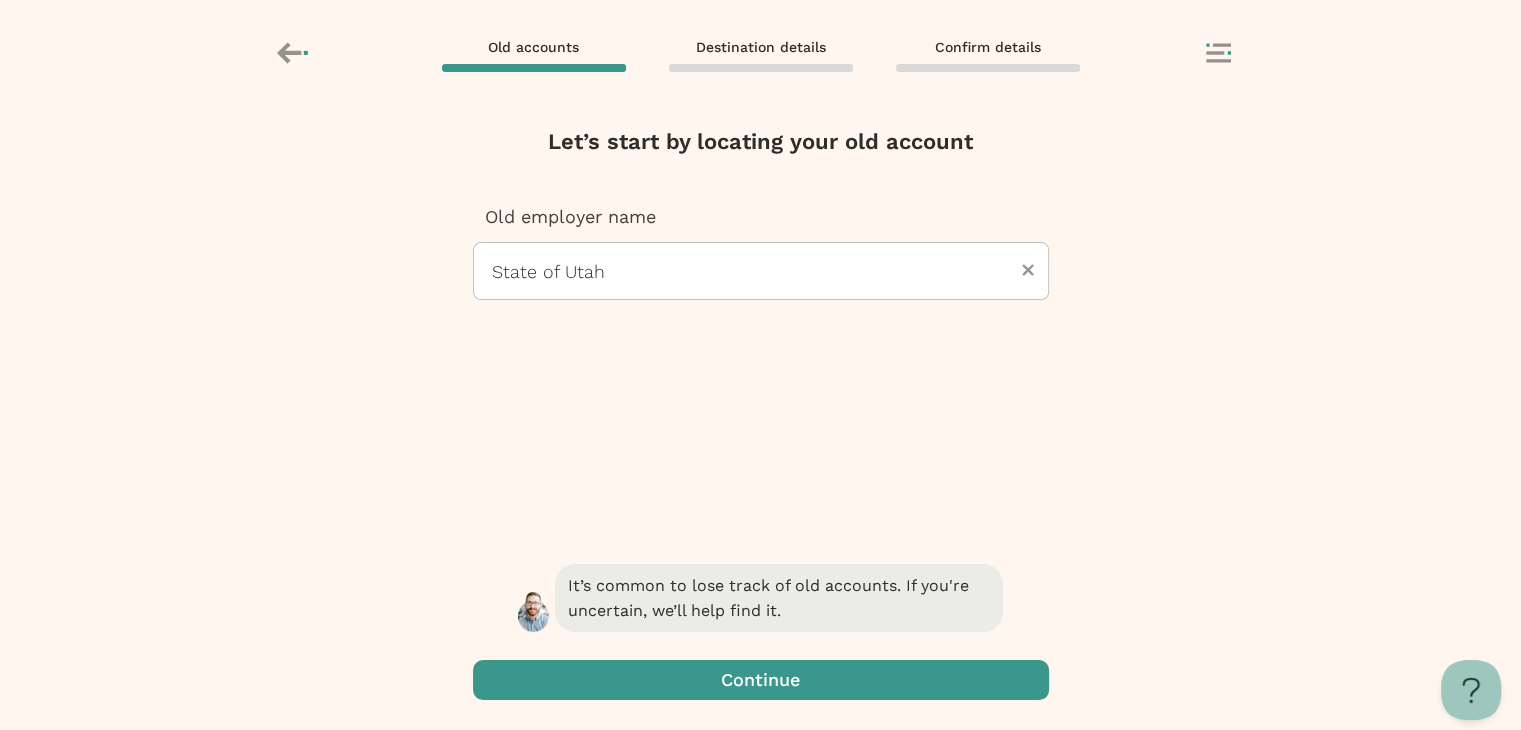 click at bounding box center (761, 680) 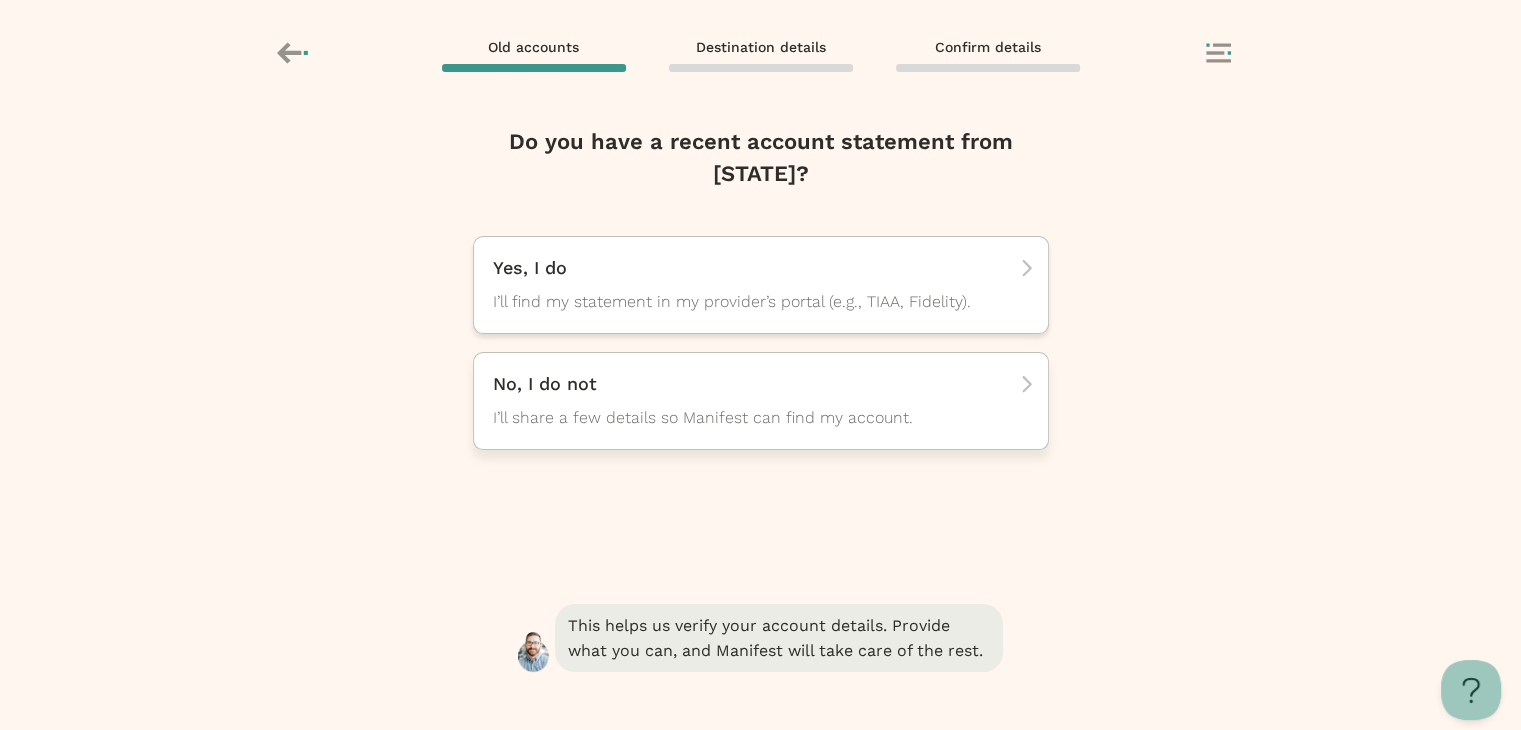 click on "I’ll share a few details so Manifest can find my account." at bounding box center [743, 302] 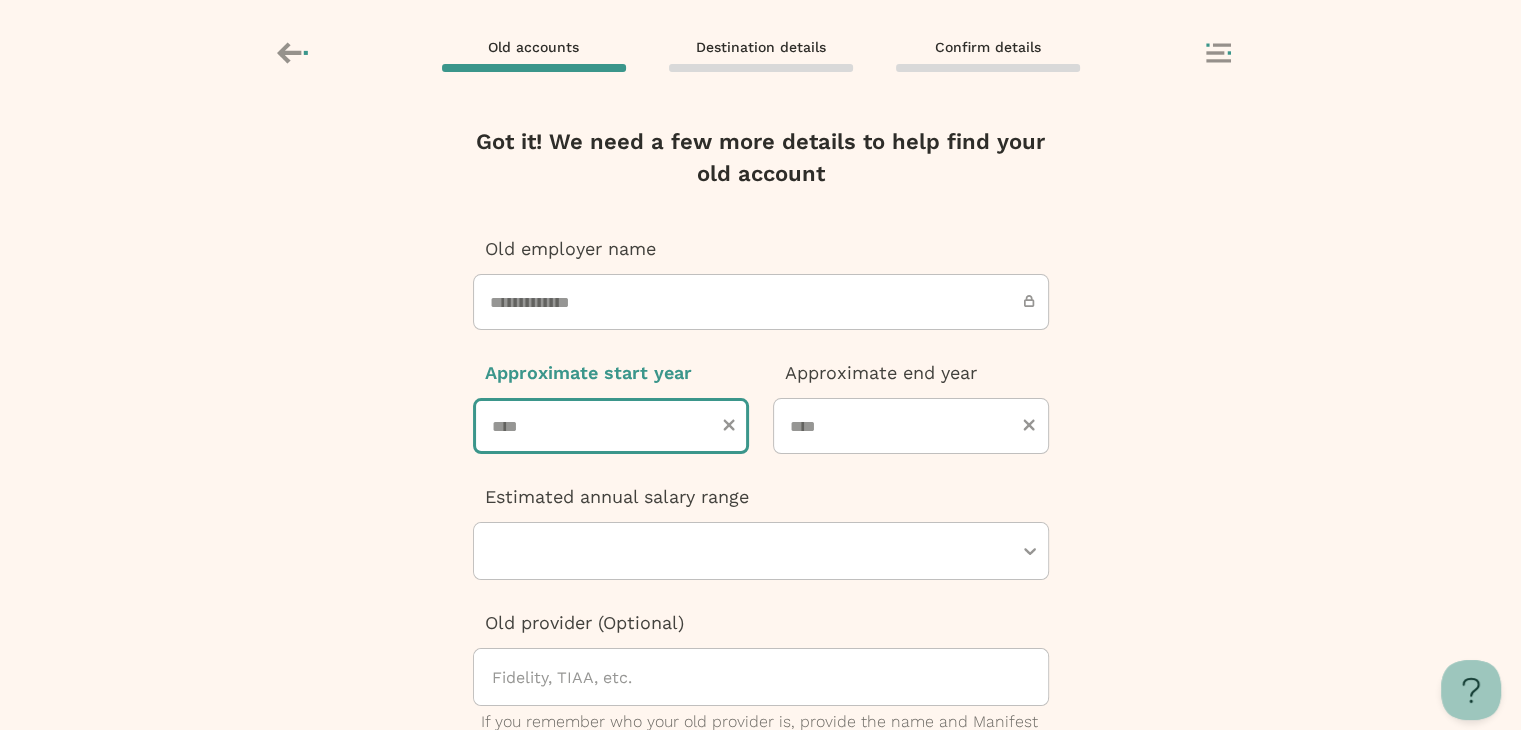 click at bounding box center [611, 426] 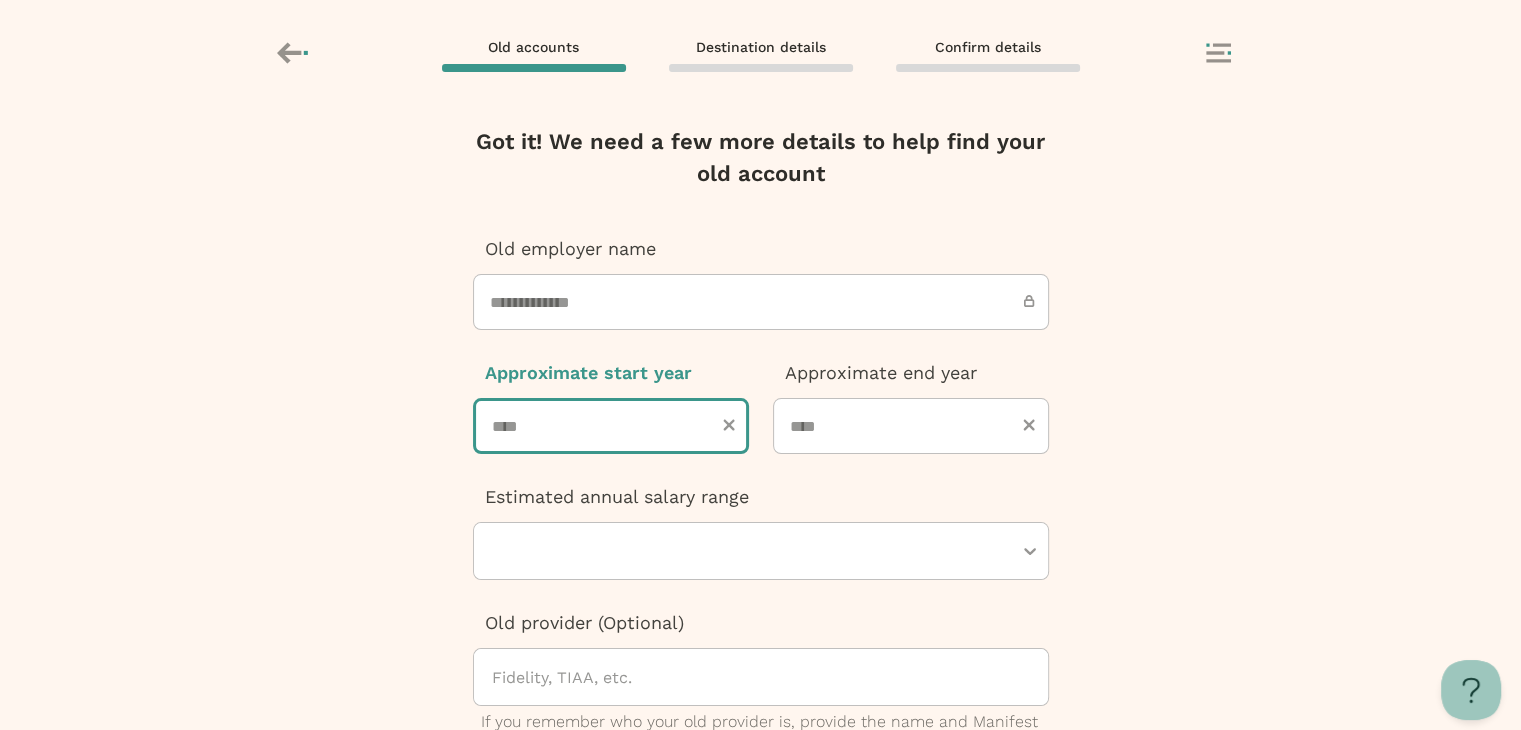type on "****" 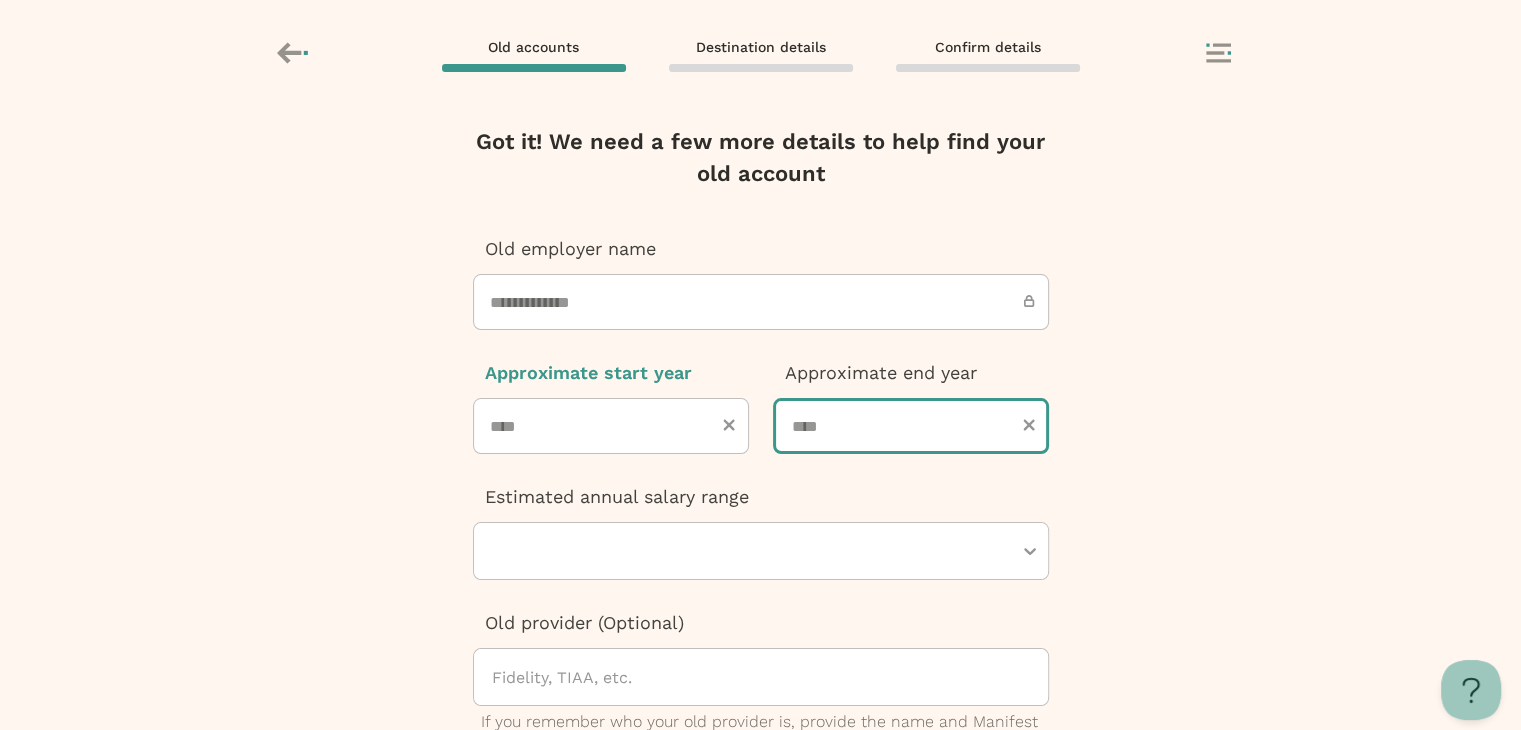 click at bounding box center (911, 426) 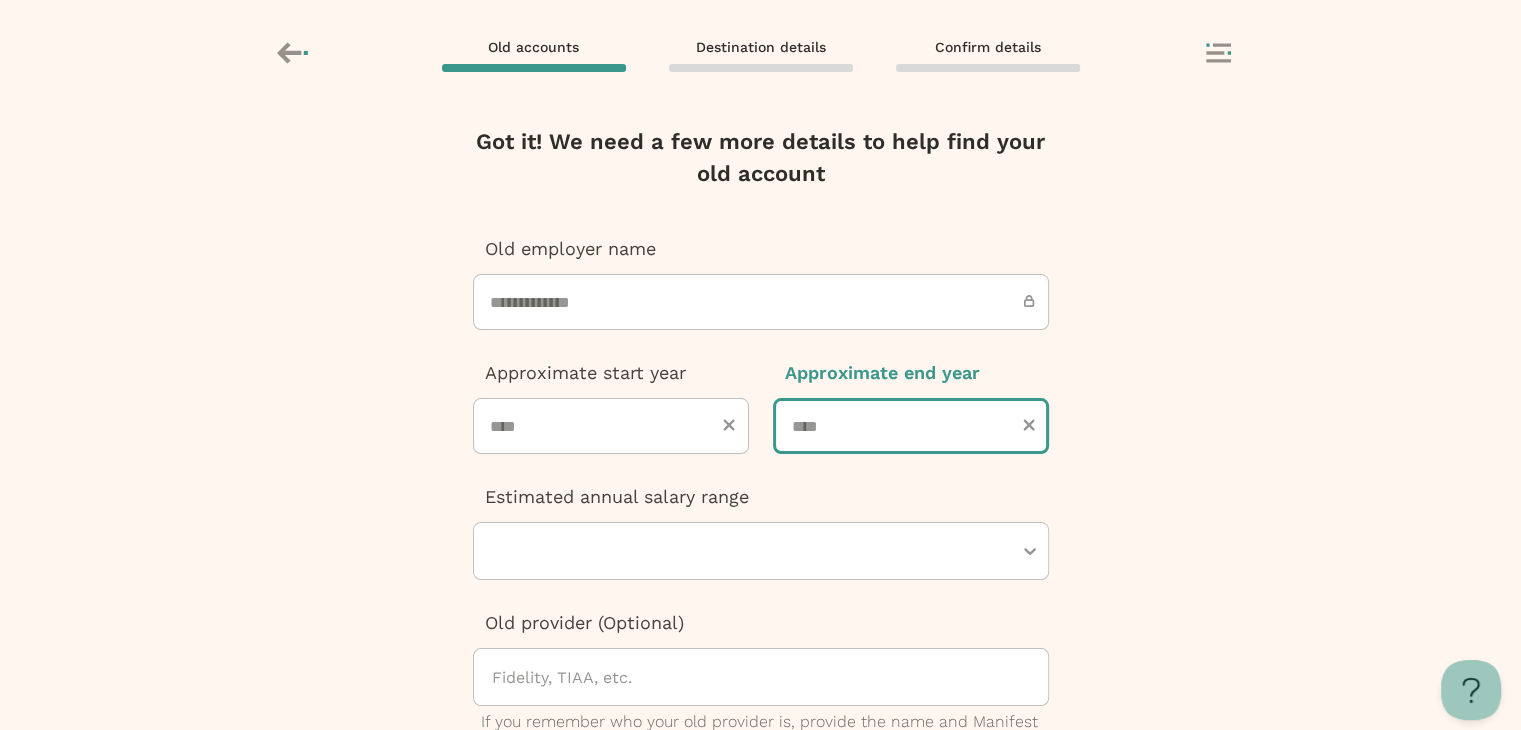 type on "****" 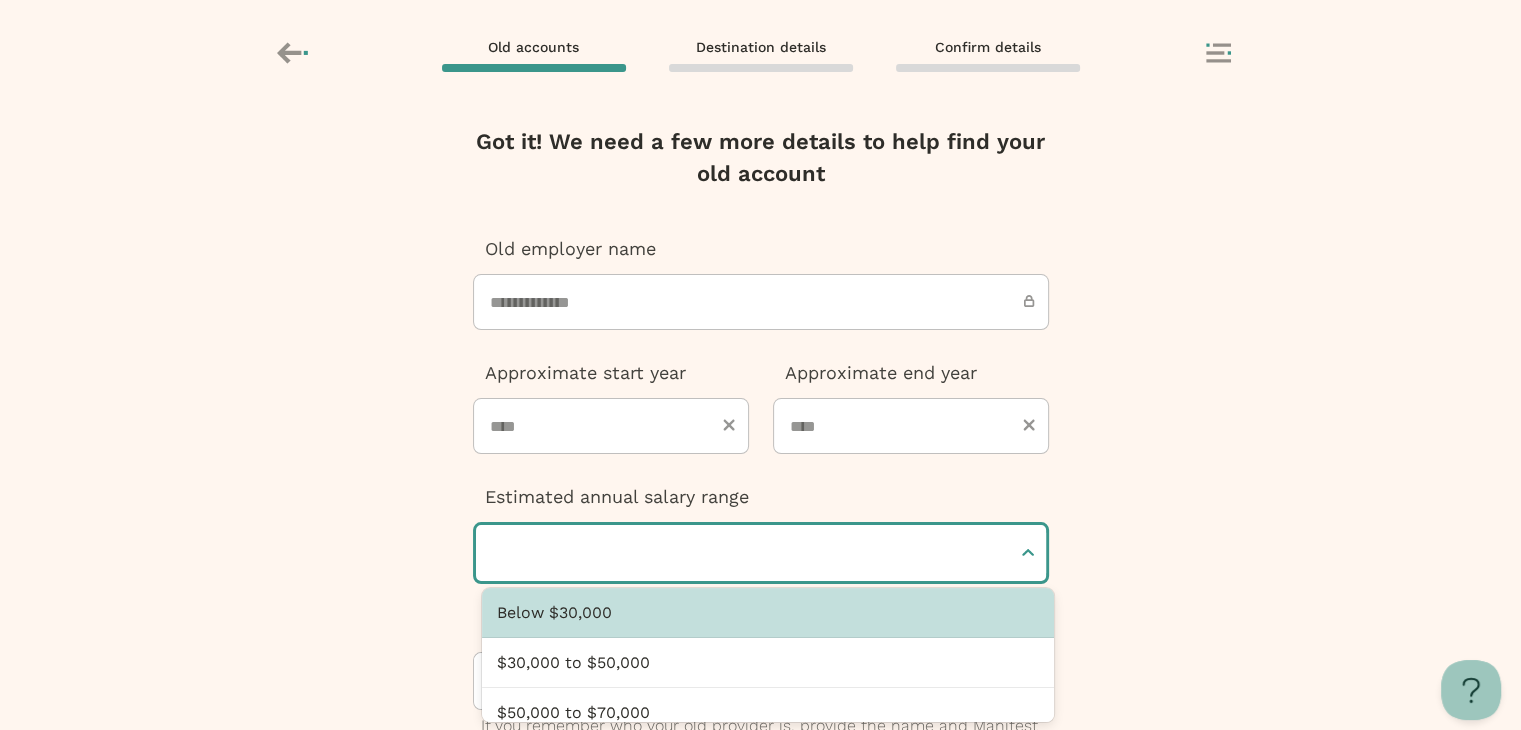 click at bounding box center (751, 553) 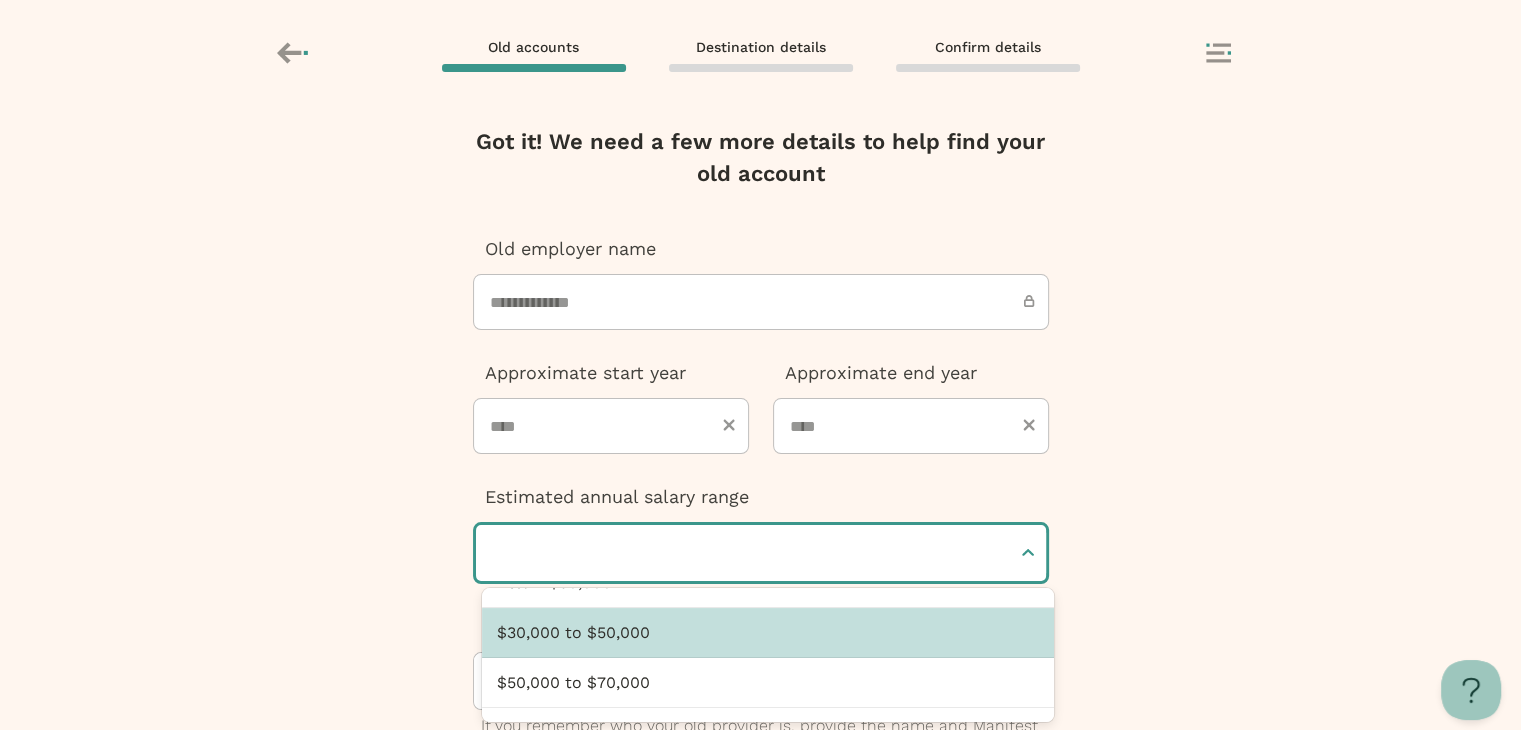 scroll, scrollTop: 28, scrollLeft: 0, axis: vertical 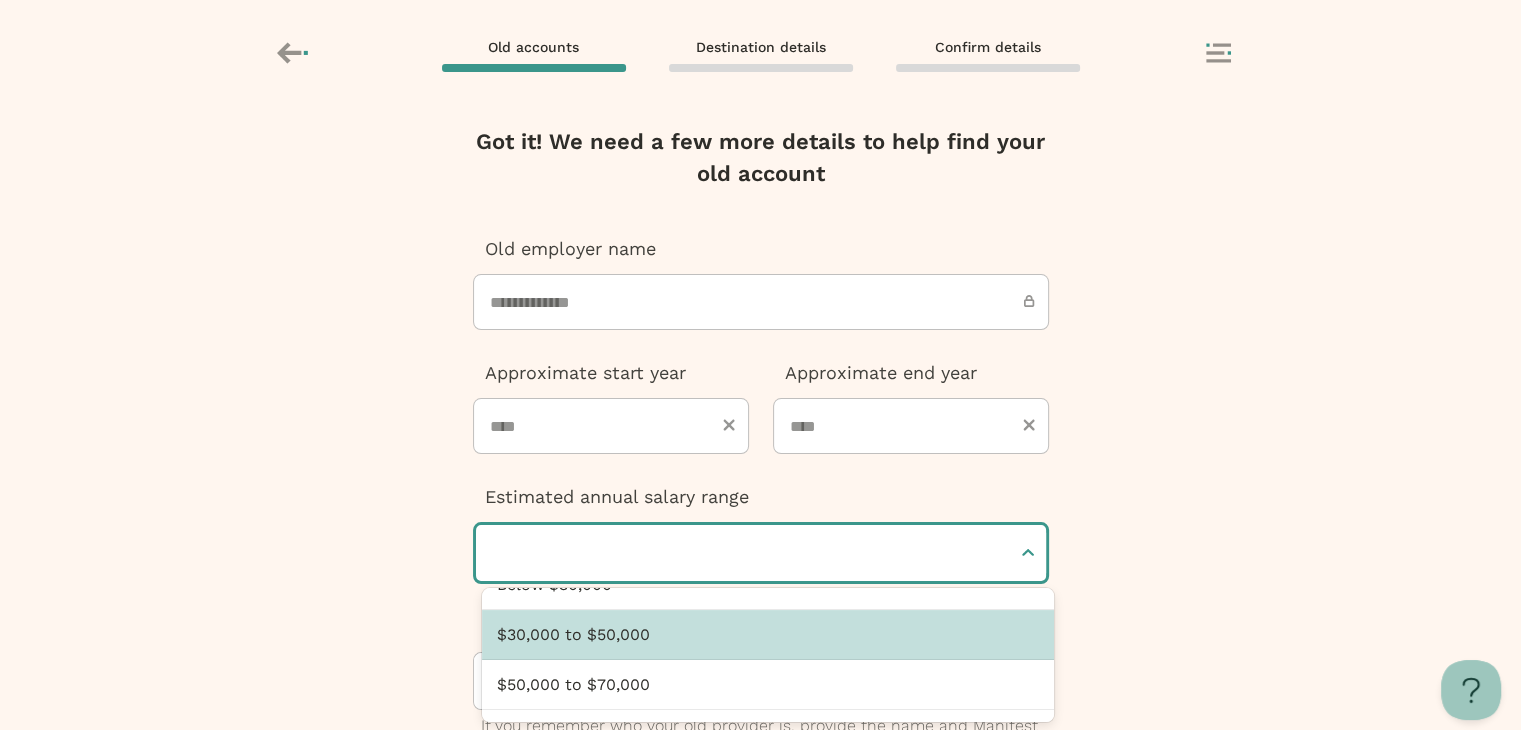 click on "$30,000 to $50,000" at bounding box center (767, 635) 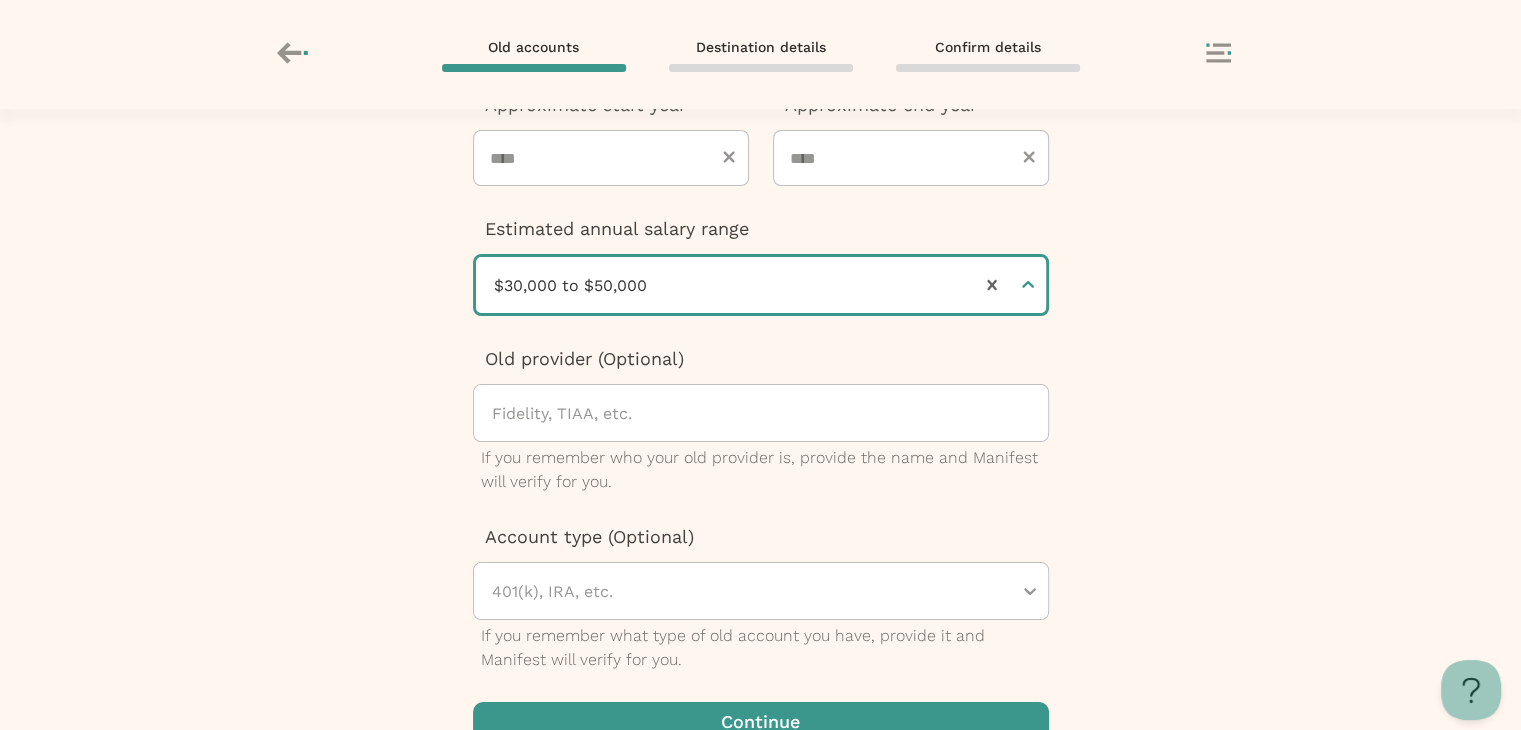 scroll, scrollTop: 308, scrollLeft: 0, axis: vertical 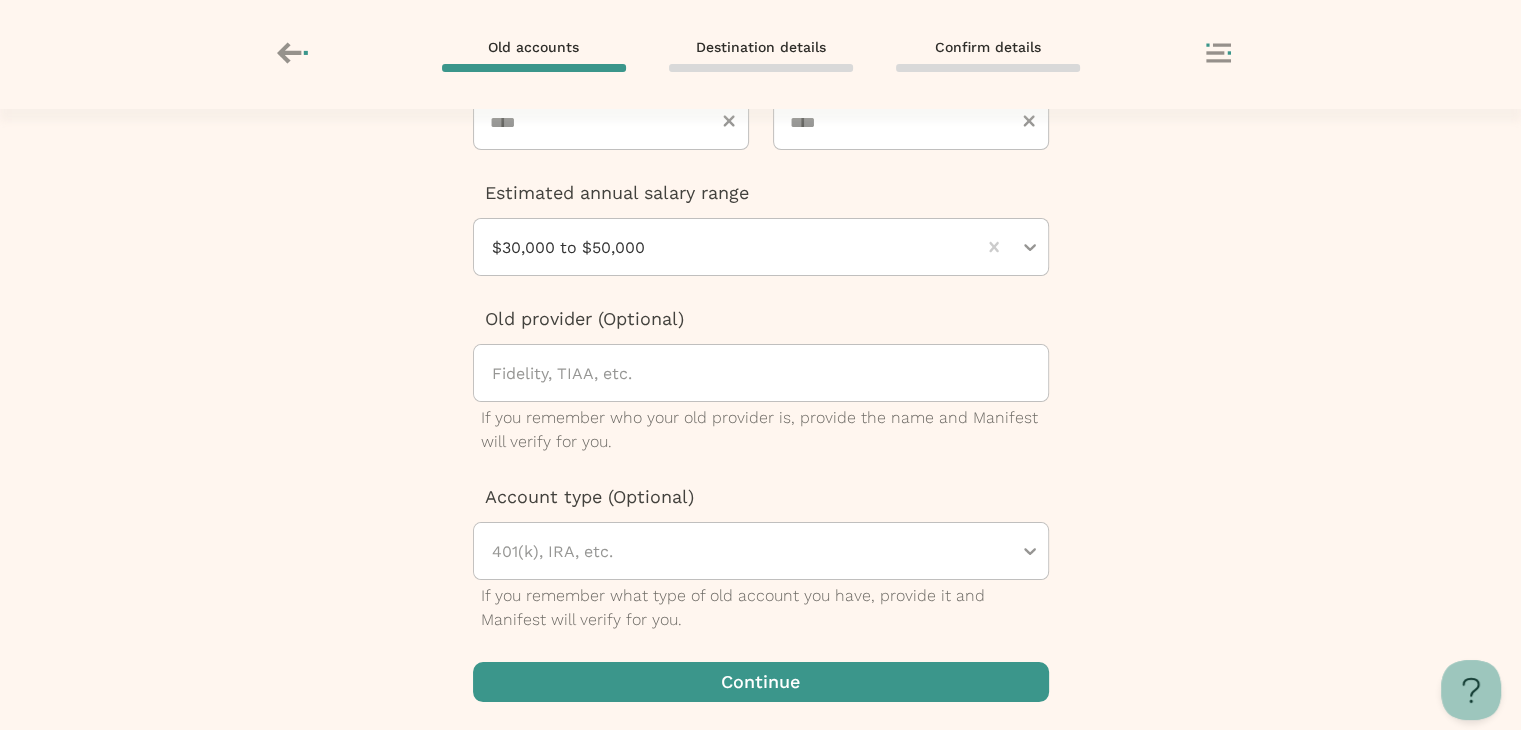 click at bounding box center (761, 682) 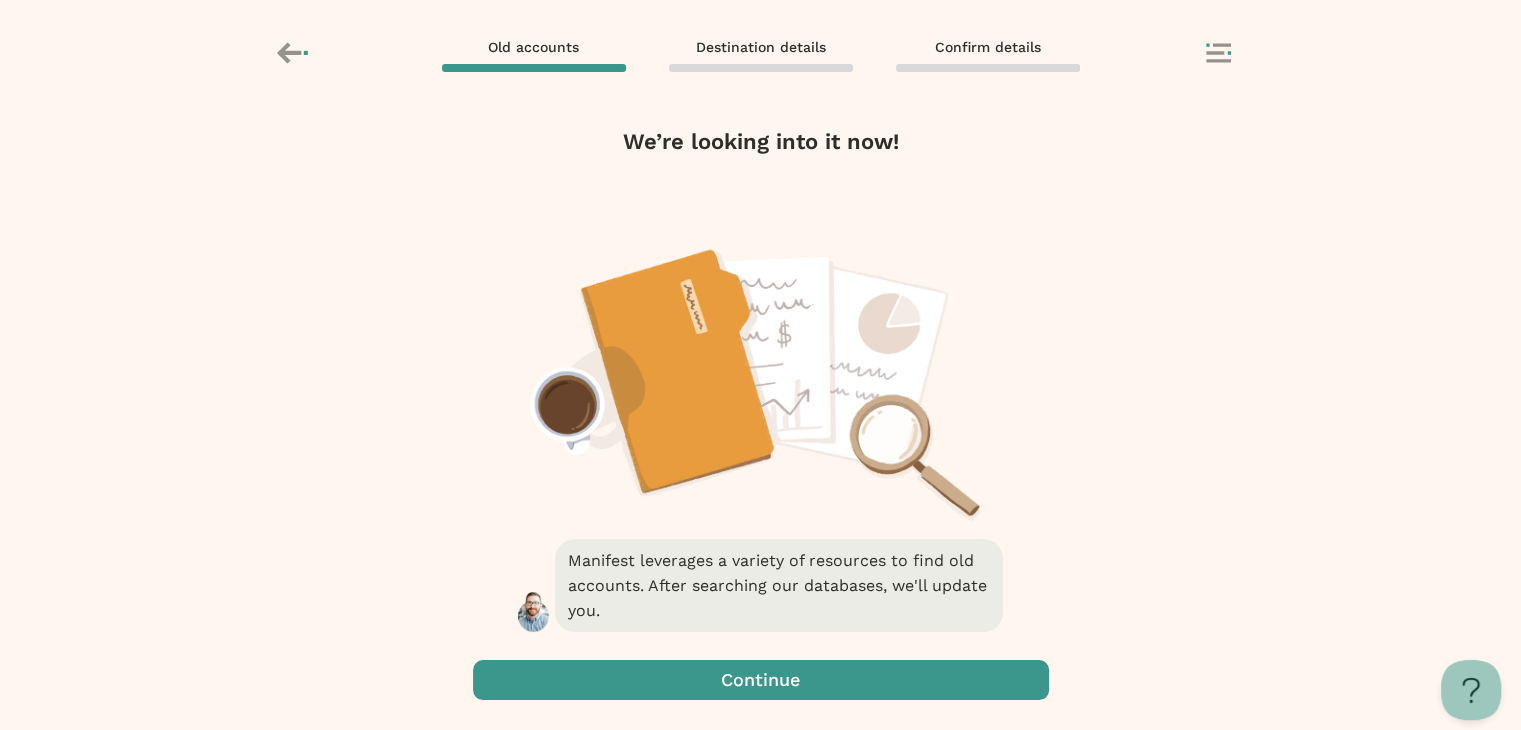 scroll, scrollTop: 0, scrollLeft: 0, axis: both 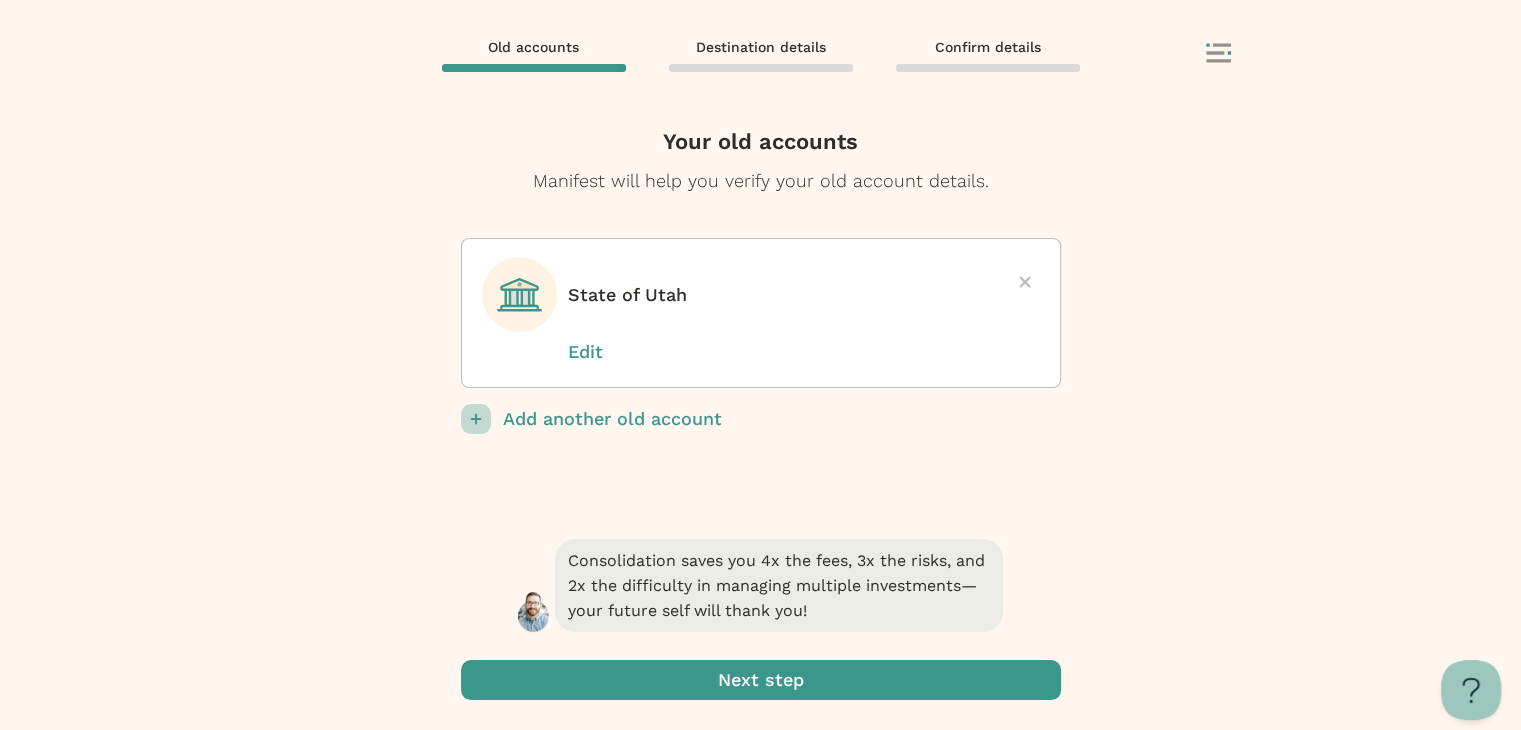click on "Add another old account" at bounding box center [782, 419] 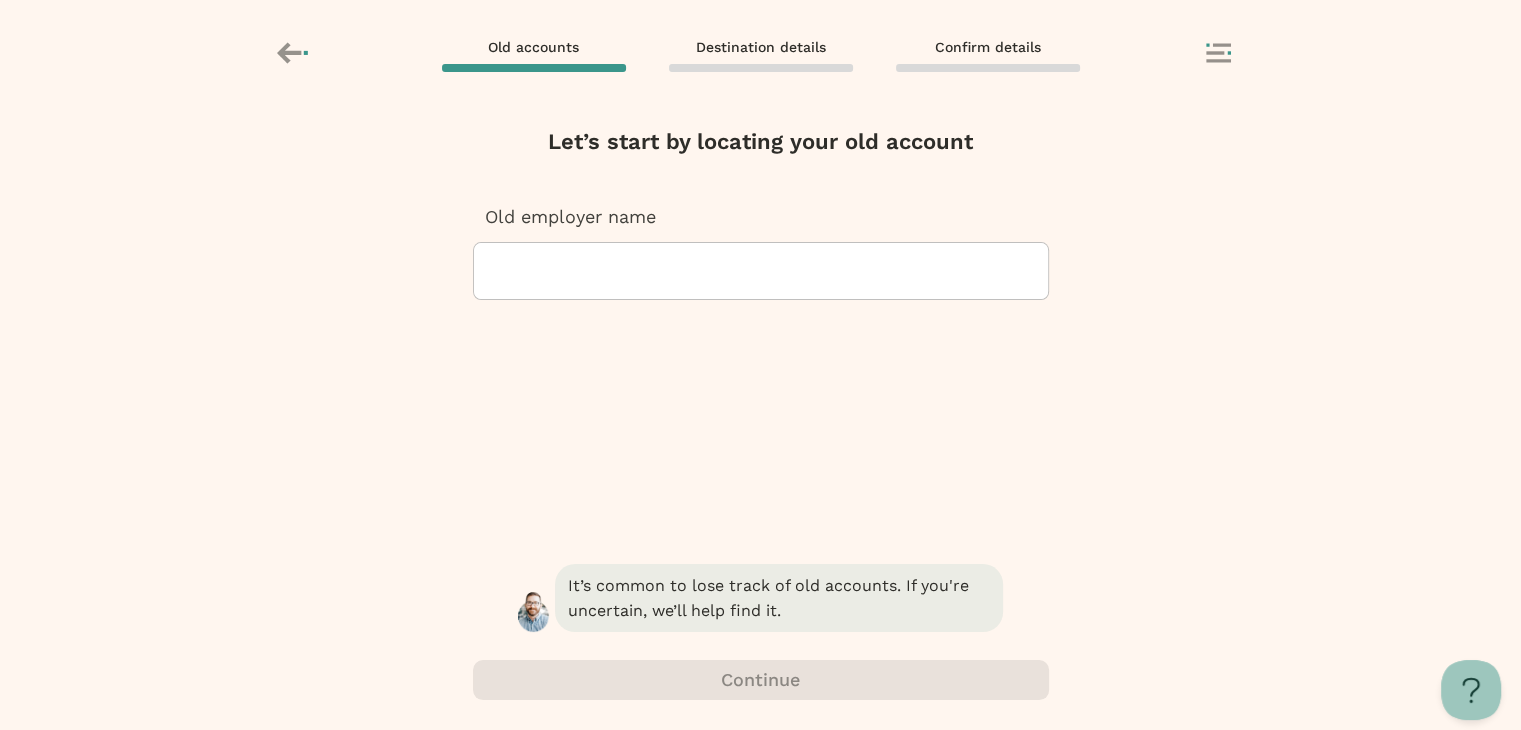 click at bounding box center [761, 271] 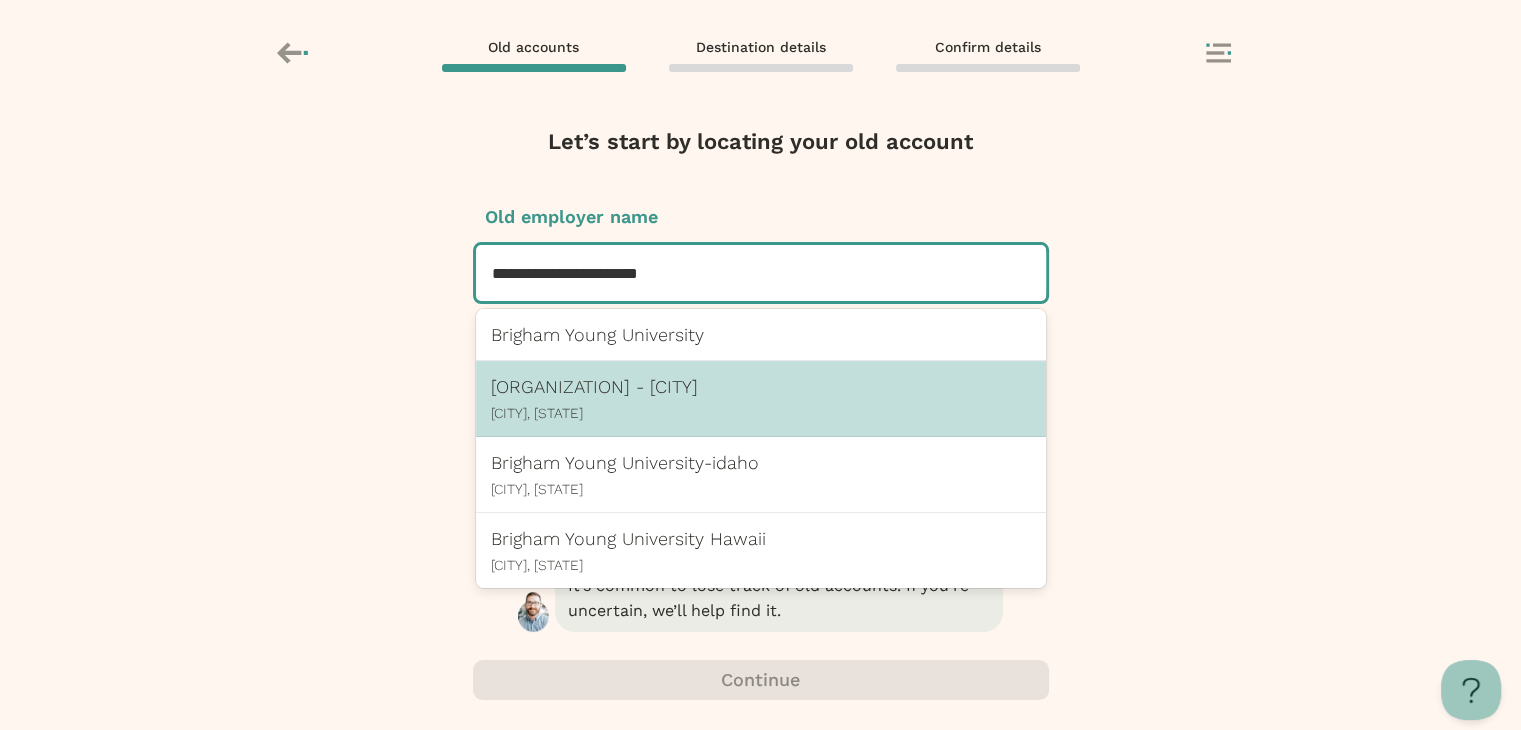 click on "Brigham Young University - Utah" at bounding box center (761, 386) 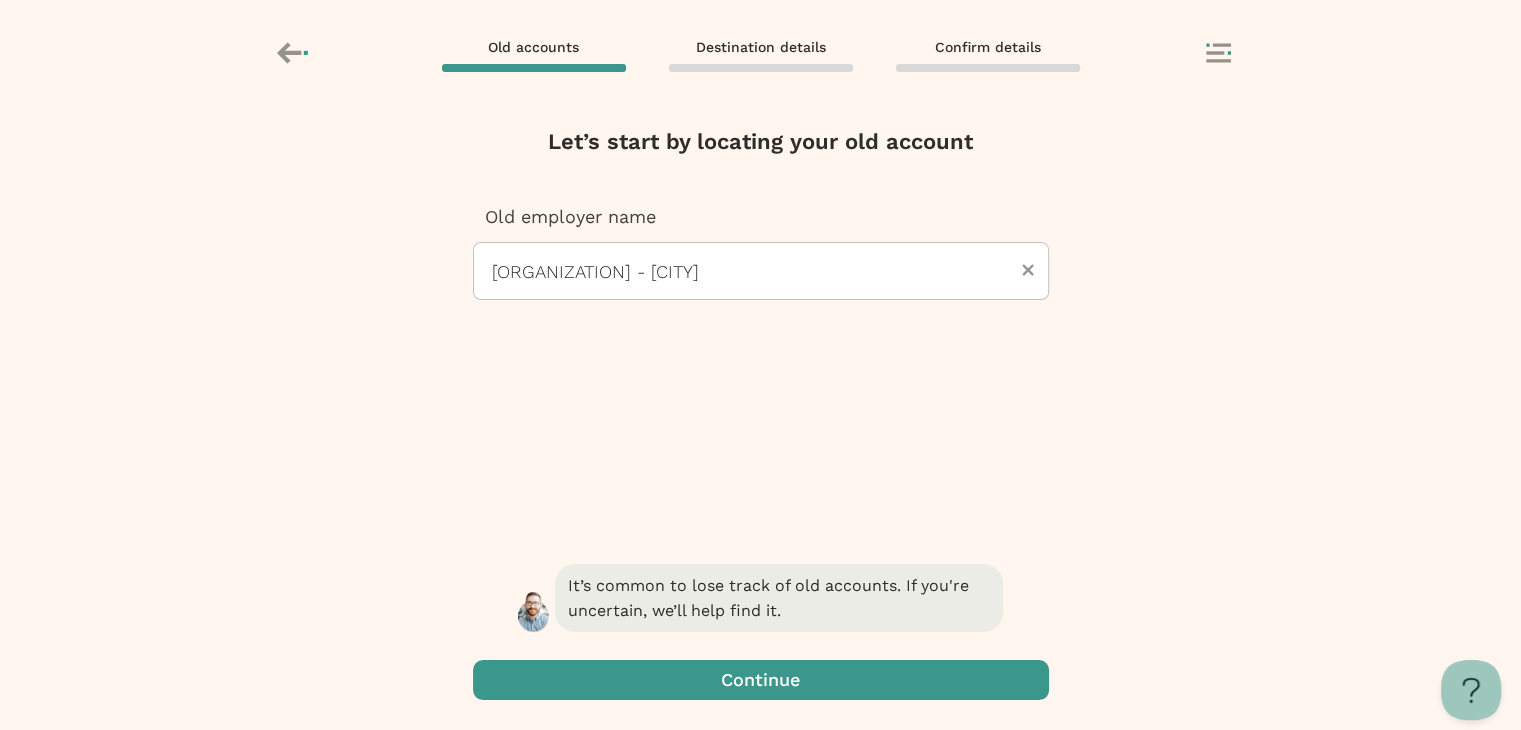 click at bounding box center [761, 680] 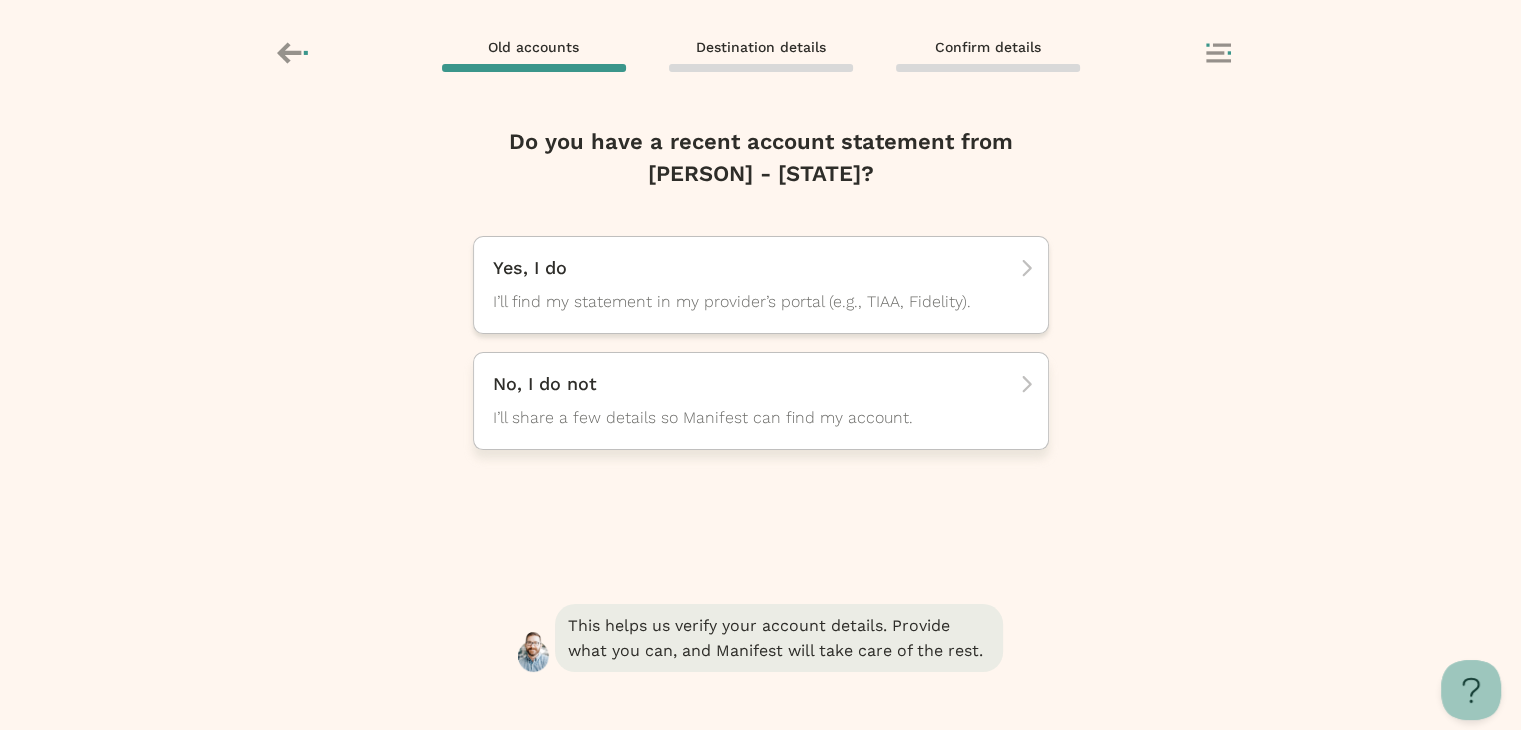 click on "I’ll share a few details so Manifest can find my account." at bounding box center [743, 302] 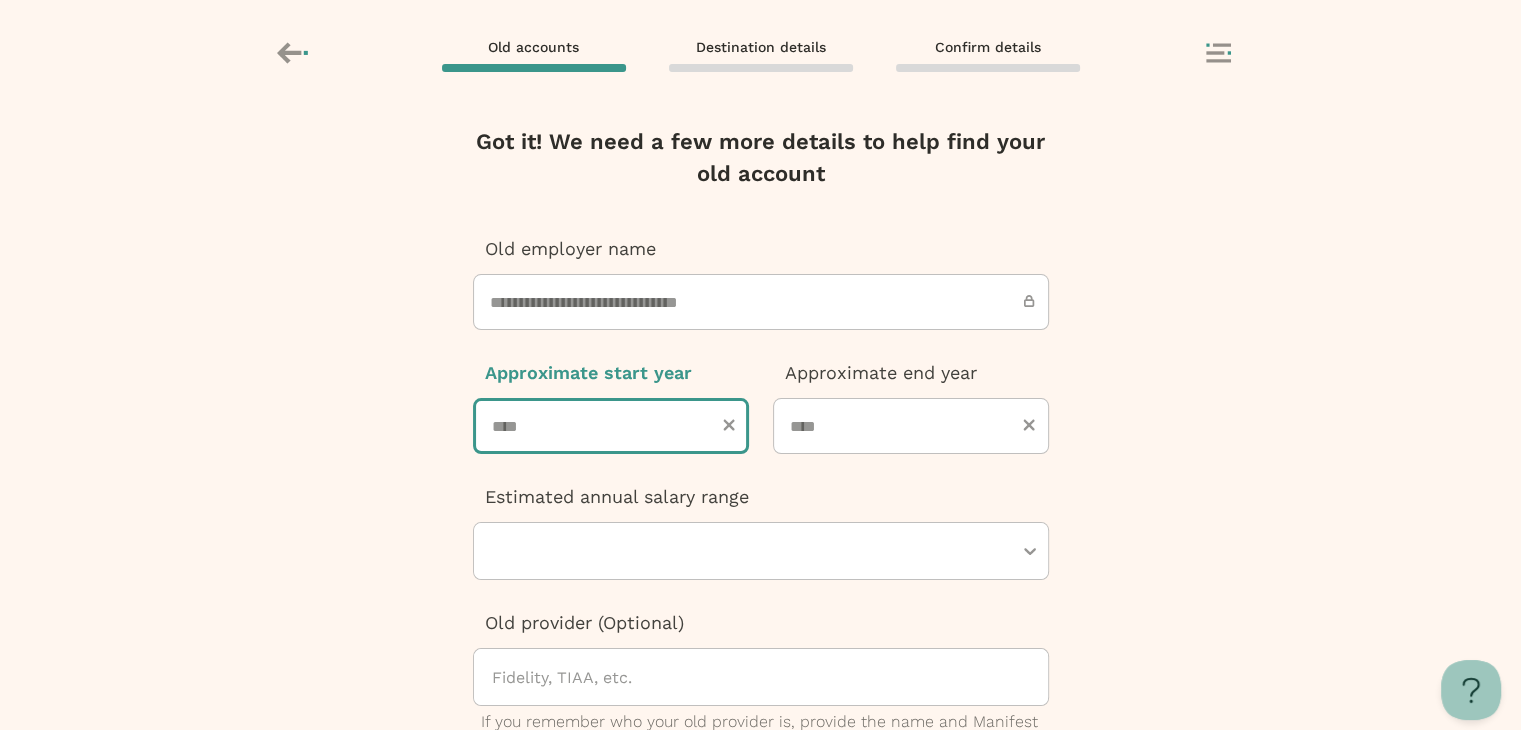 click at bounding box center [611, 426] 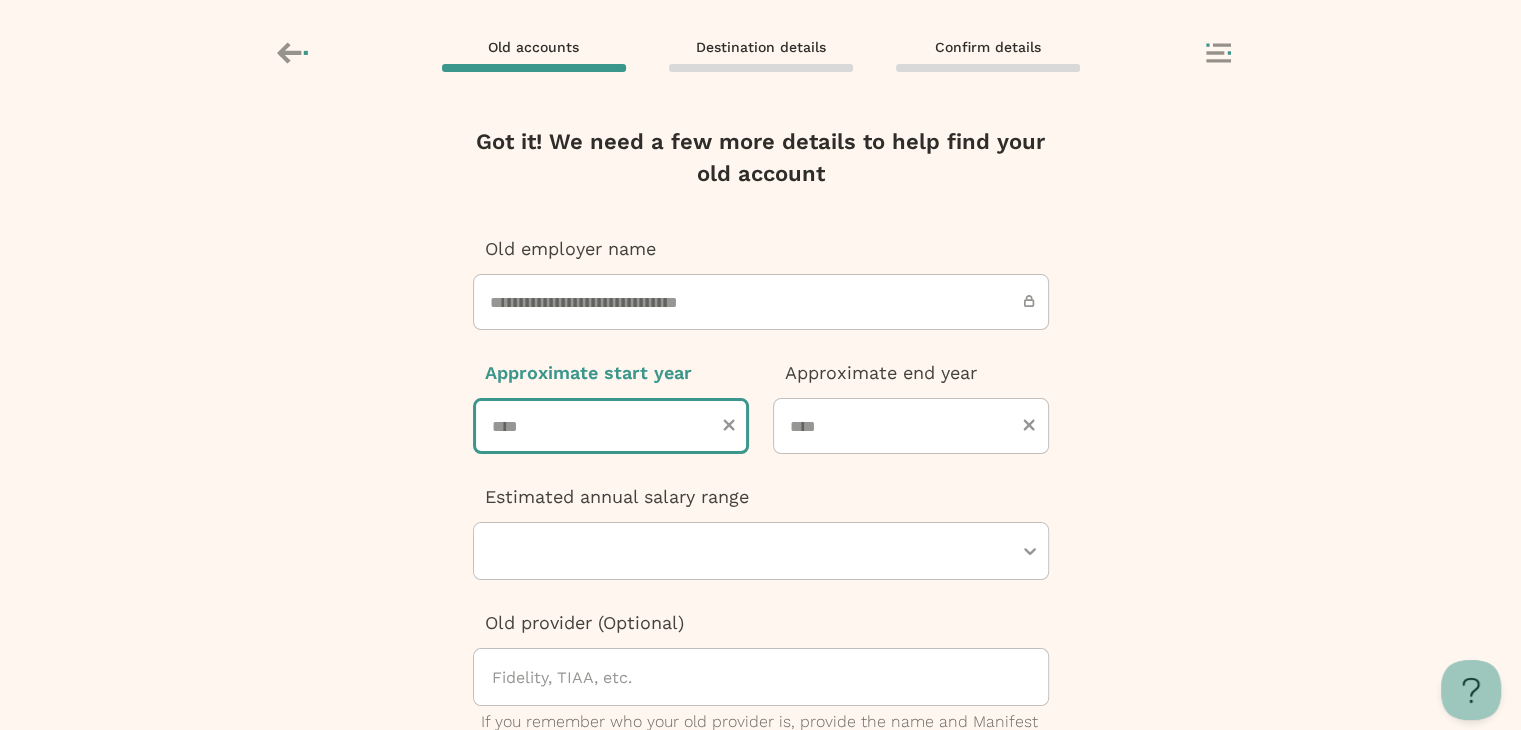 type on "****" 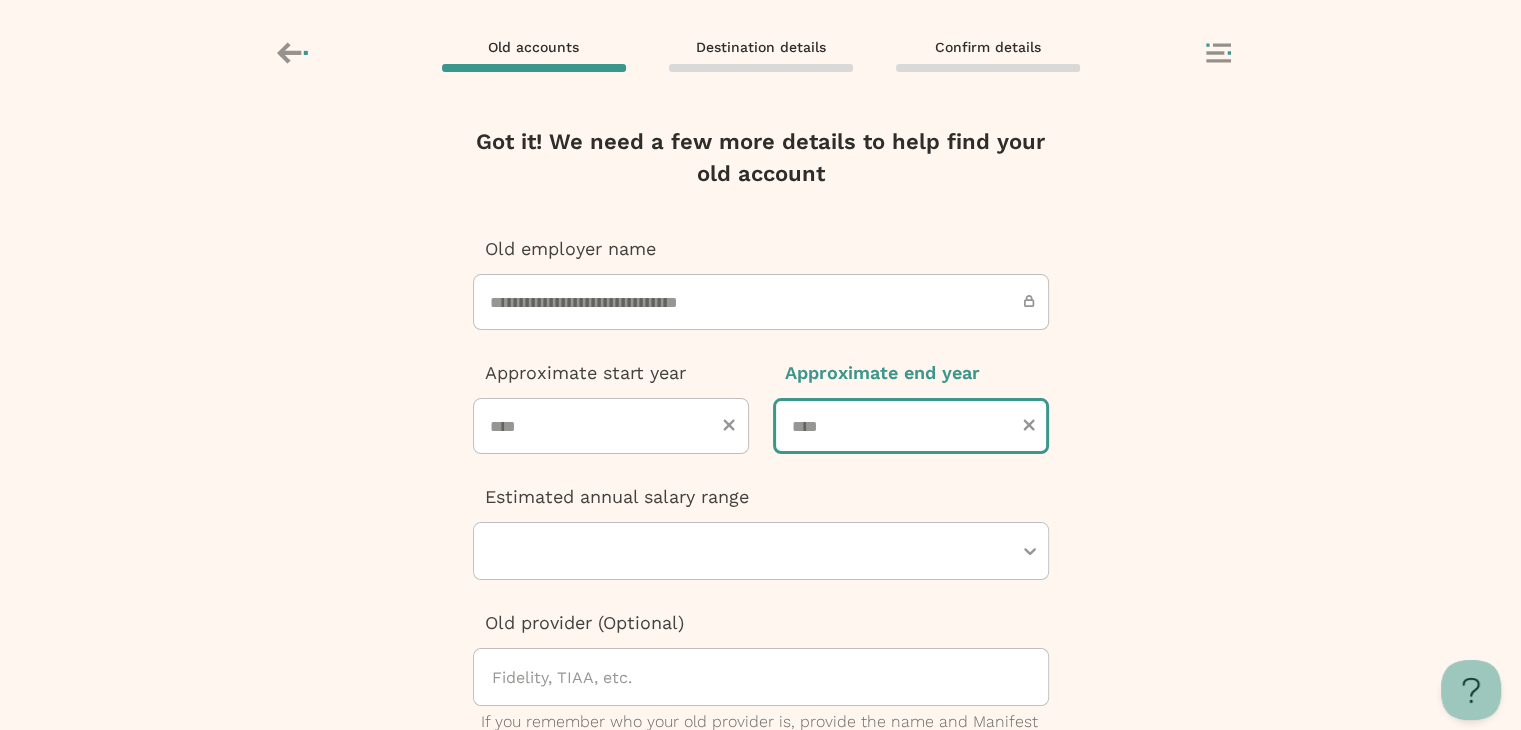 type on "****" 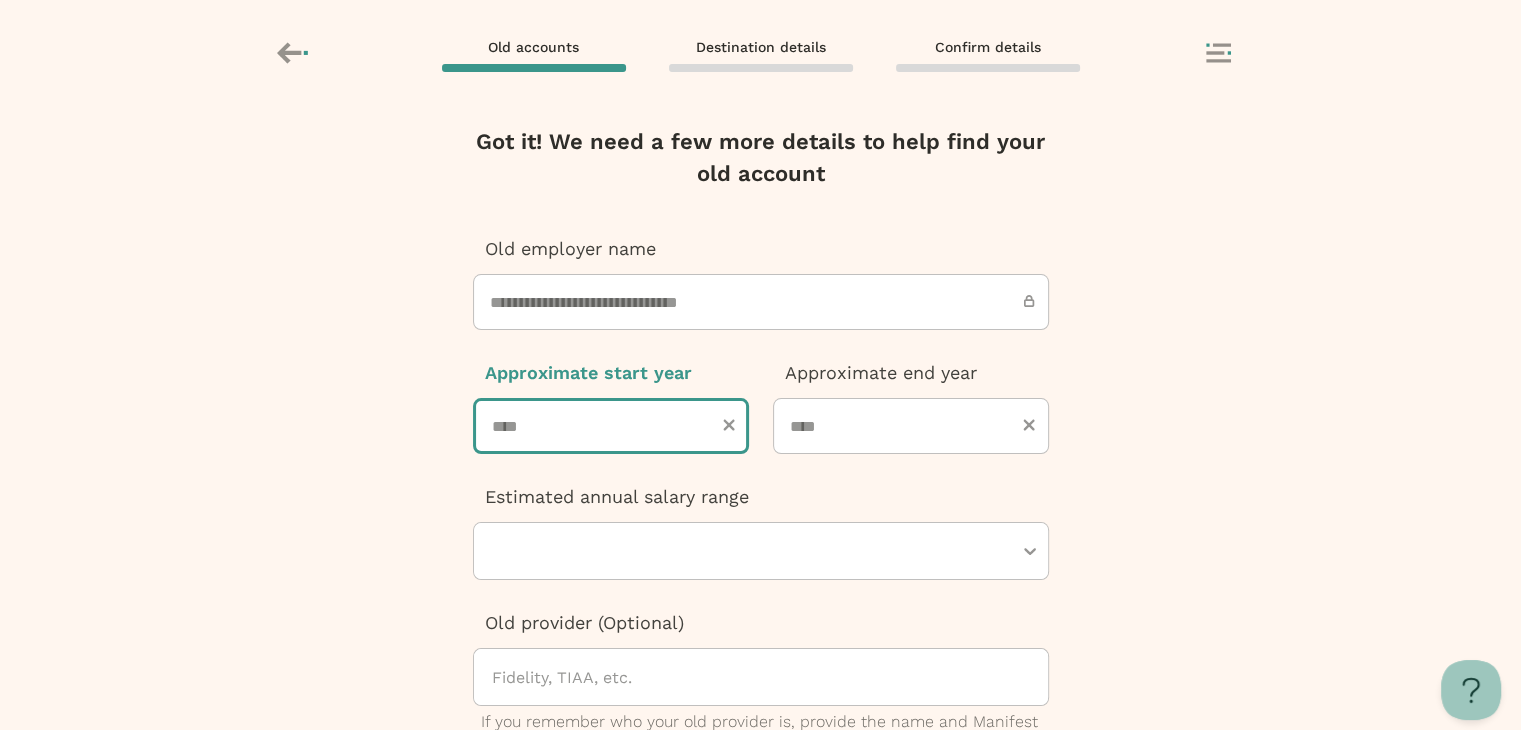 type on "****" 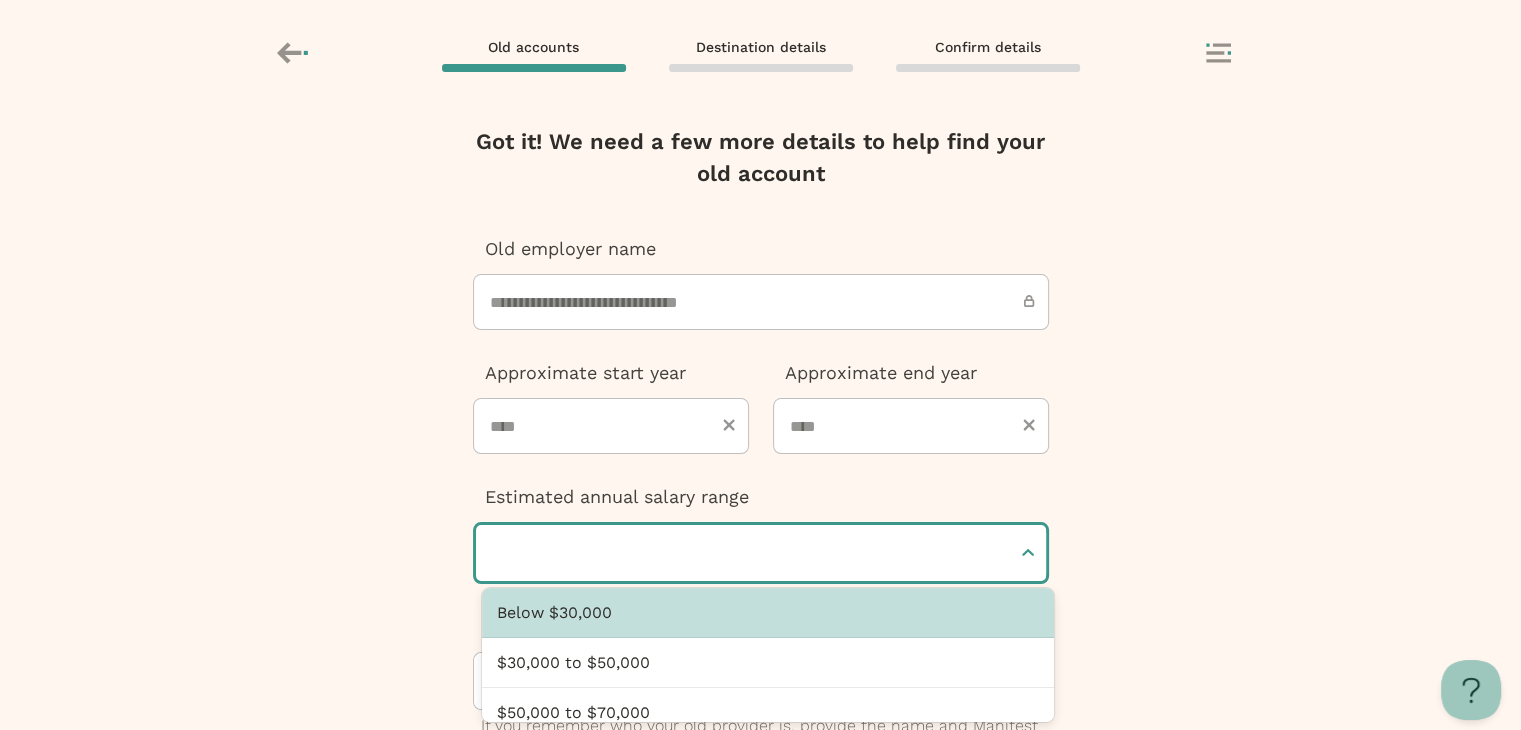 click at bounding box center [751, 553] 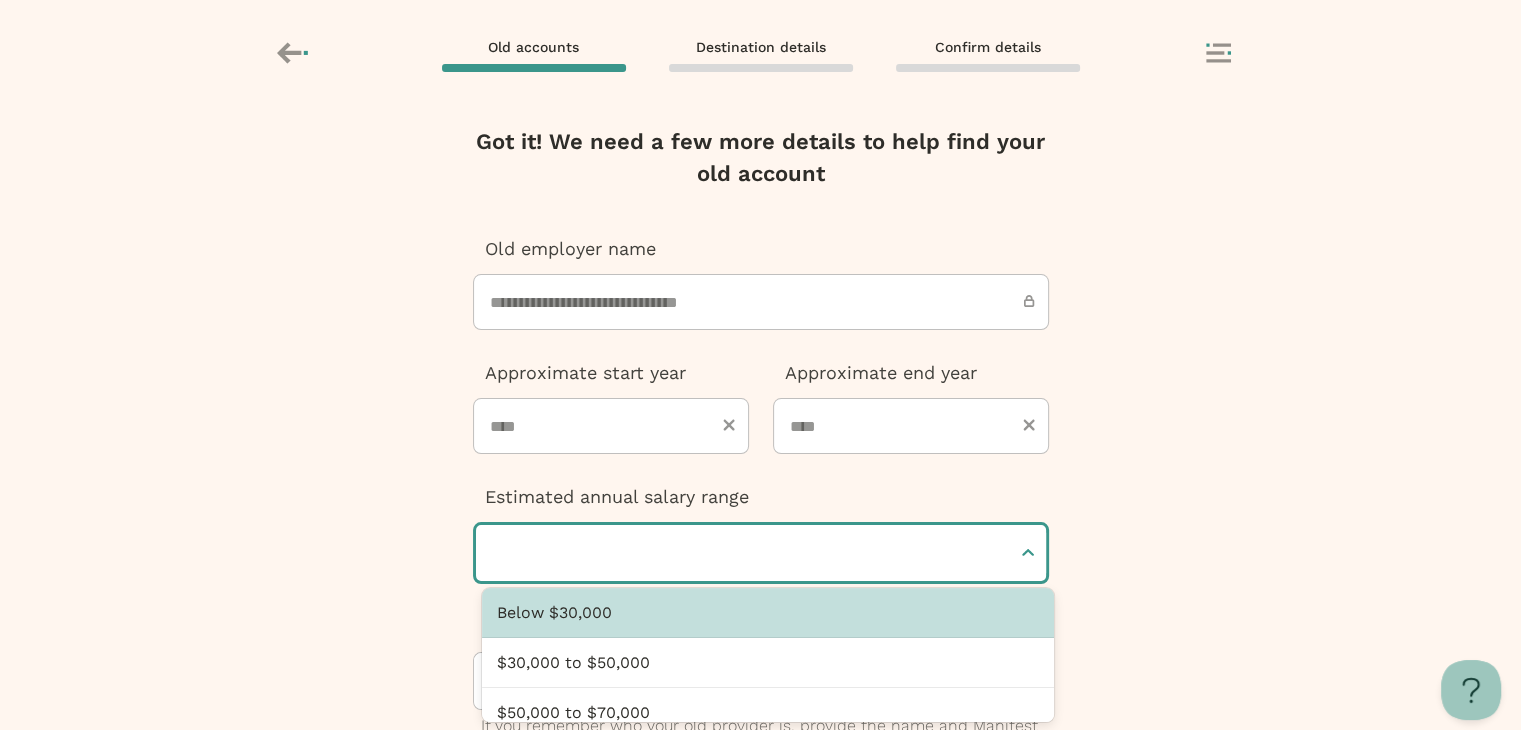 click on "Below $30,000" at bounding box center (767, 613) 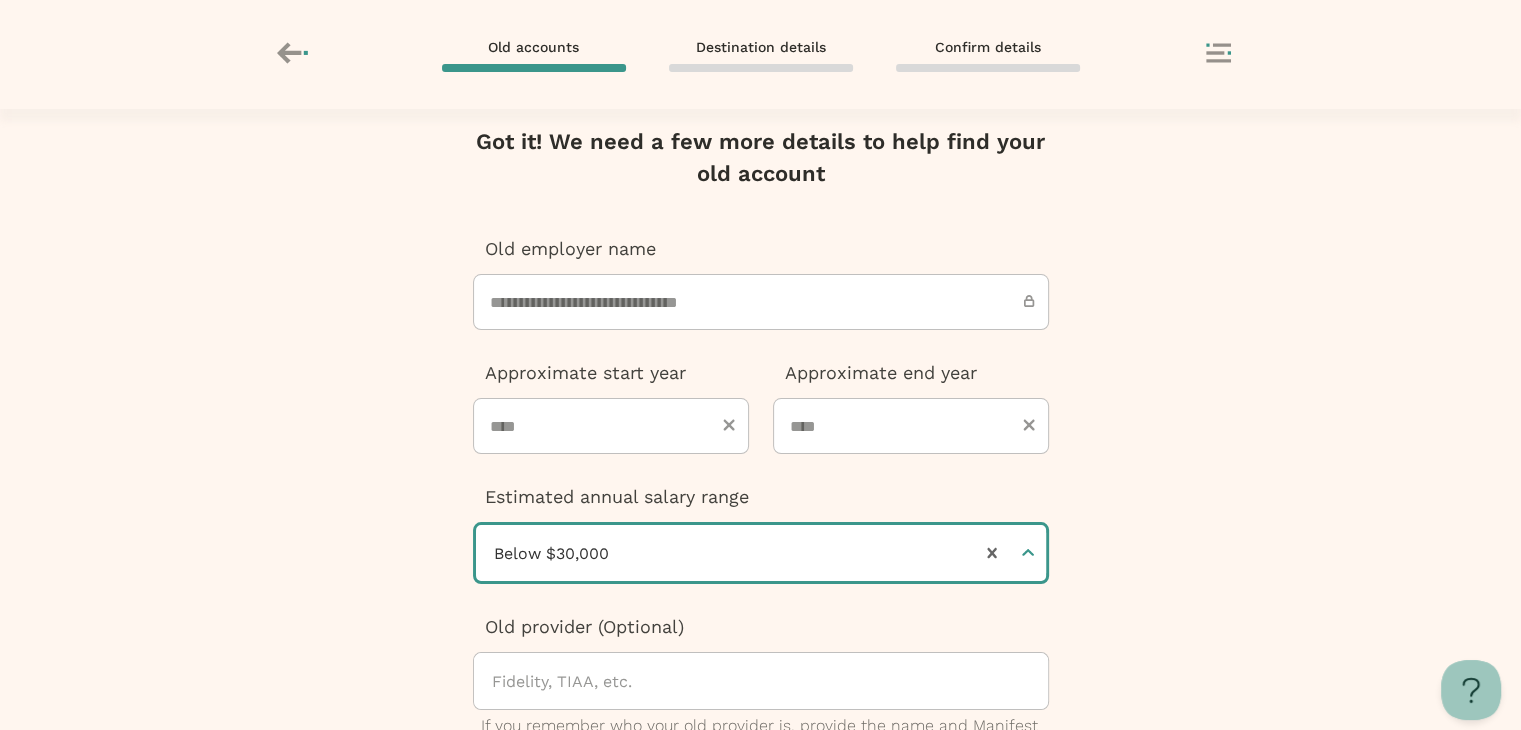 scroll, scrollTop: 308, scrollLeft: 0, axis: vertical 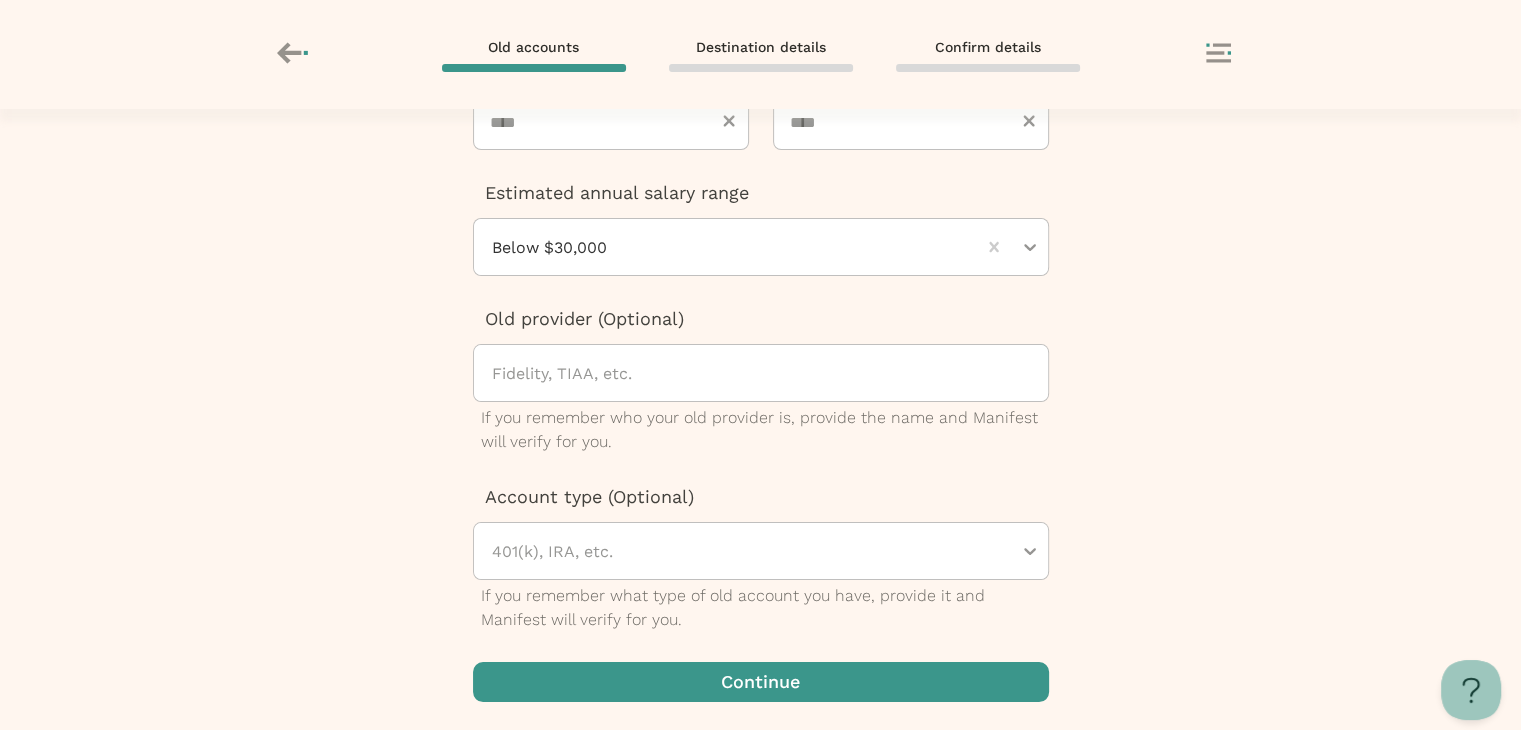 click at bounding box center (761, 682) 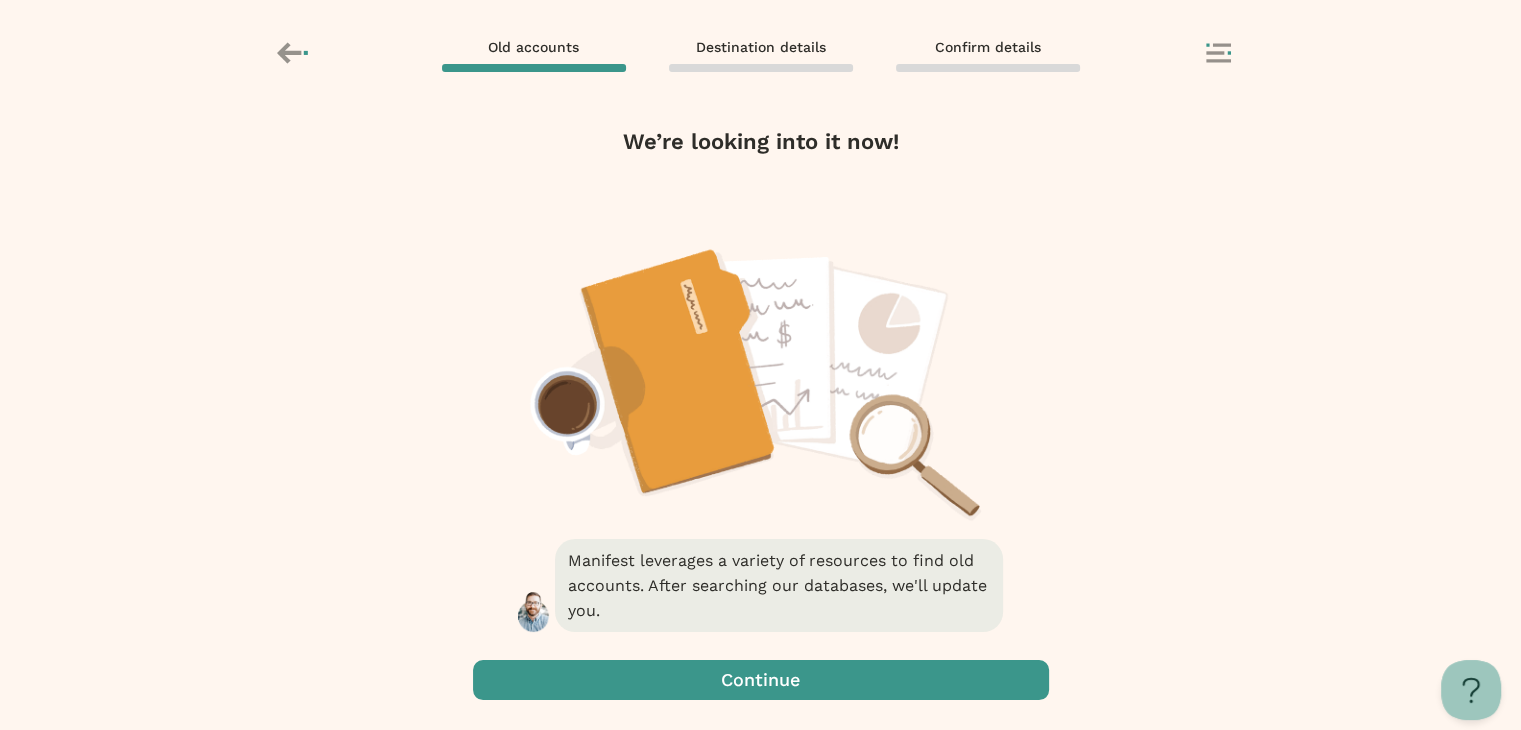 click at bounding box center [761, 680] 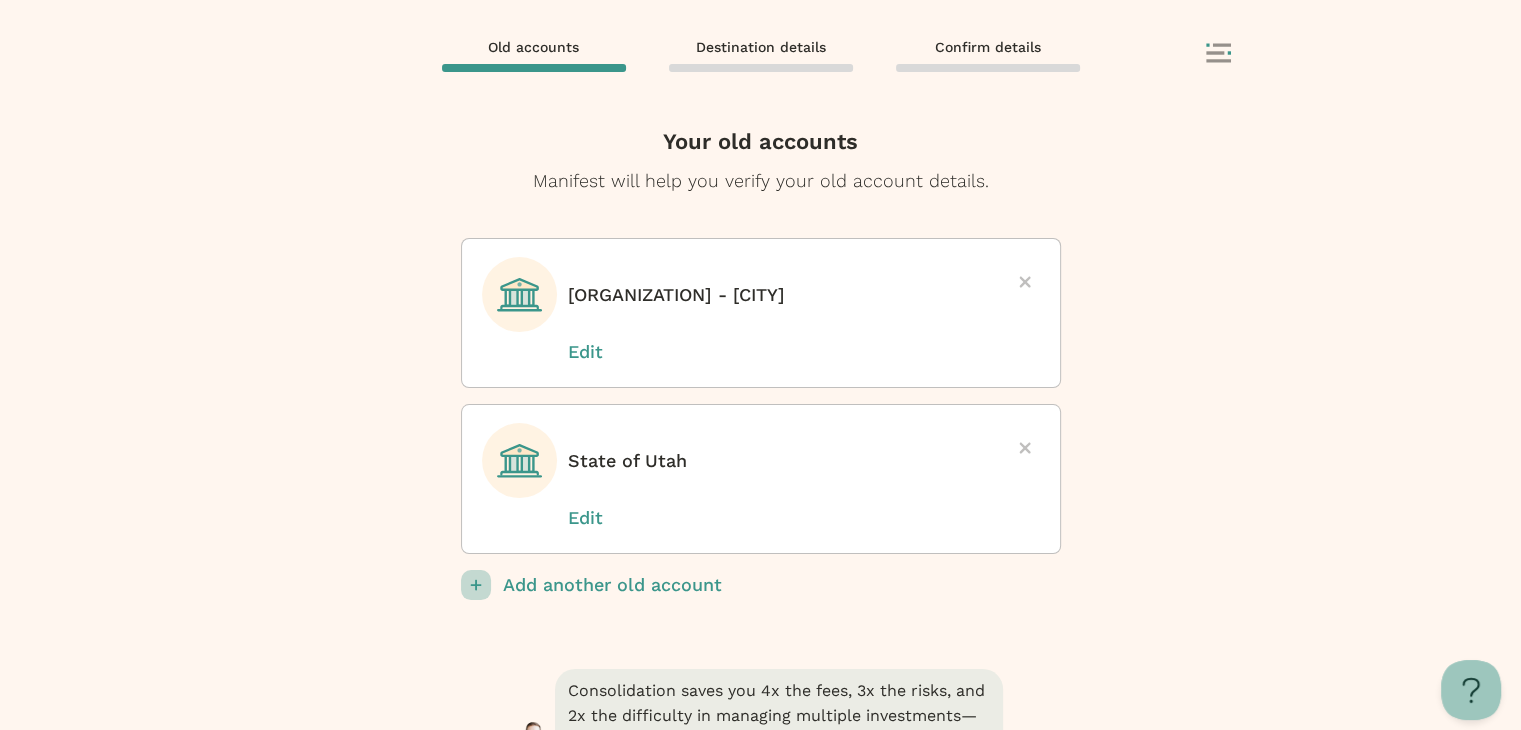 click on "Add another old account" at bounding box center [782, 585] 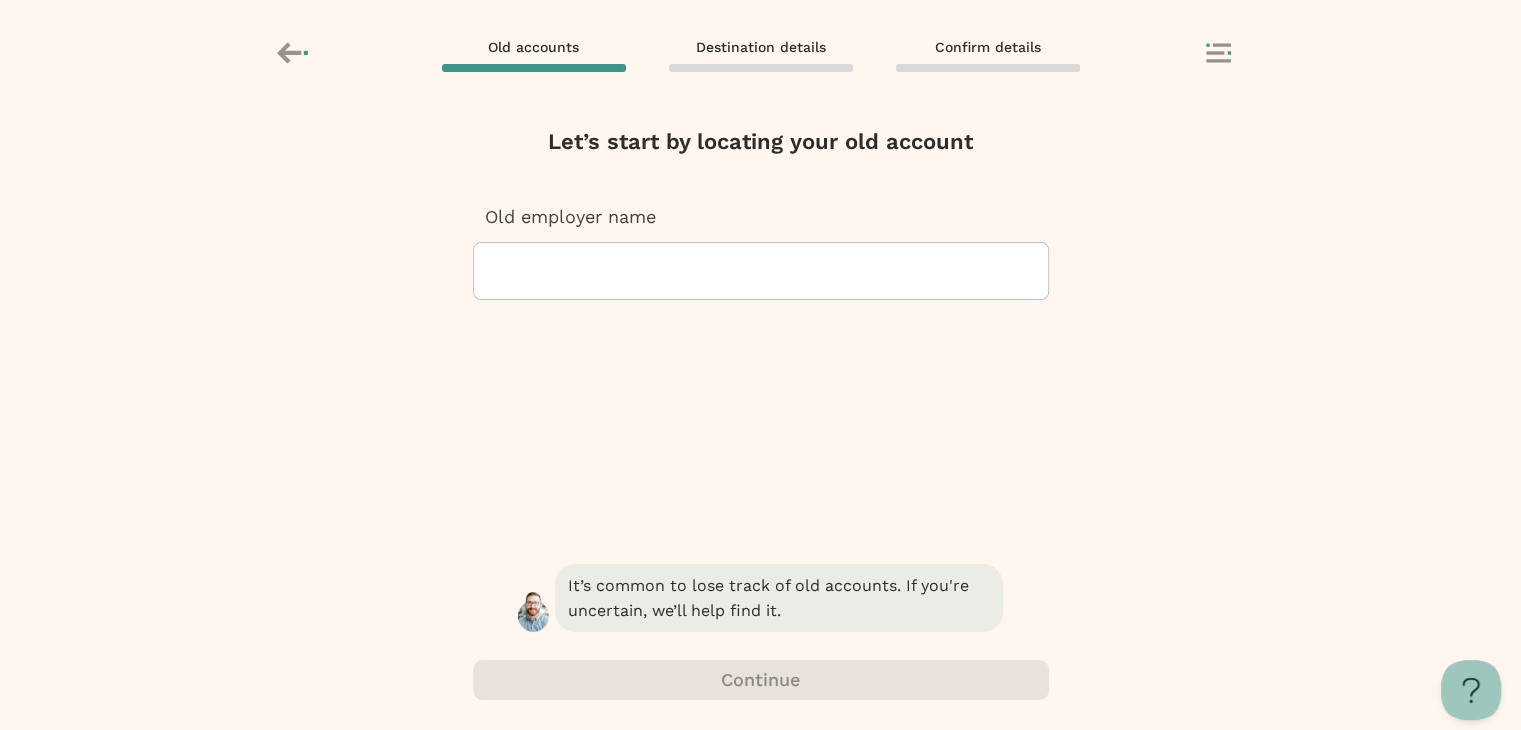 click at bounding box center [761, 271] 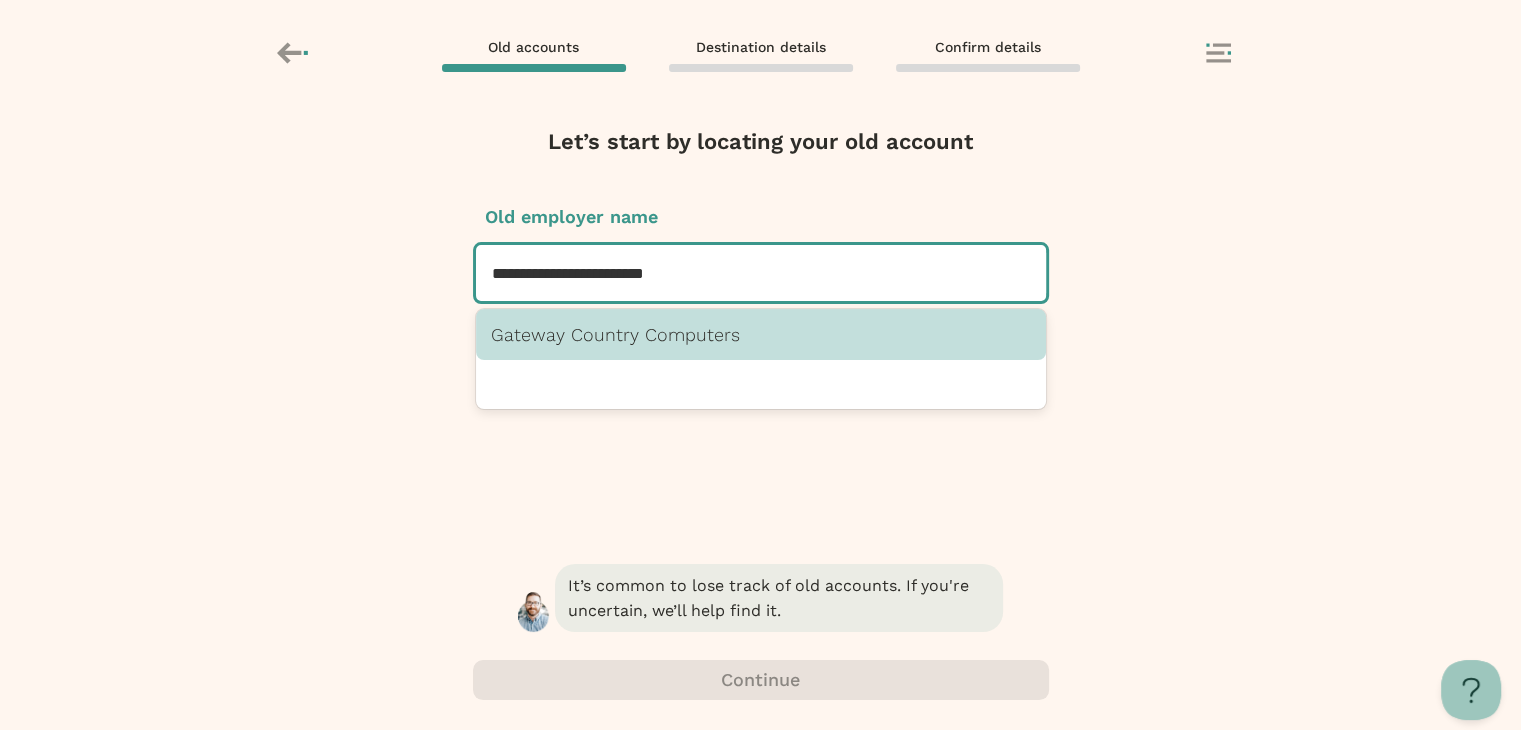 click on "Gateway Country Computers" at bounding box center [761, 334] 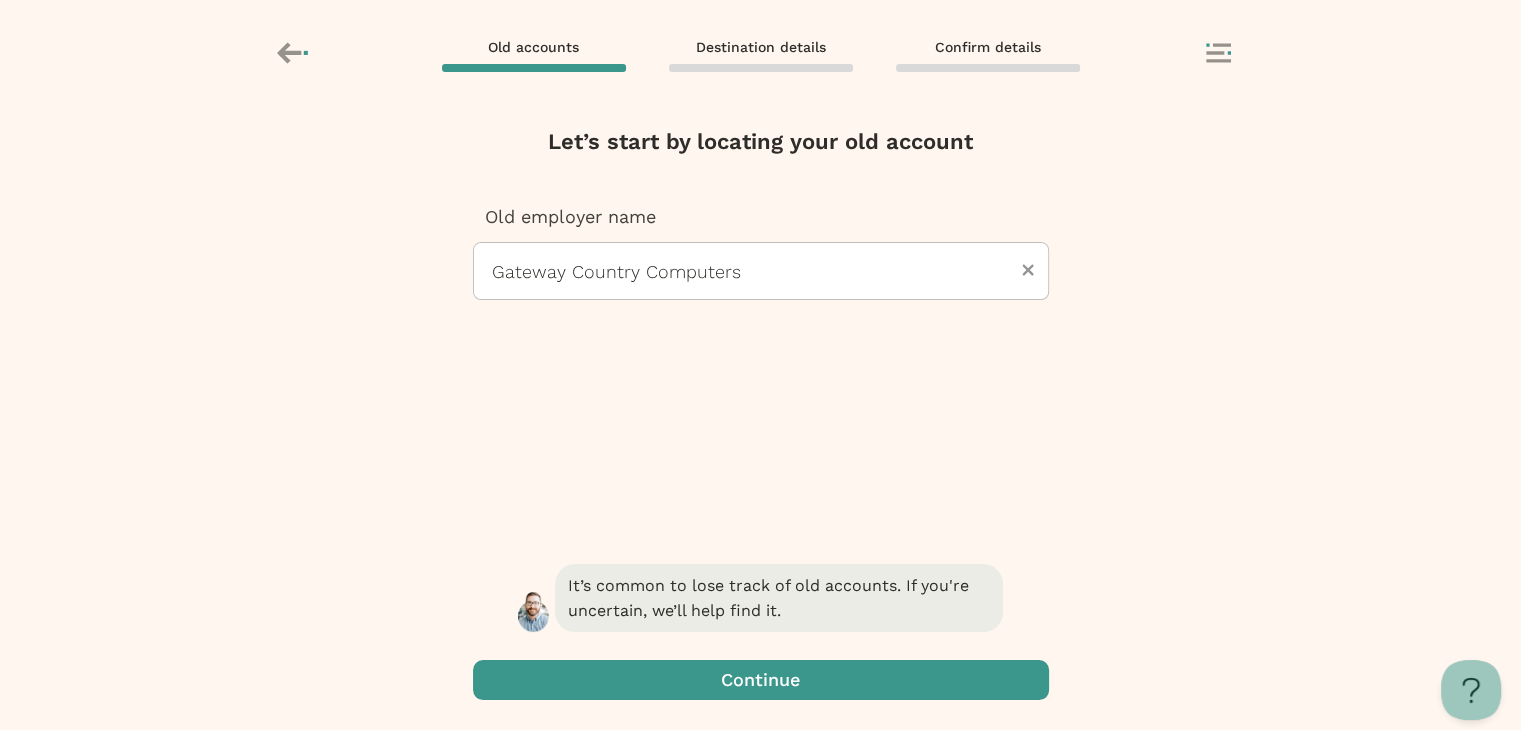 click at bounding box center (761, 680) 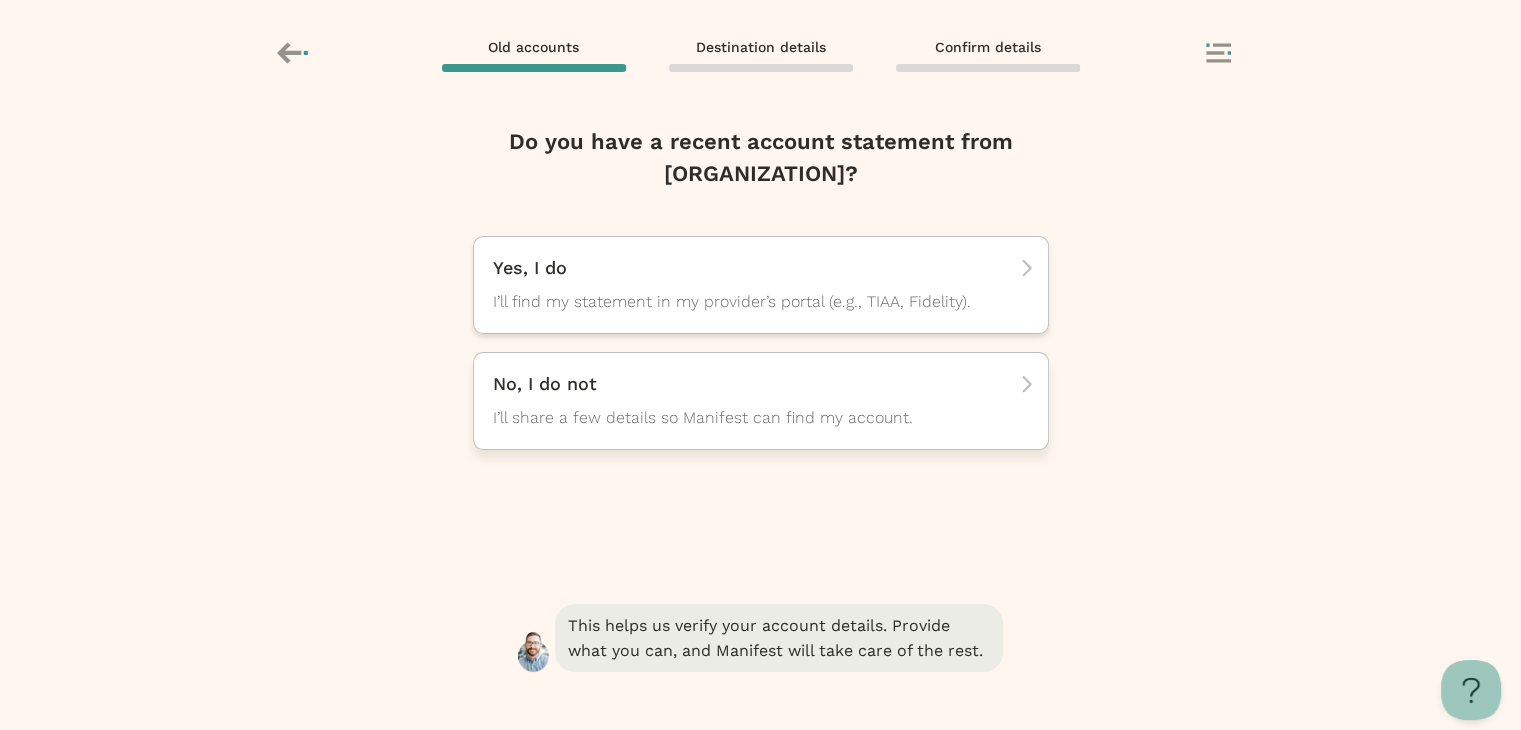 click on "No, I do not I’ll share a few details so Manifest can find my account." at bounding box center [754, 285] 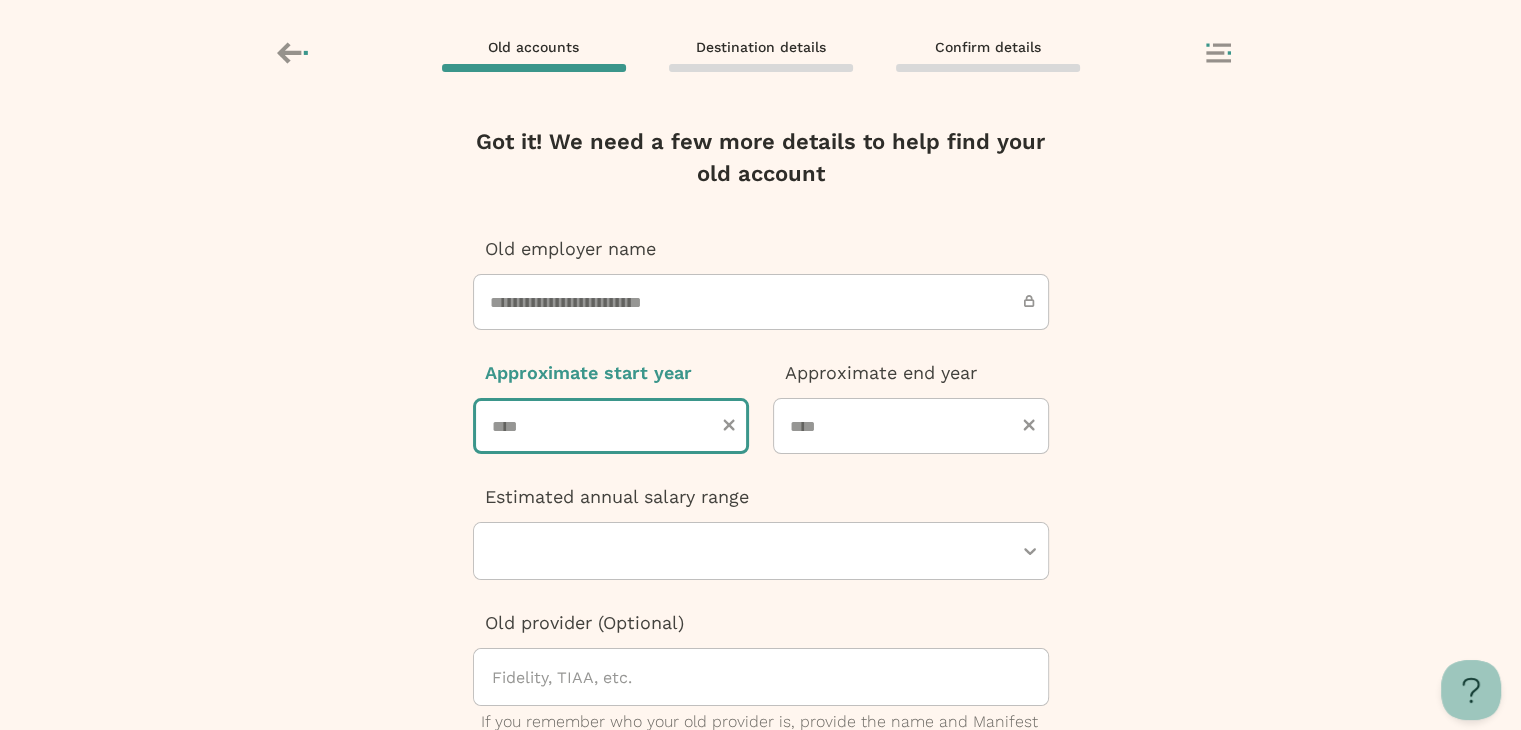 click at bounding box center (611, 426) 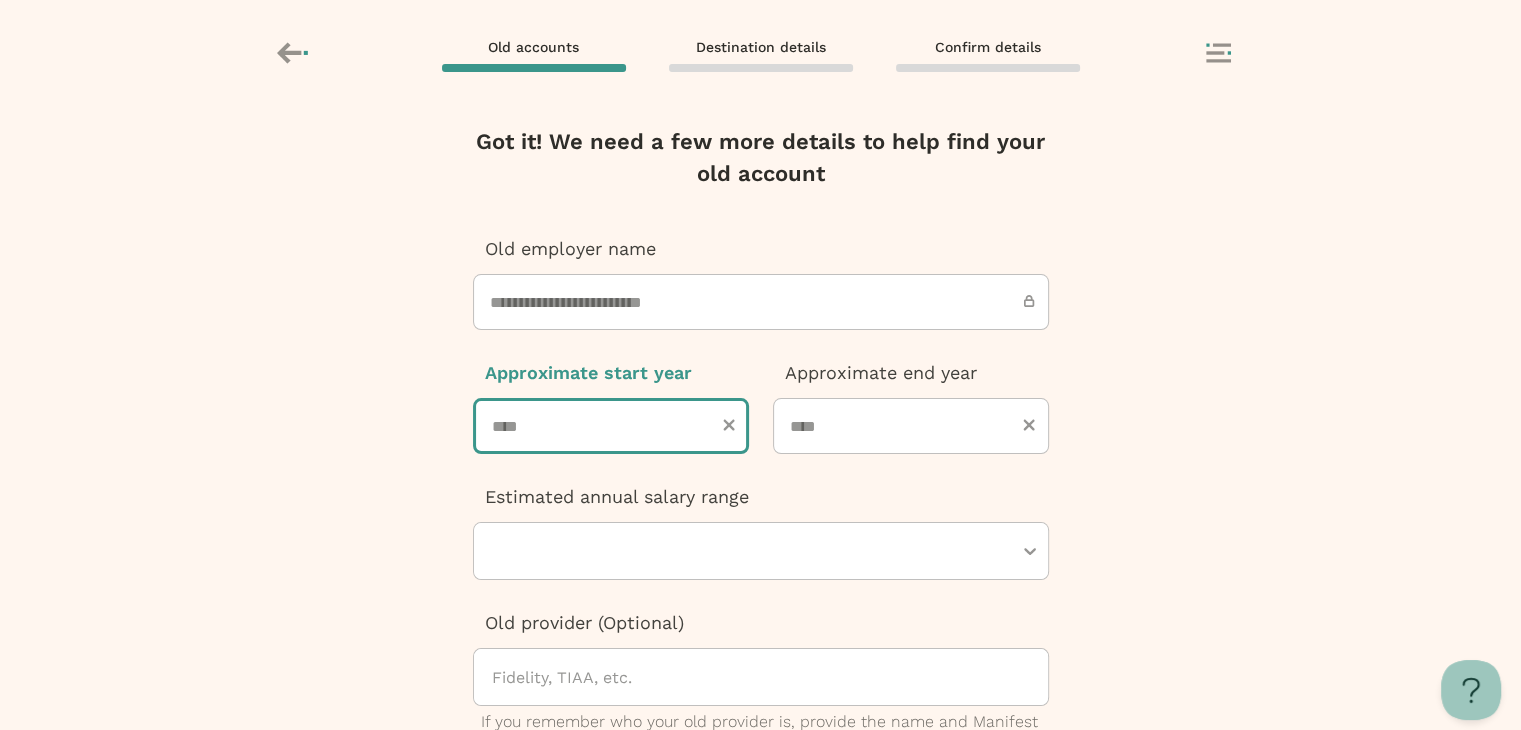 type on "****" 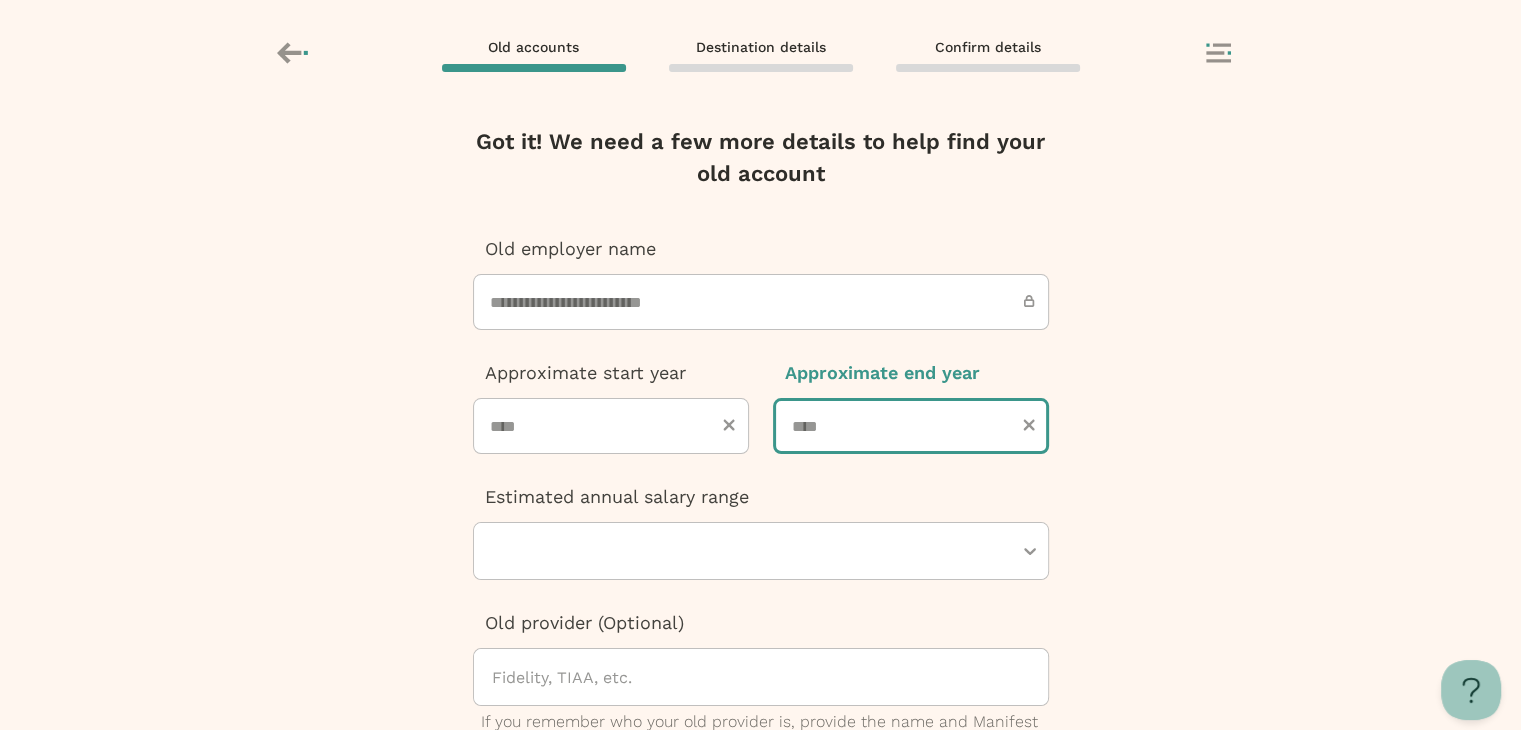 click at bounding box center [911, 426] 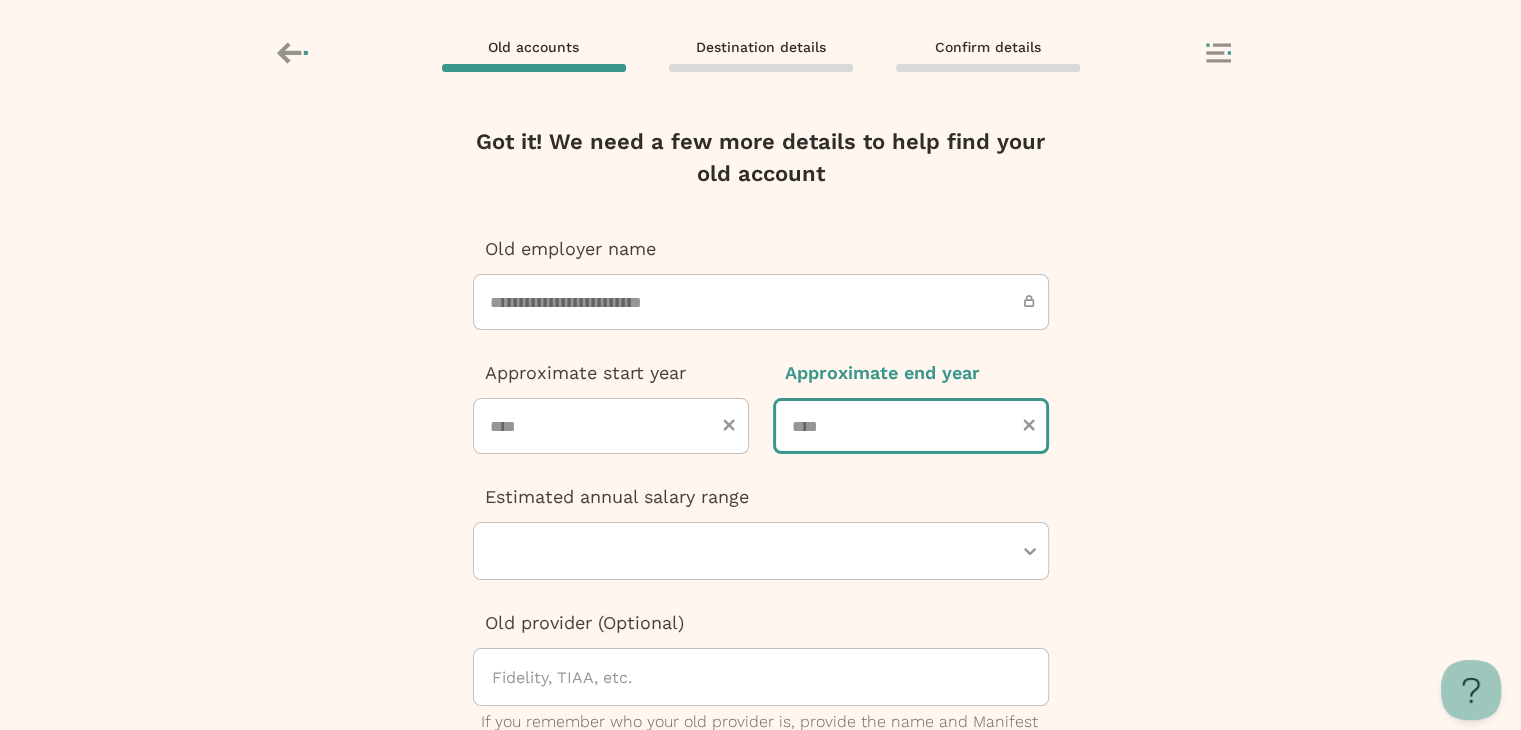 click on "****" at bounding box center (911, 426) 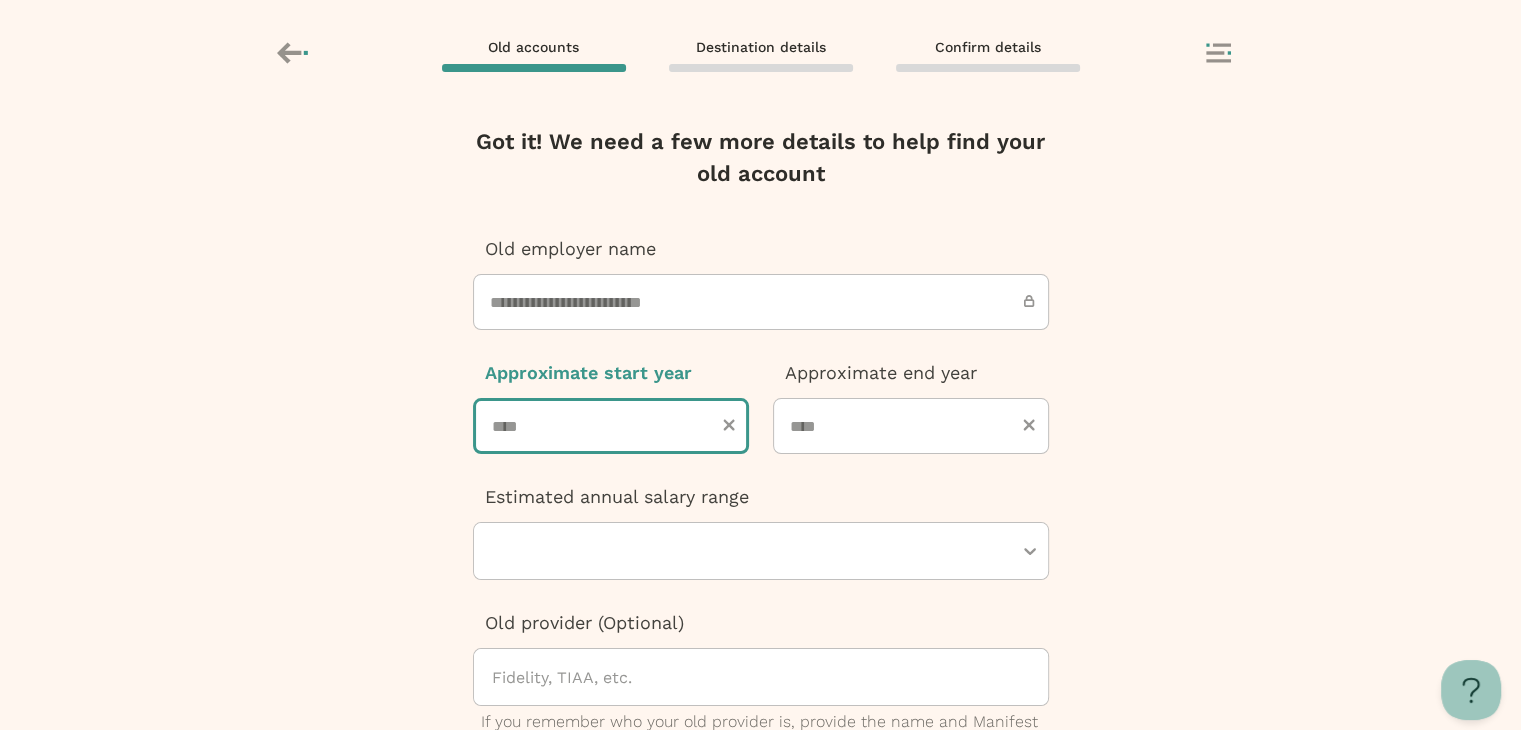 click on "****" at bounding box center (611, 426) 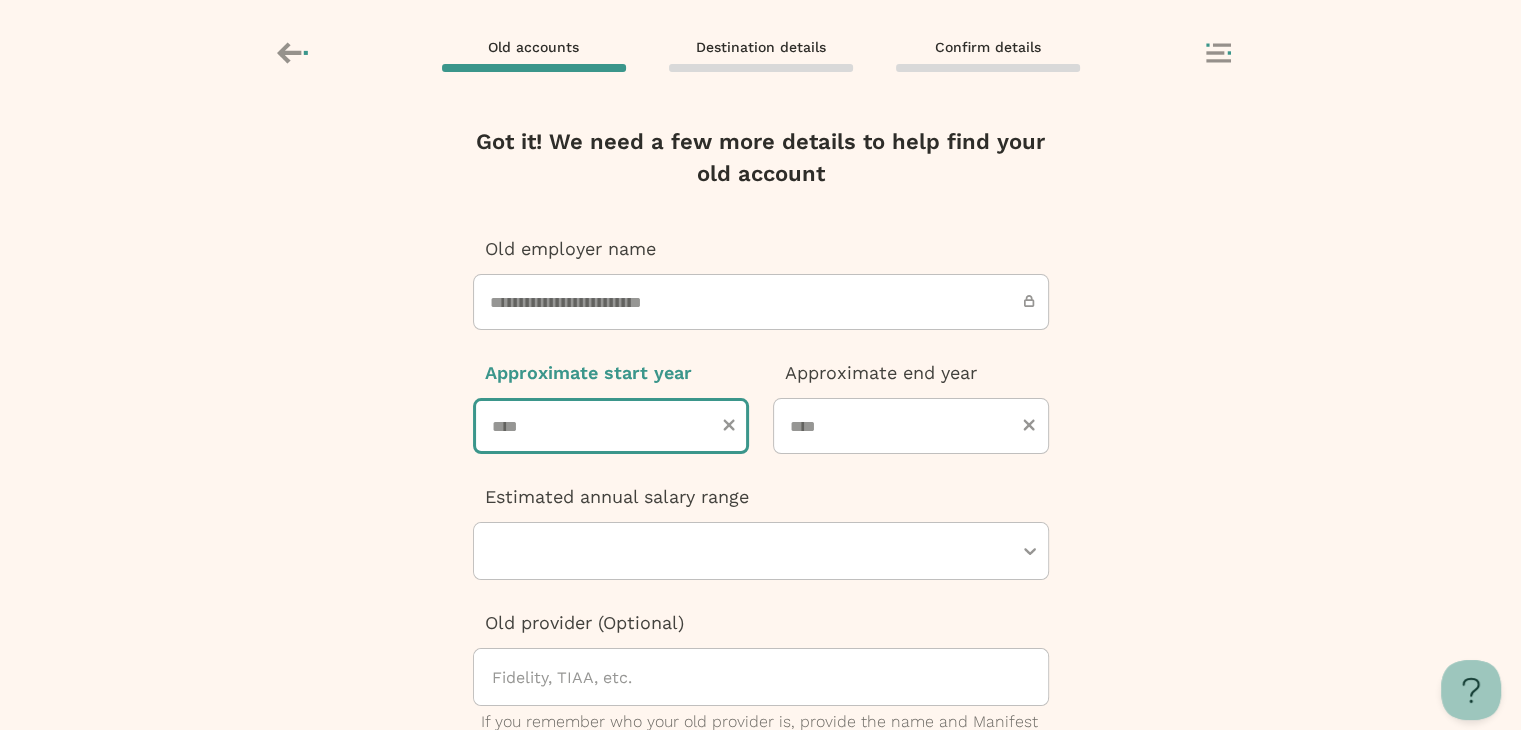 type on "****" 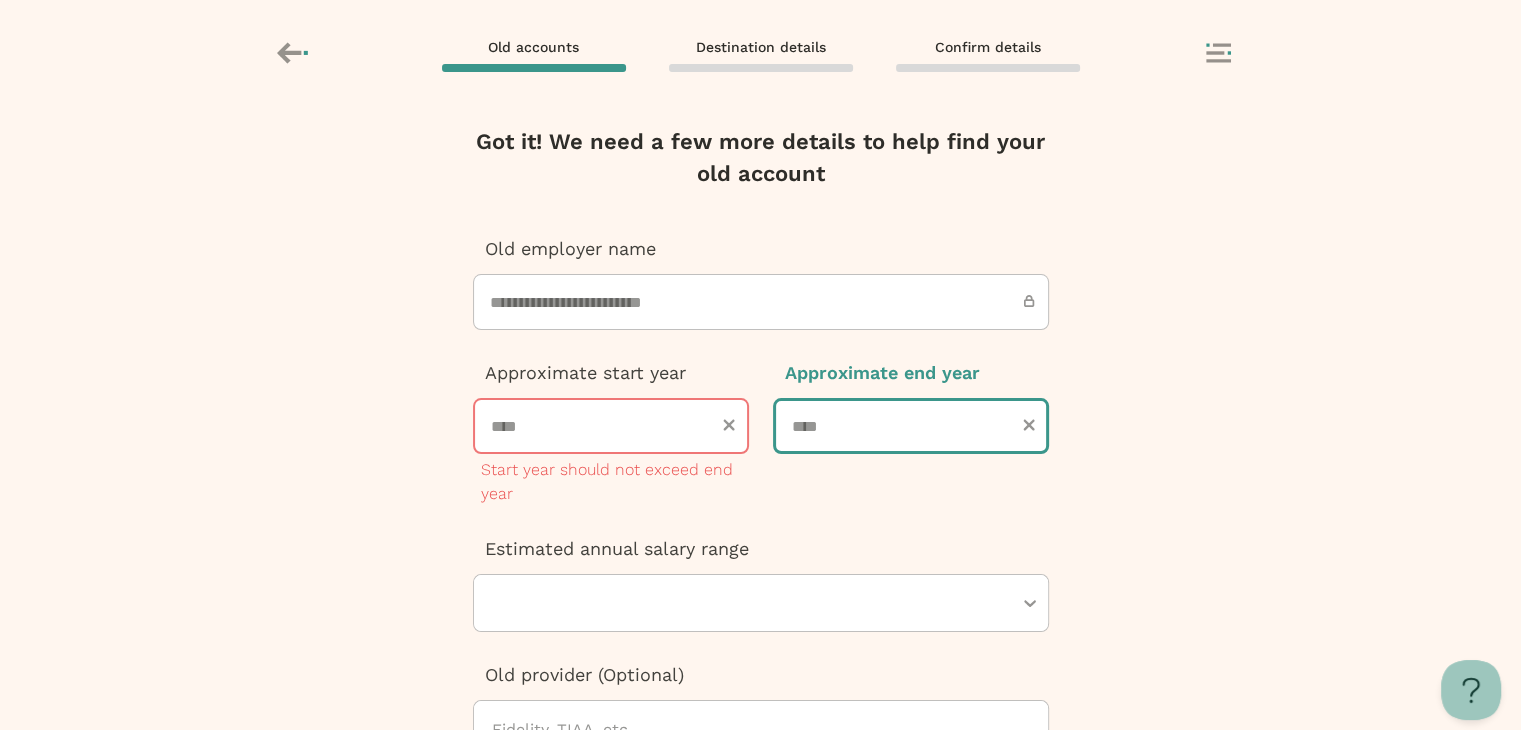 type on "****" 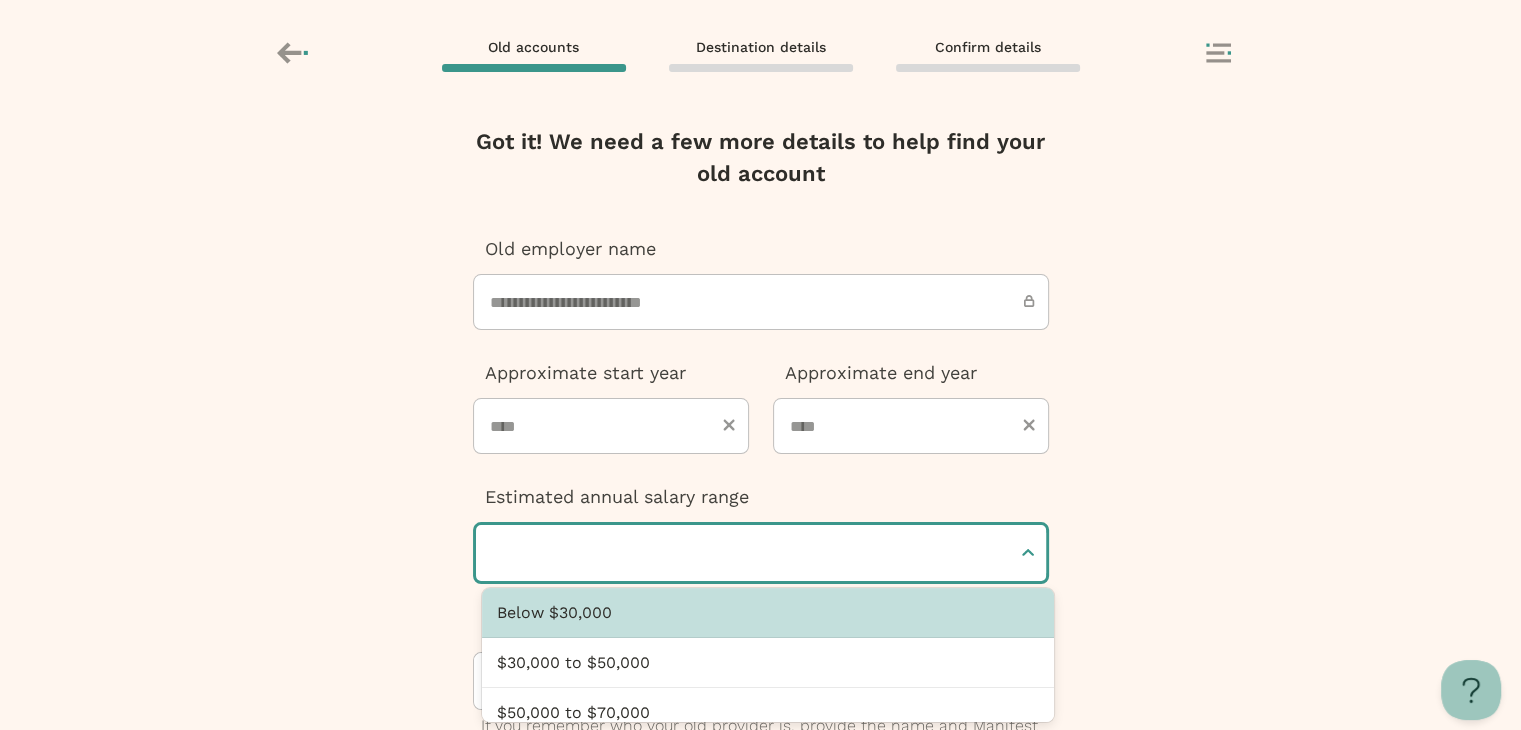 click at bounding box center [751, 553] 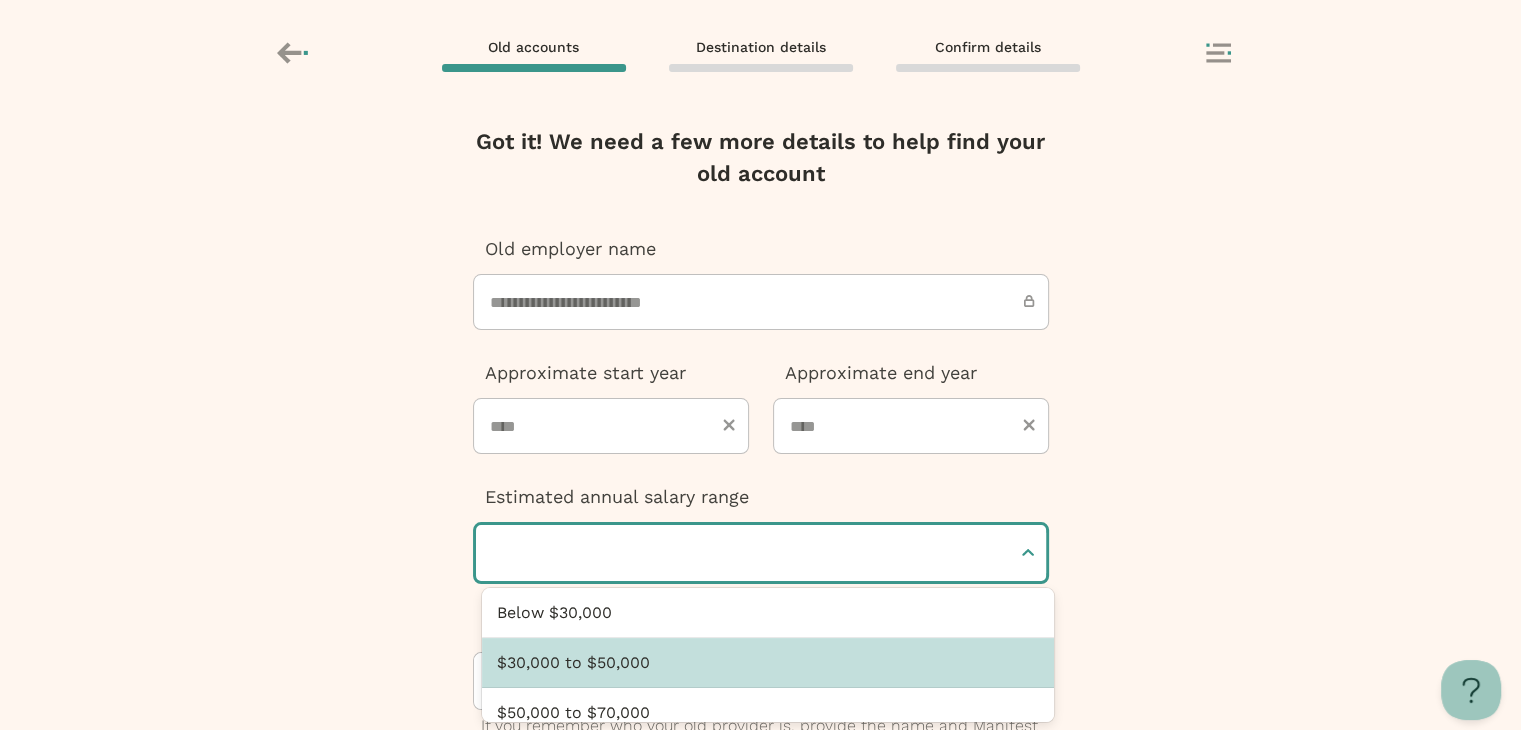 click on "$30,000 to $50,000" at bounding box center (767, 663) 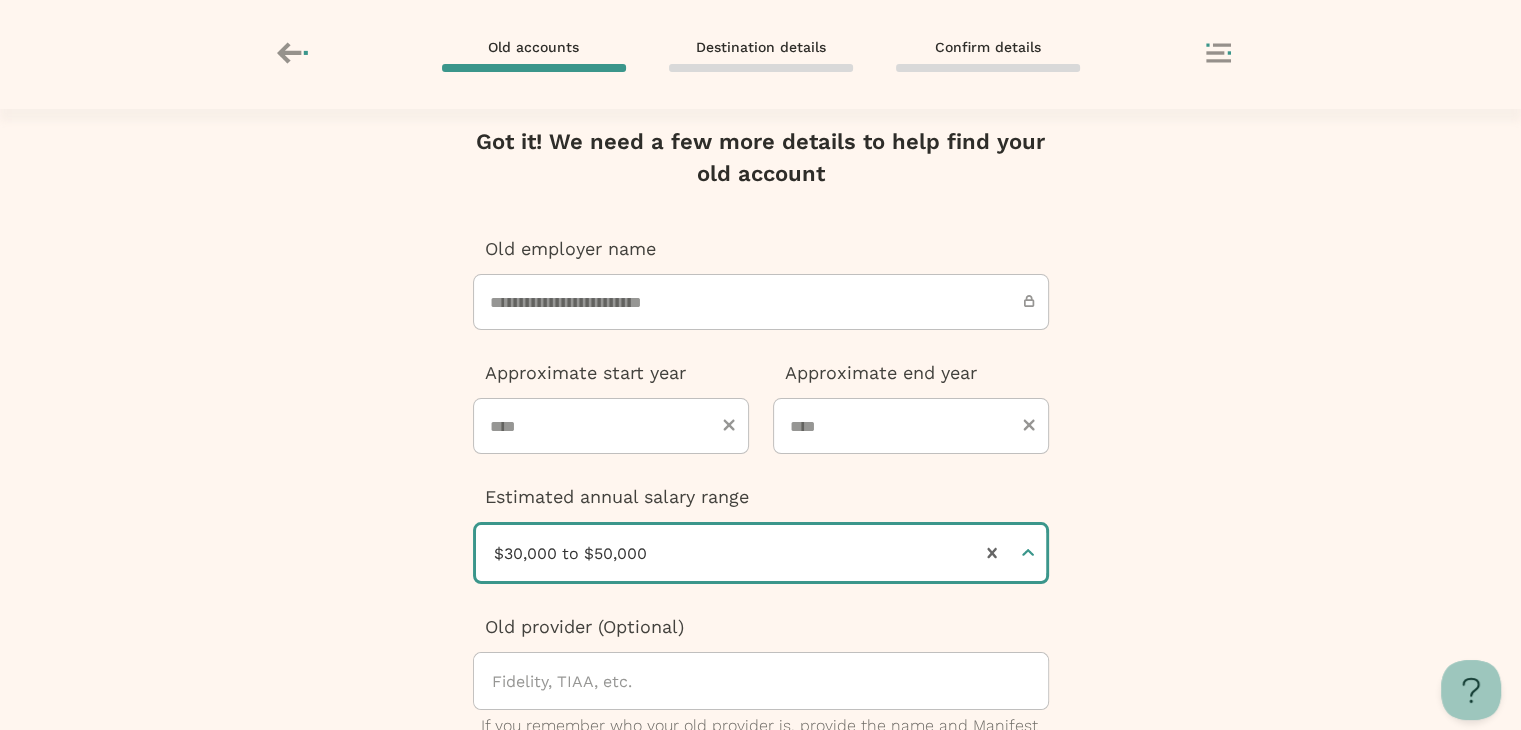 scroll, scrollTop: 308, scrollLeft: 0, axis: vertical 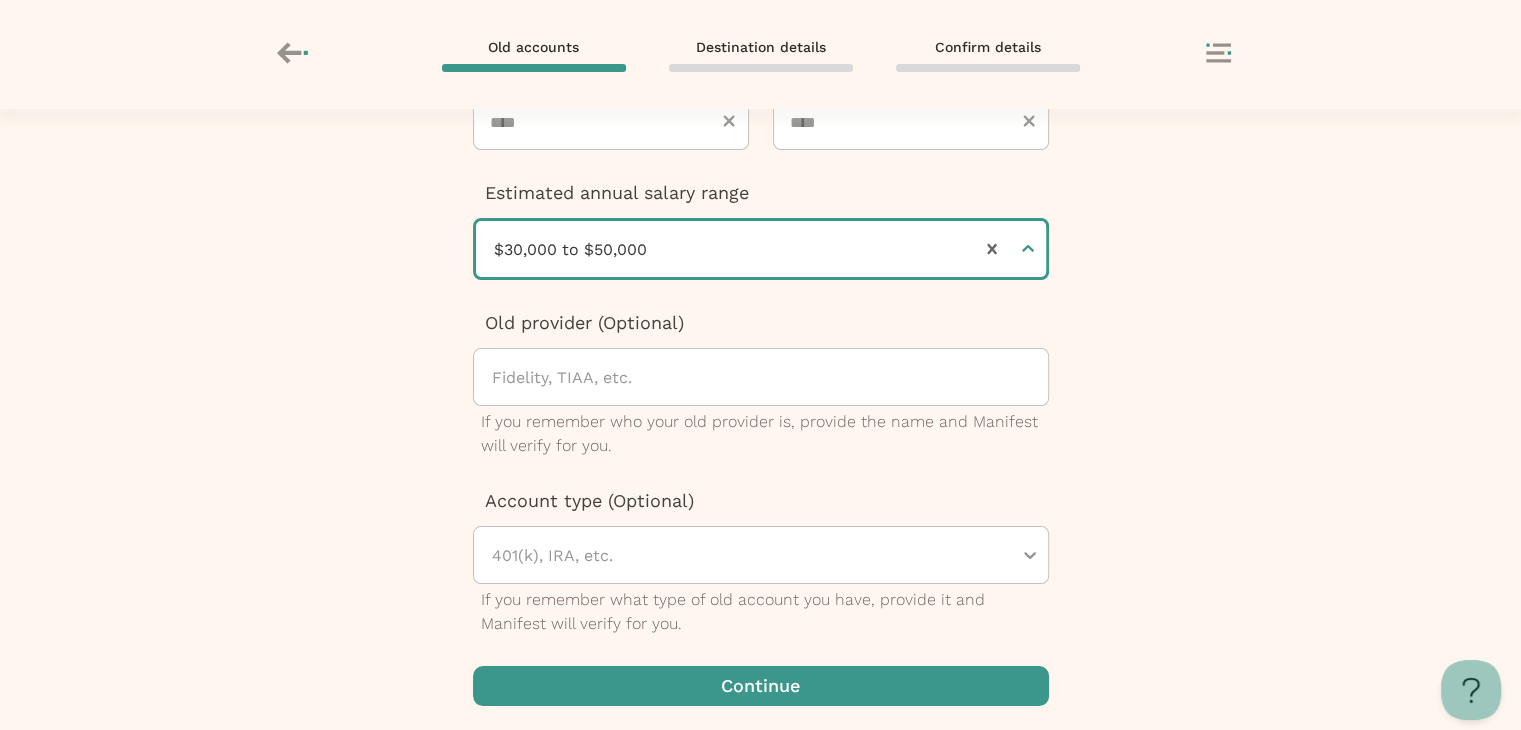 click at bounding box center (761, 686) 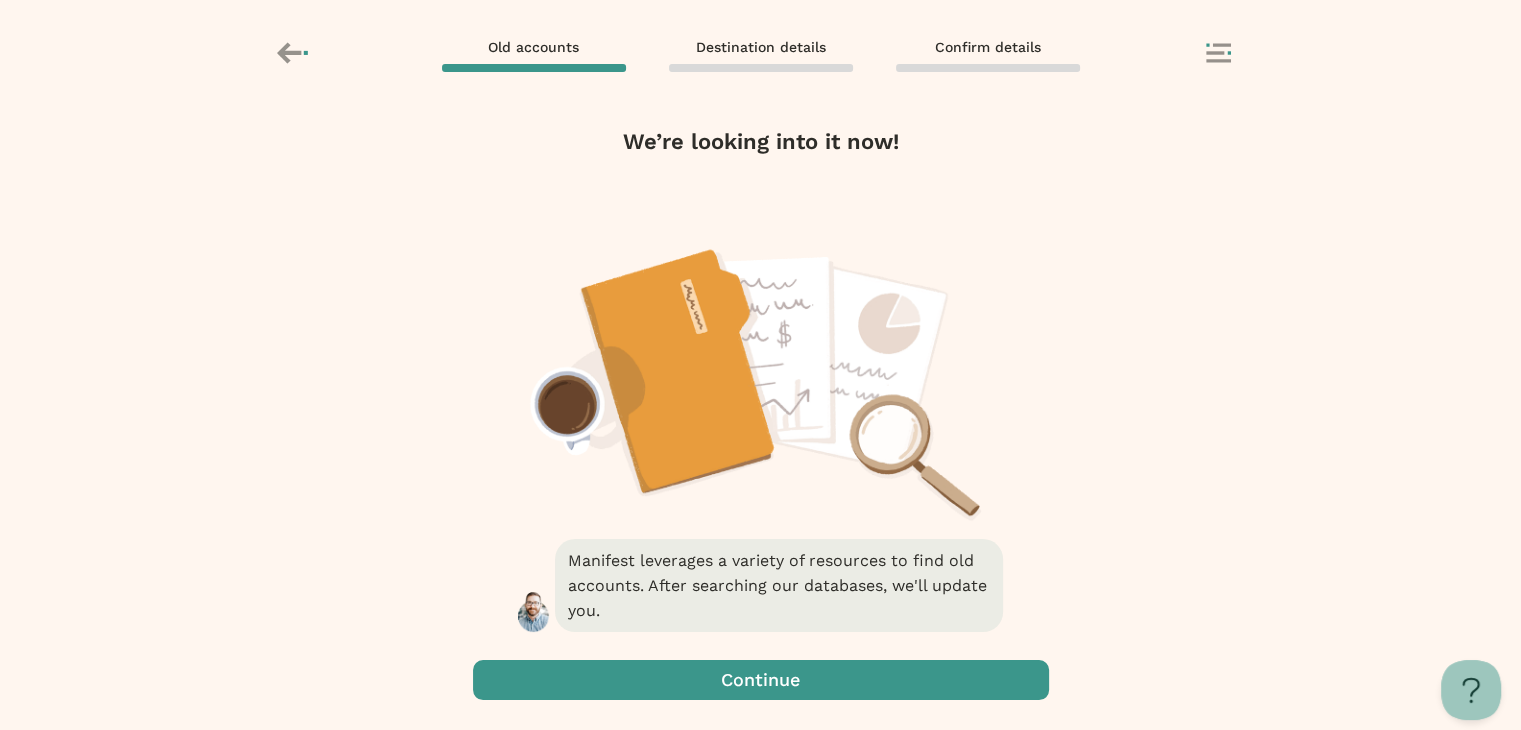 scroll, scrollTop: 0, scrollLeft: 0, axis: both 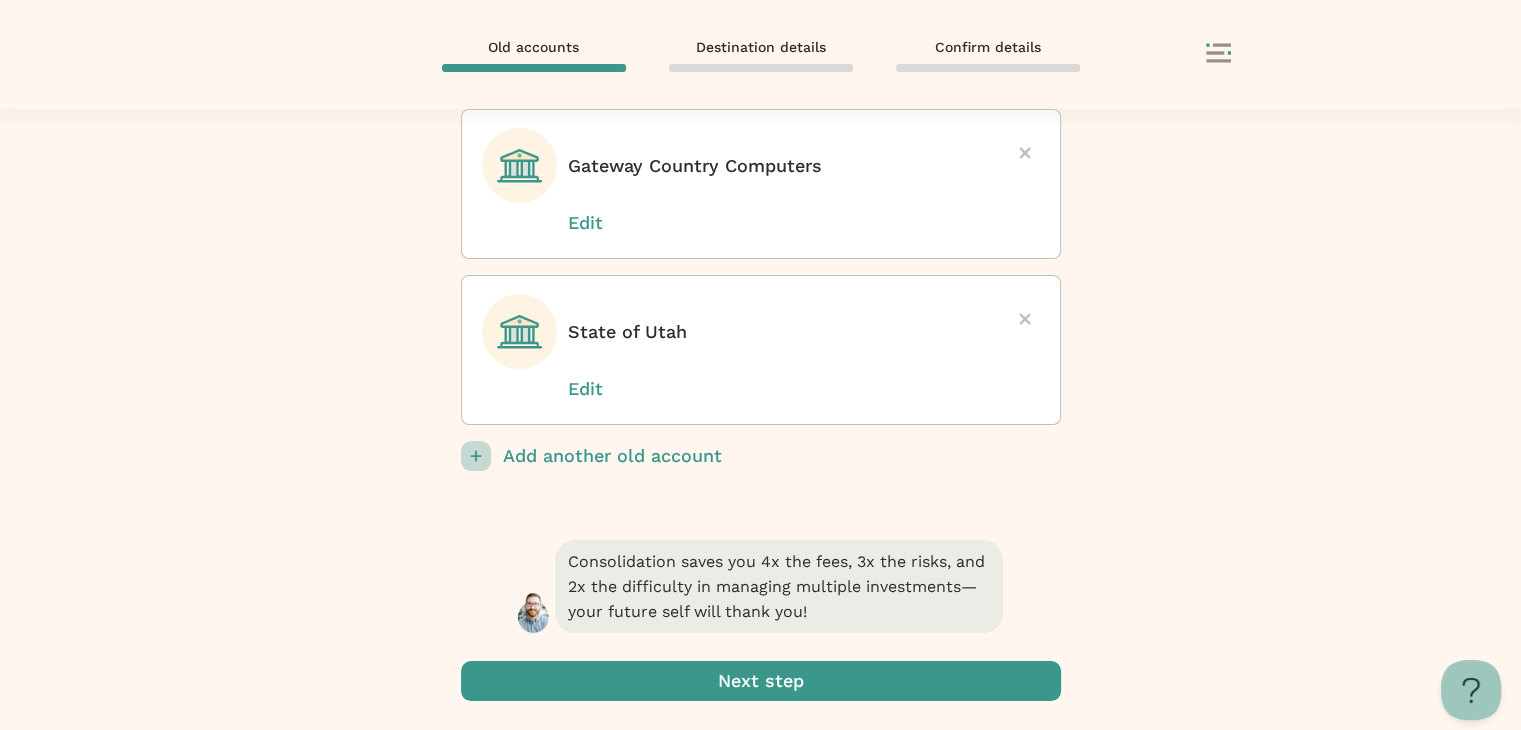 click at bounding box center (761, 681) 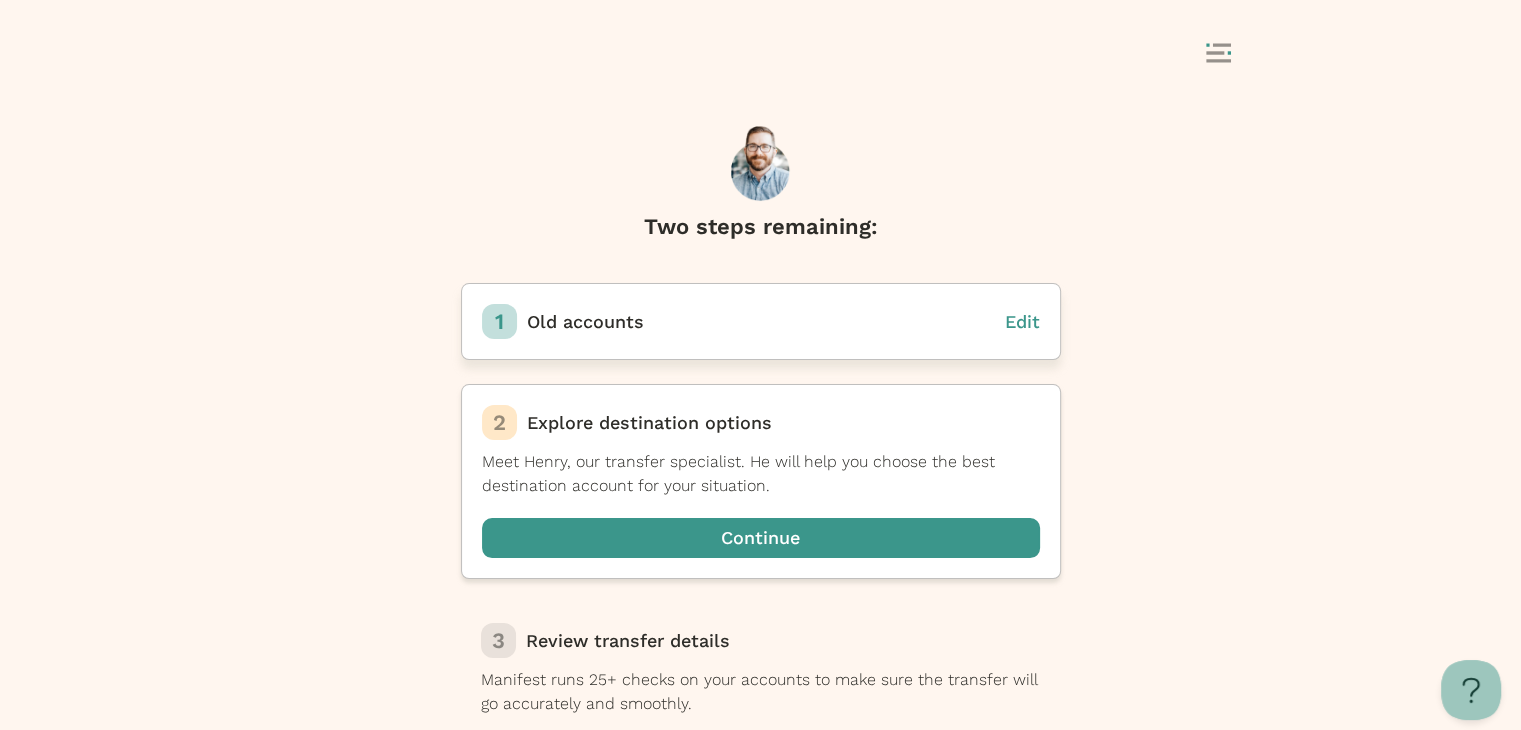 click on "Edit" at bounding box center (1022, 321) 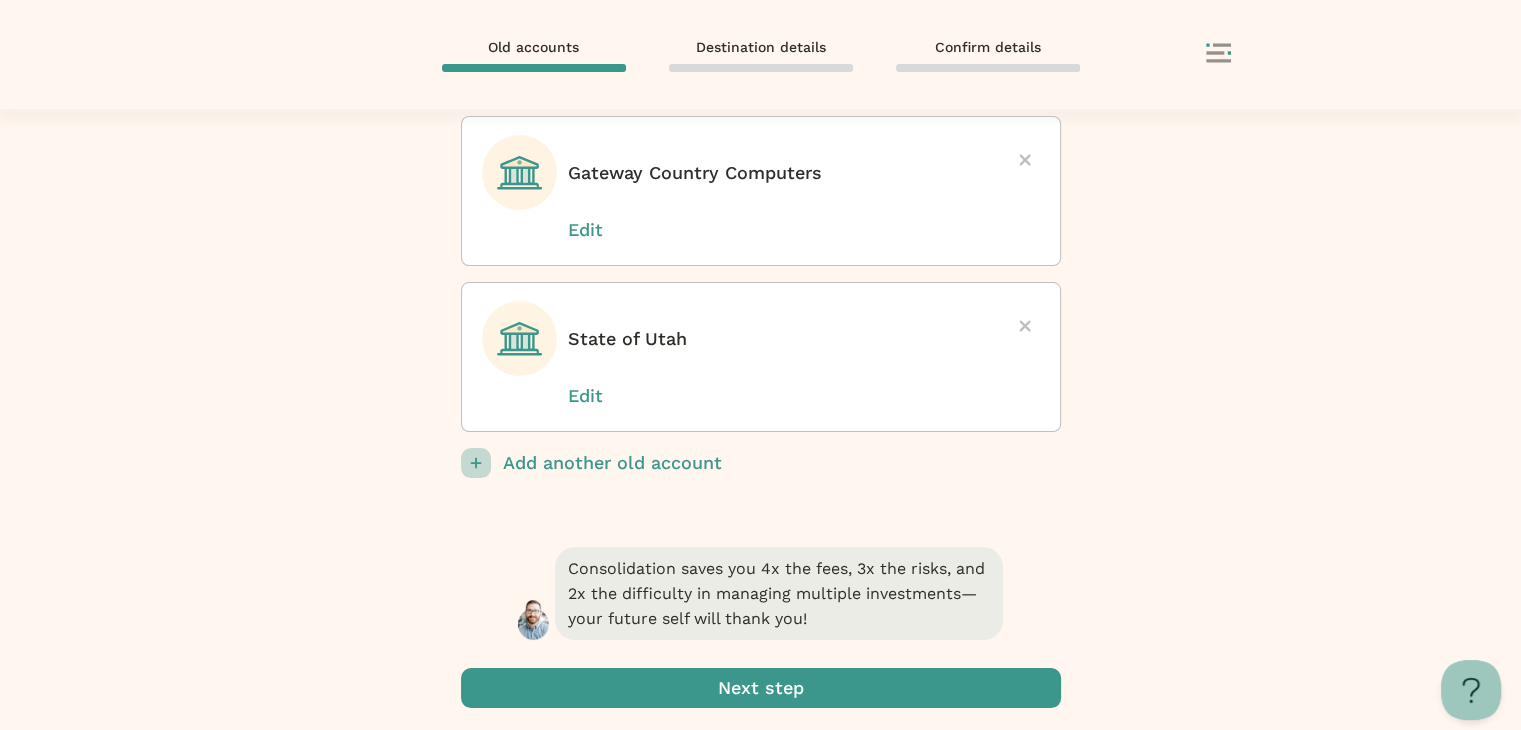 scroll, scrollTop: 295, scrollLeft: 0, axis: vertical 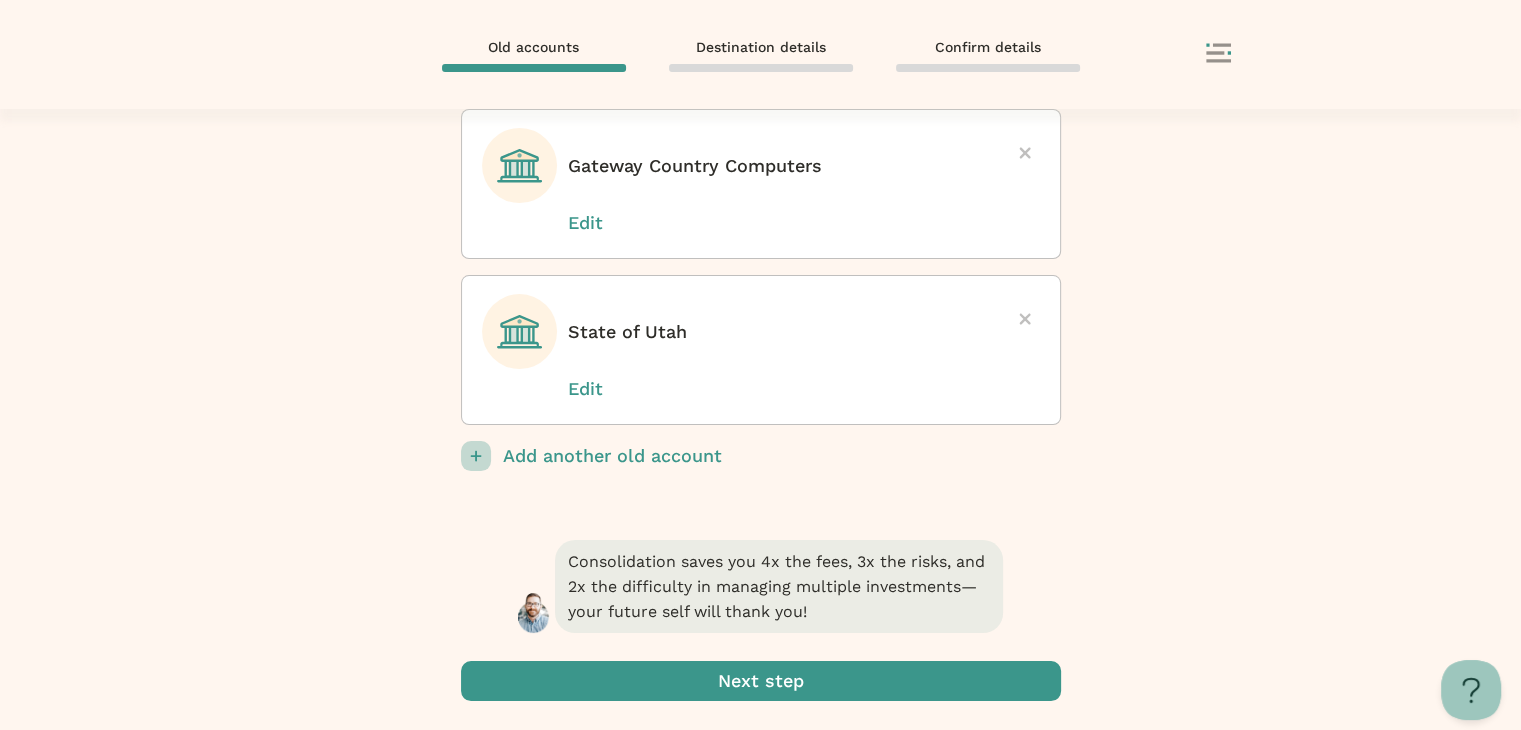 click on "Add another old account" at bounding box center (782, 456) 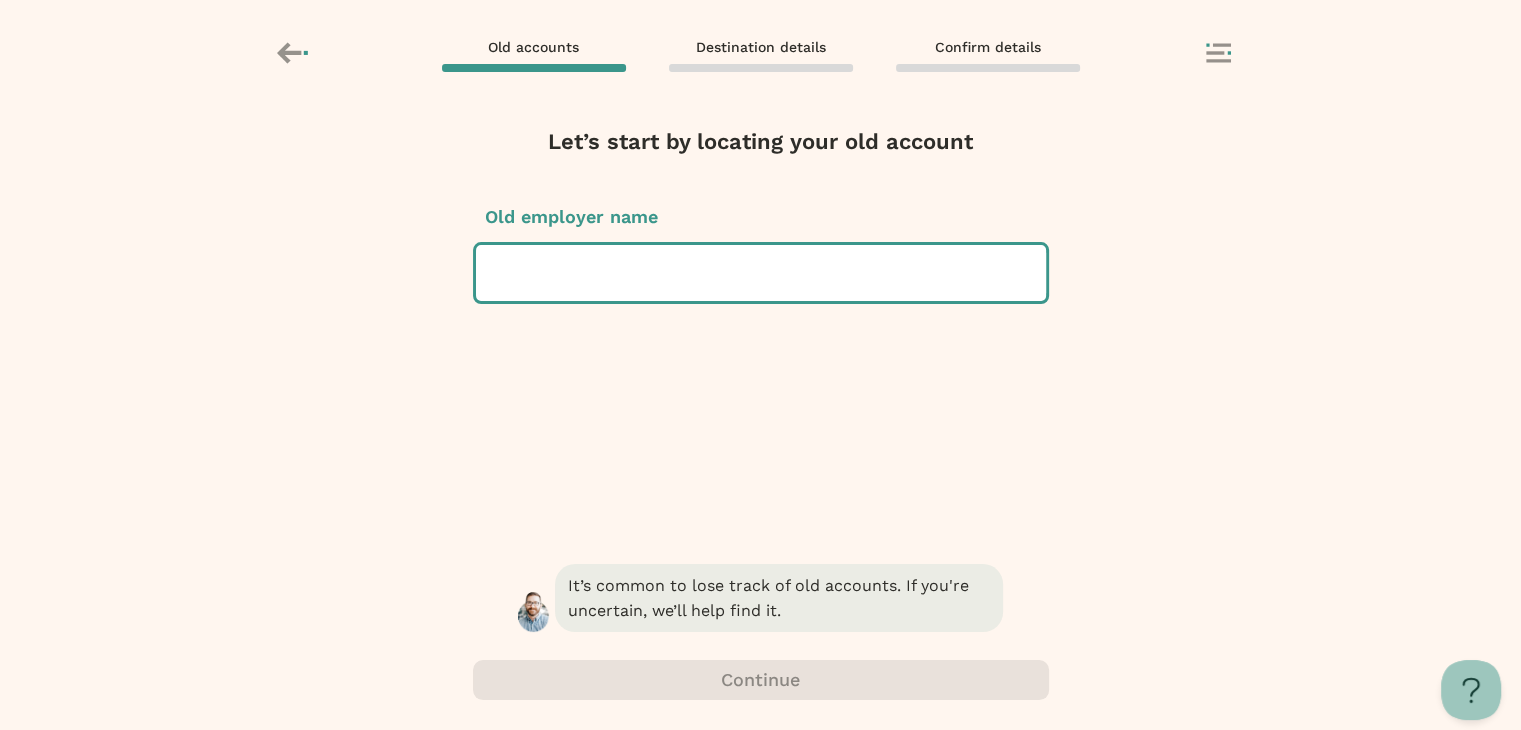 click at bounding box center (761, 273) 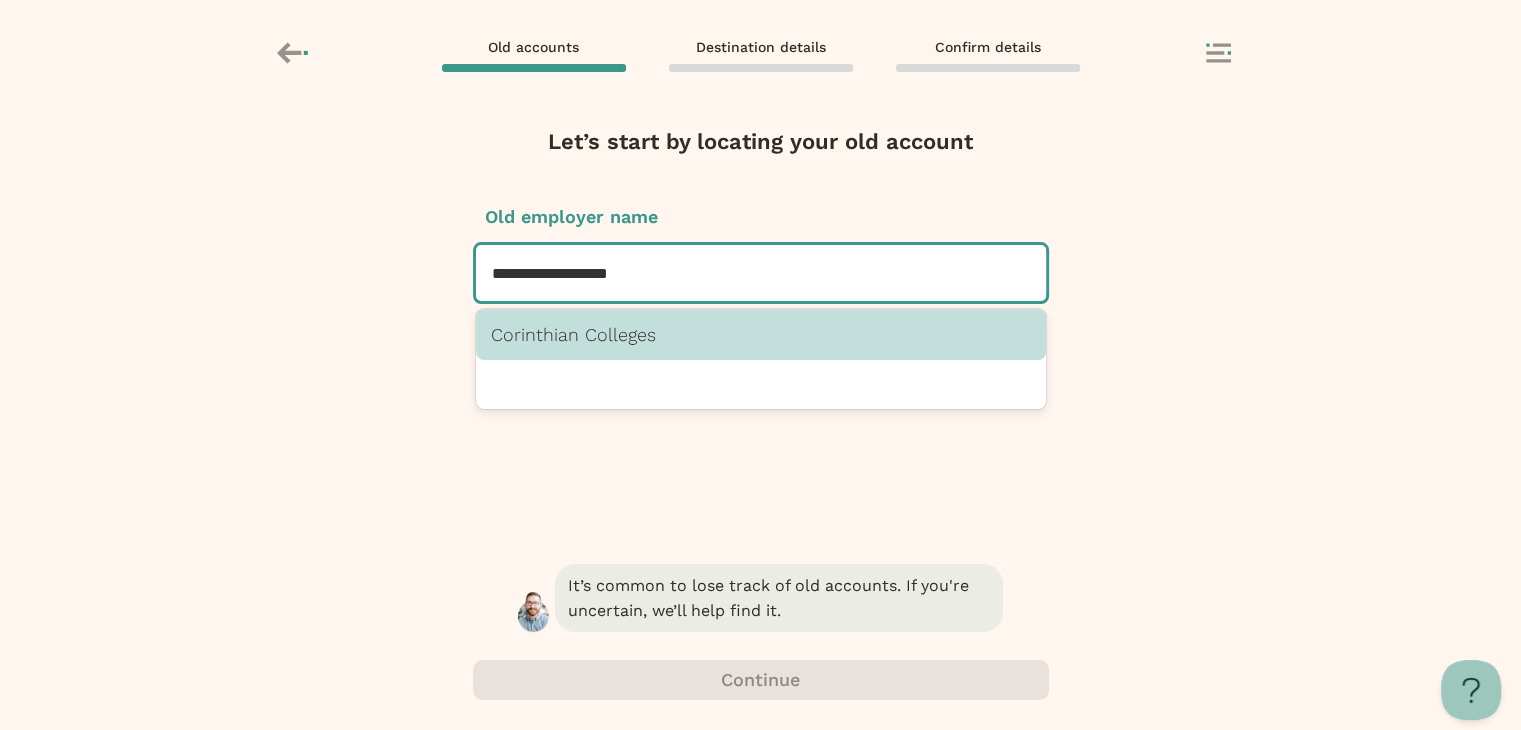 click on "Corinthian Colleges" at bounding box center (761, 334) 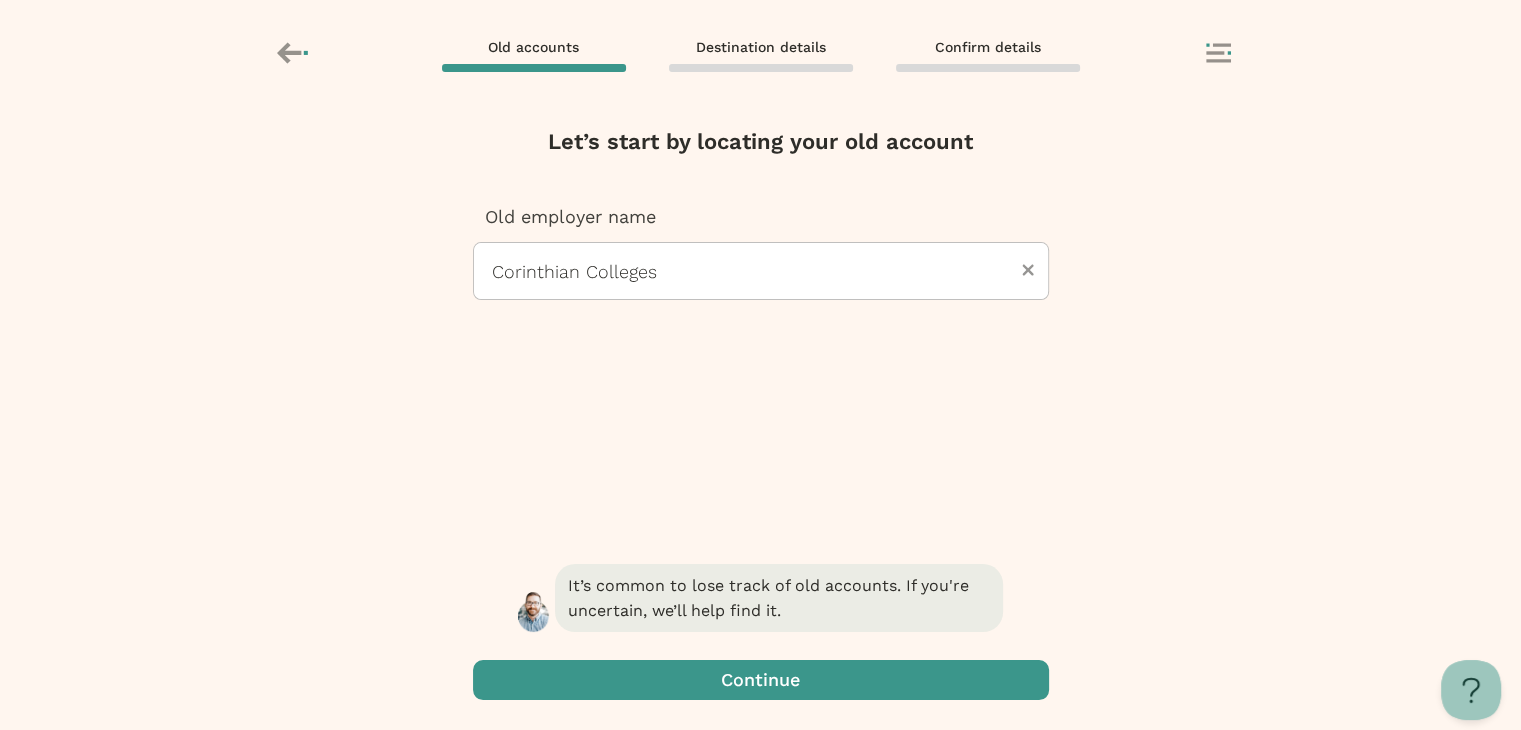 click at bounding box center (761, 680) 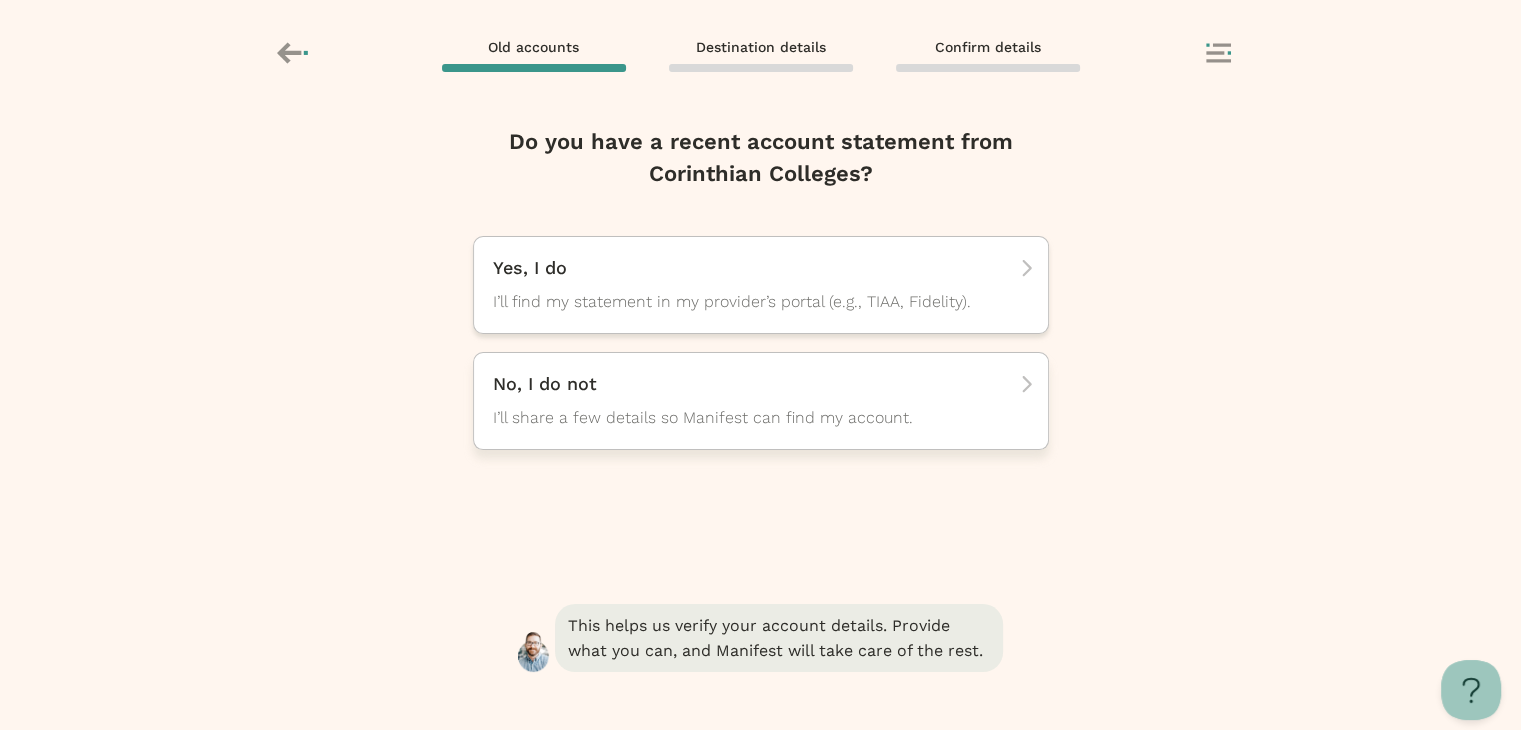 click on "I’ll share a few details so Manifest can find my account." at bounding box center (743, 302) 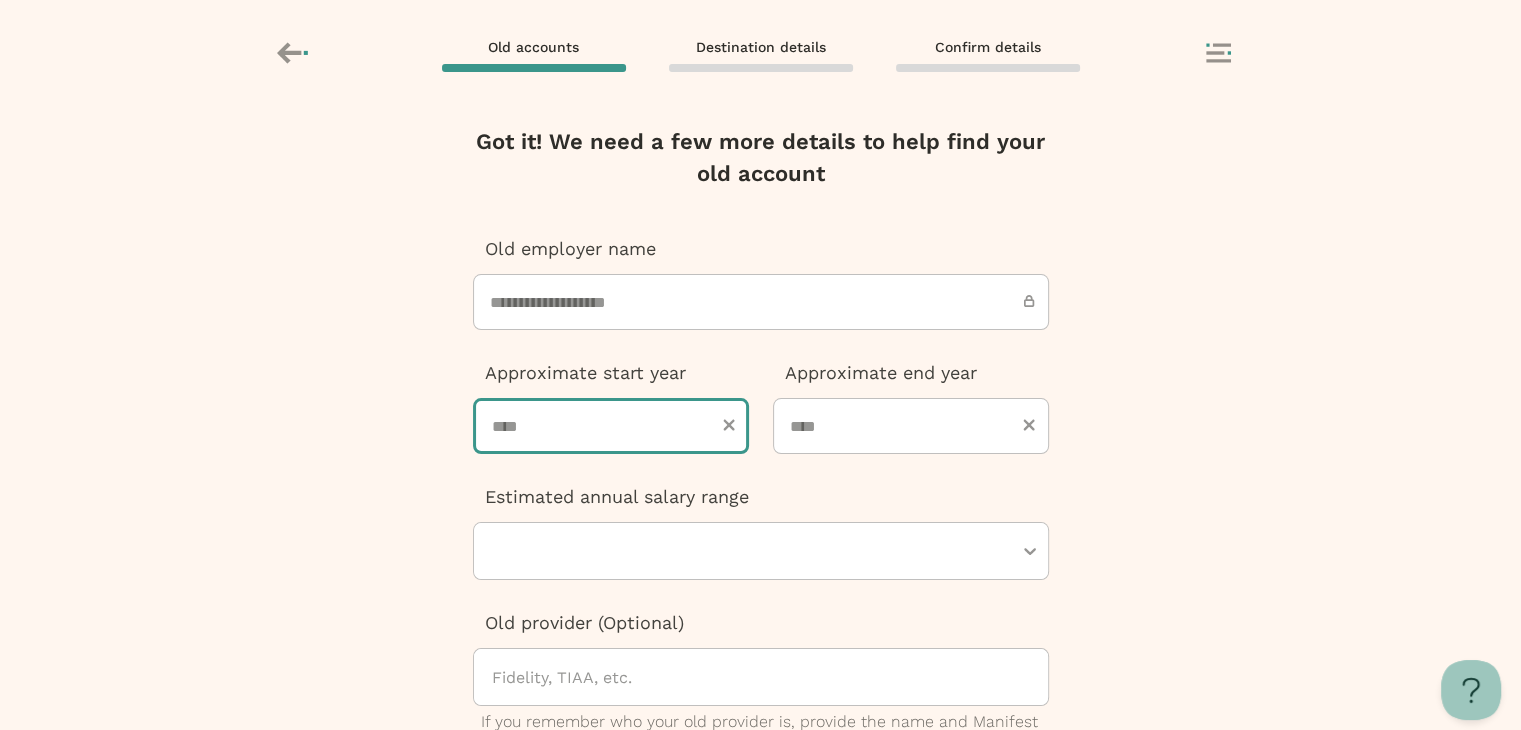 click at bounding box center [611, 426] 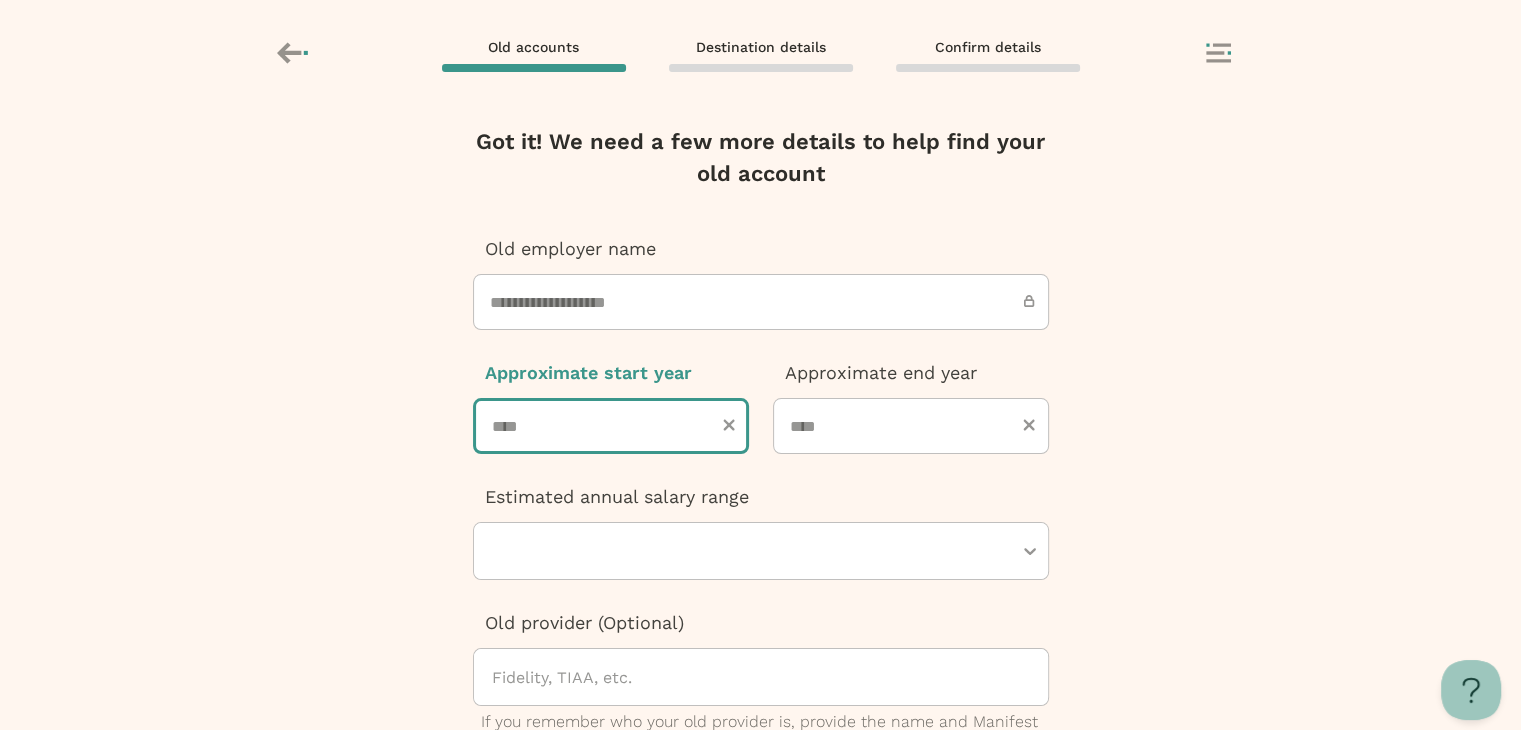 type on "****" 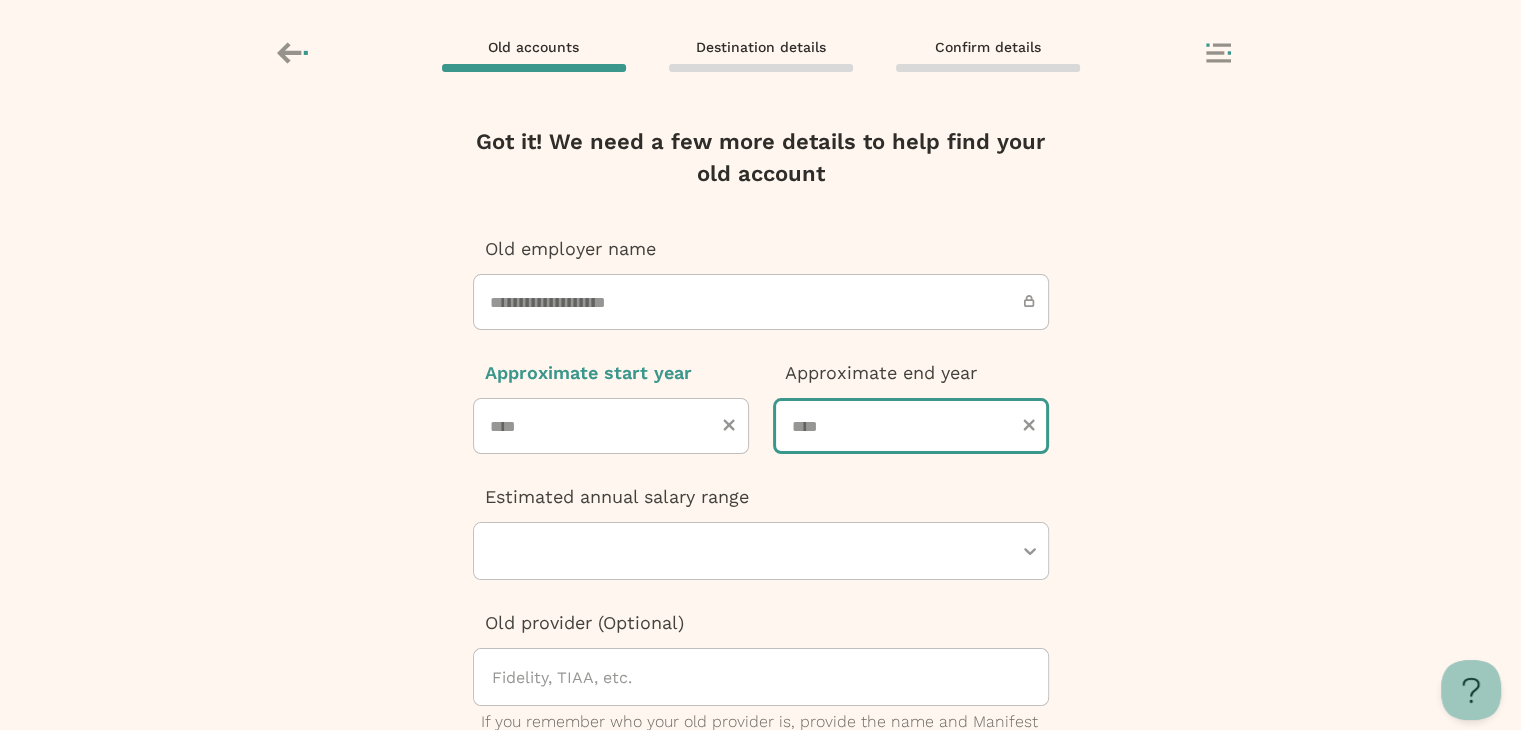 click at bounding box center (911, 426) 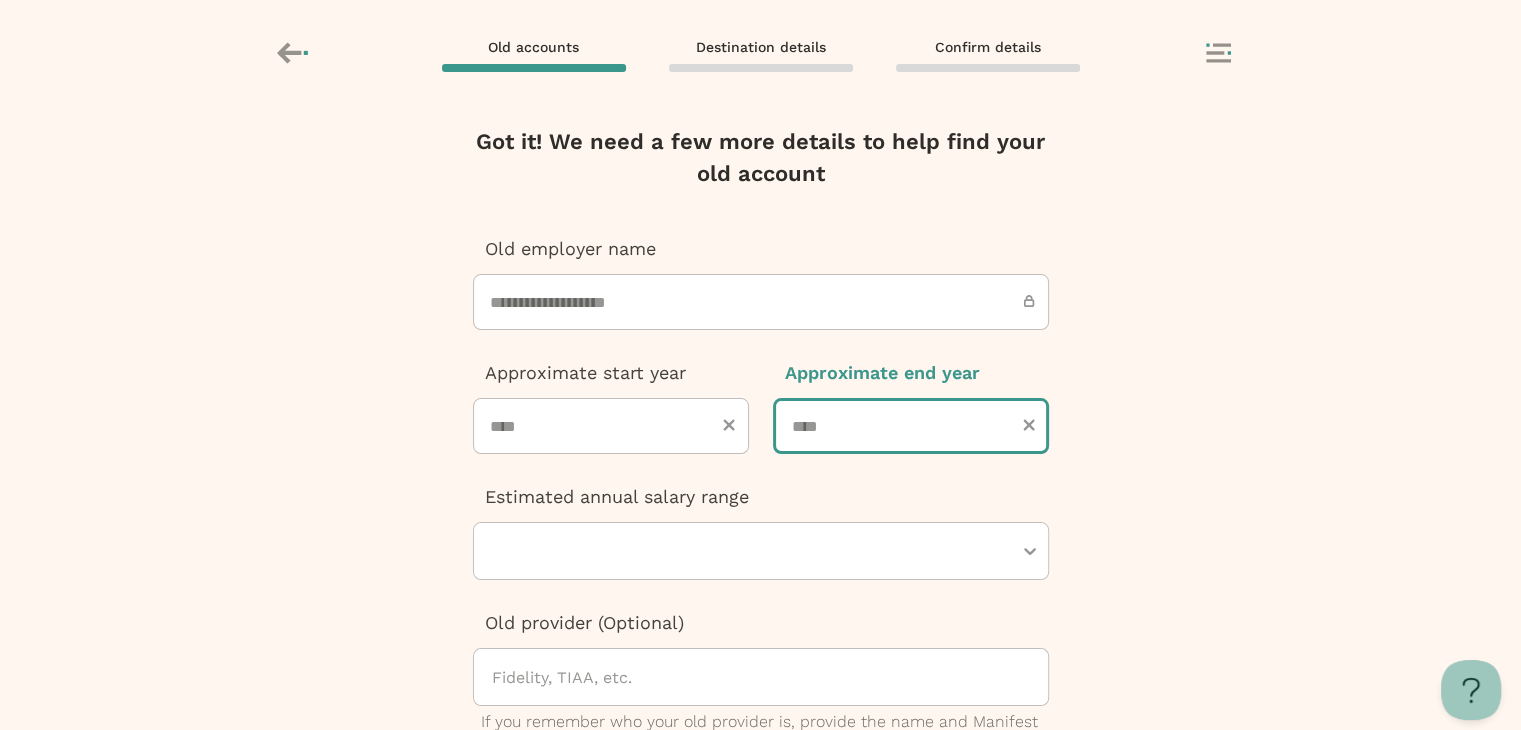 type on "****" 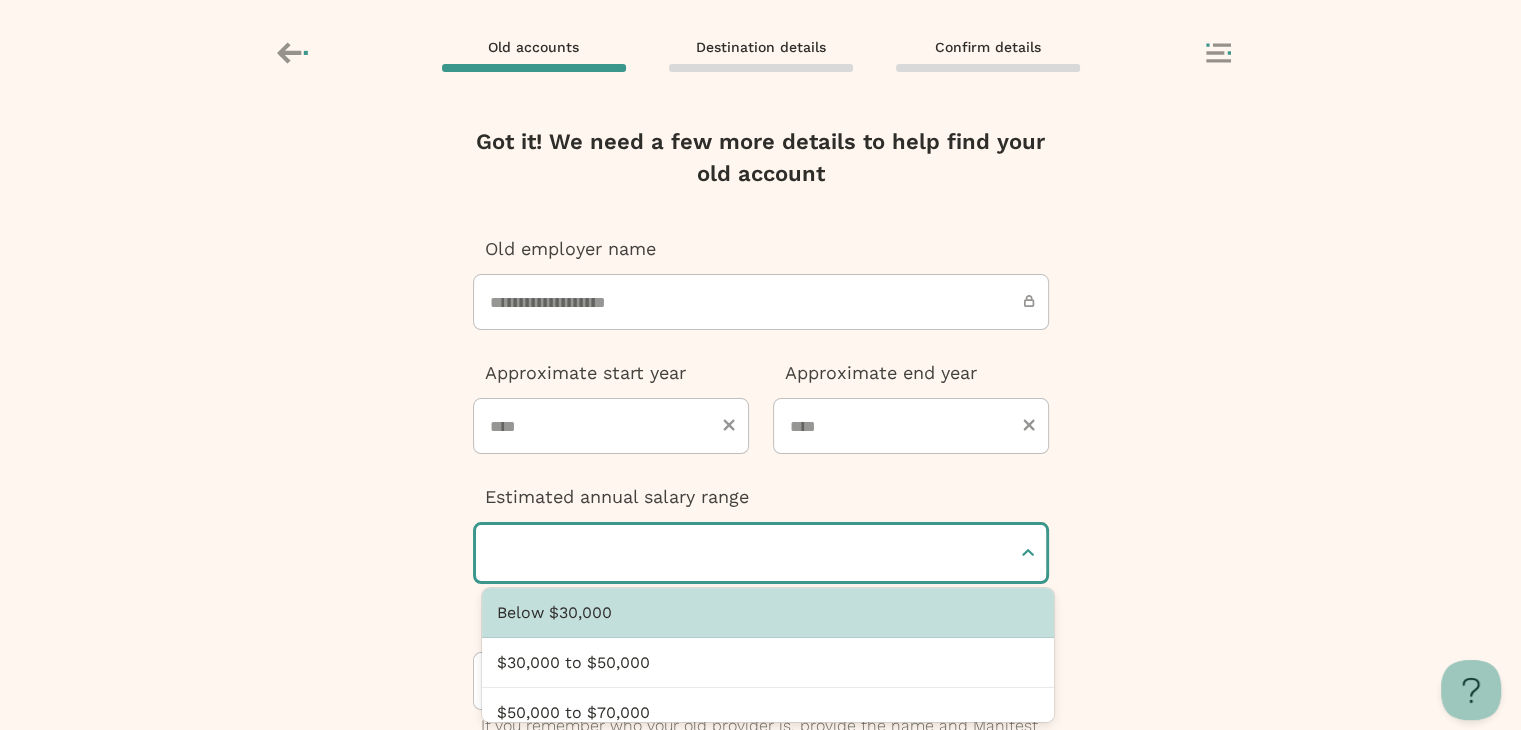 click at bounding box center [751, 553] 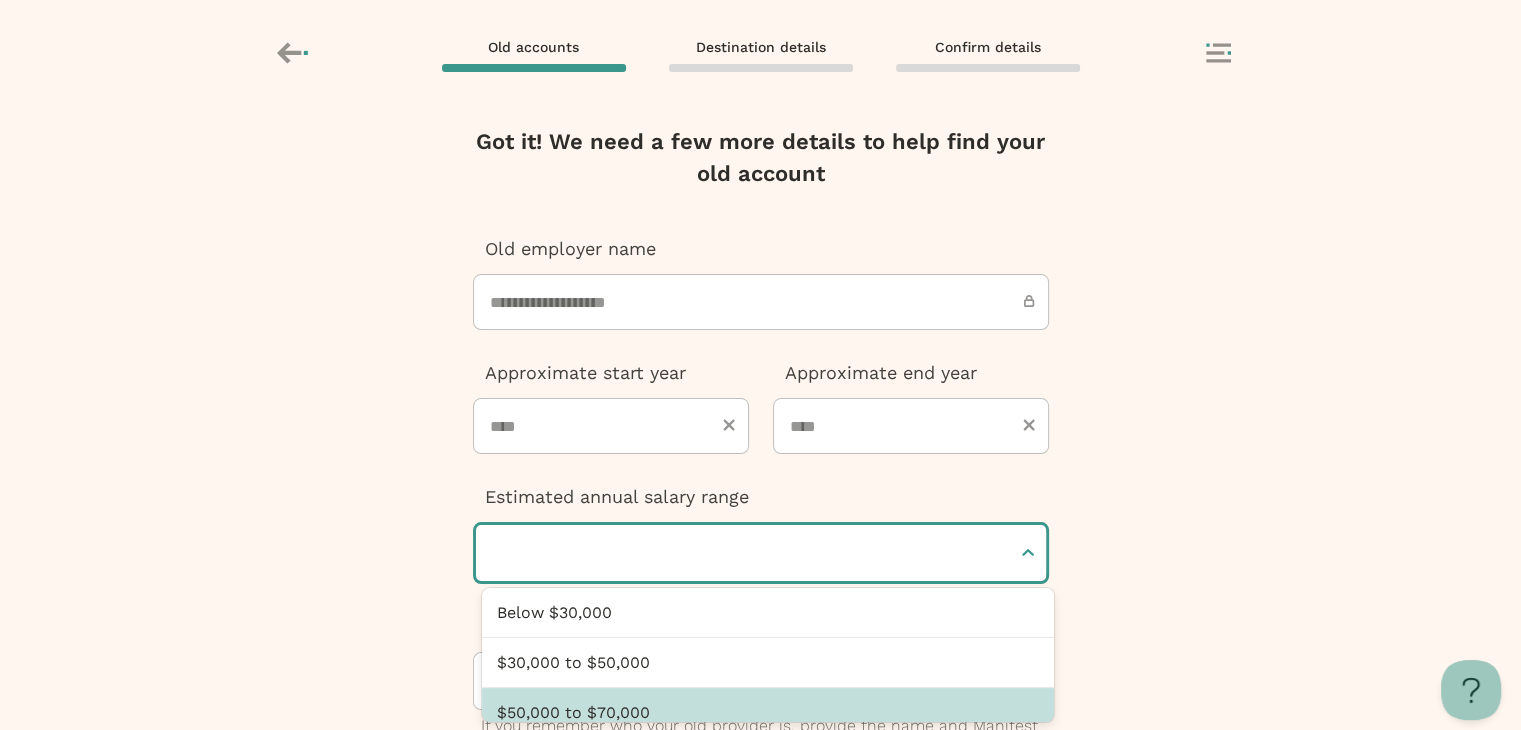 click on "$50,000 to $70,000" at bounding box center [767, 713] 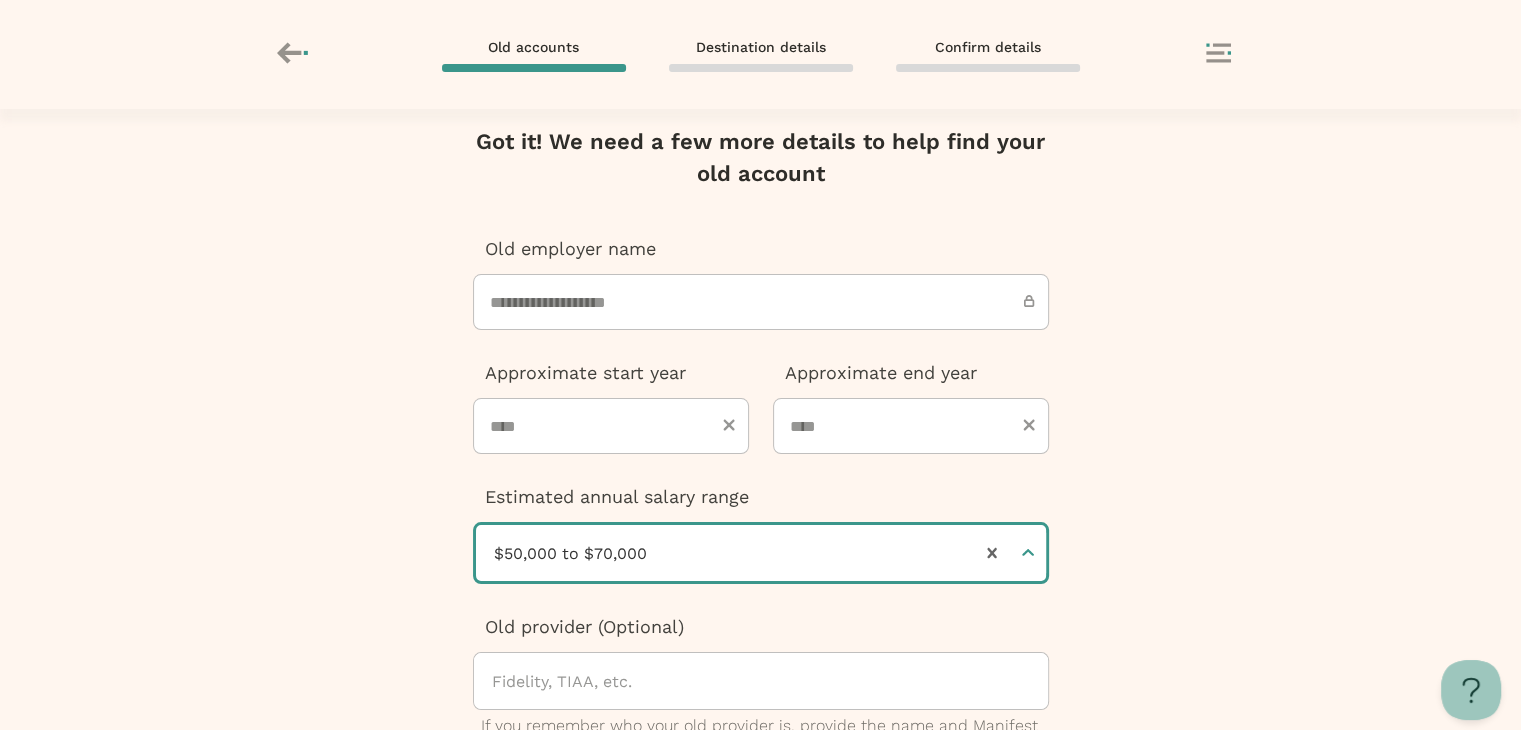 scroll, scrollTop: 308, scrollLeft: 0, axis: vertical 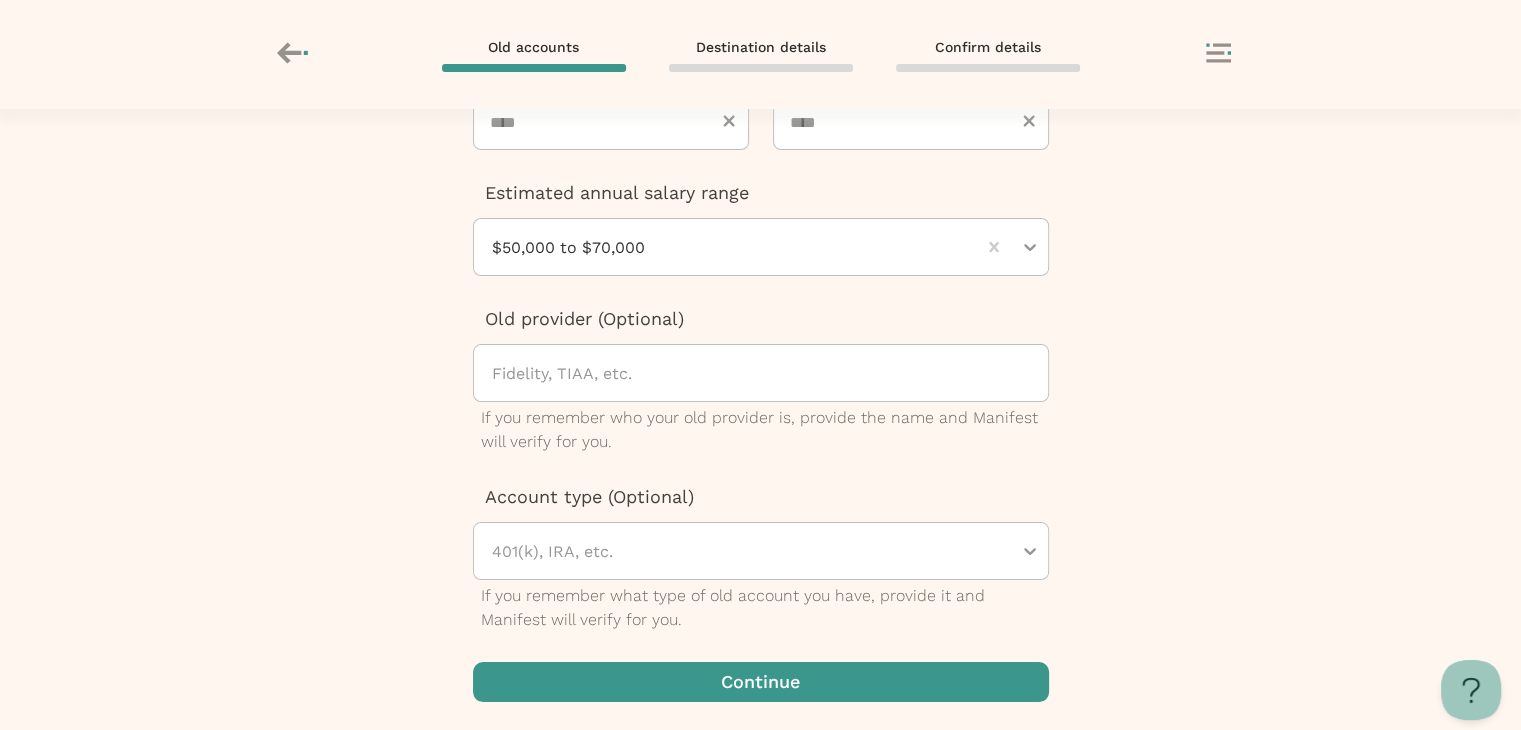 click at bounding box center (761, 682) 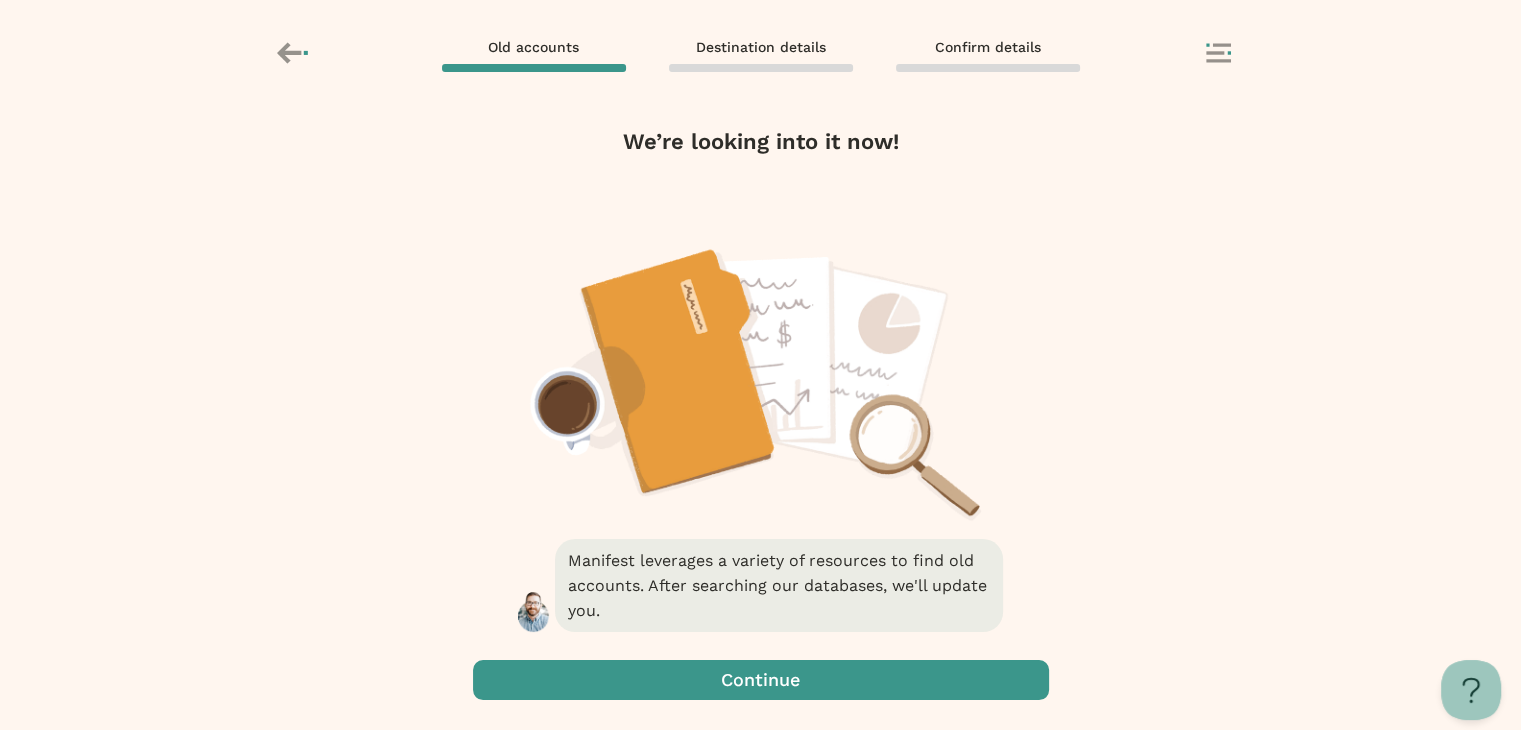click at bounding box center [761, 680] 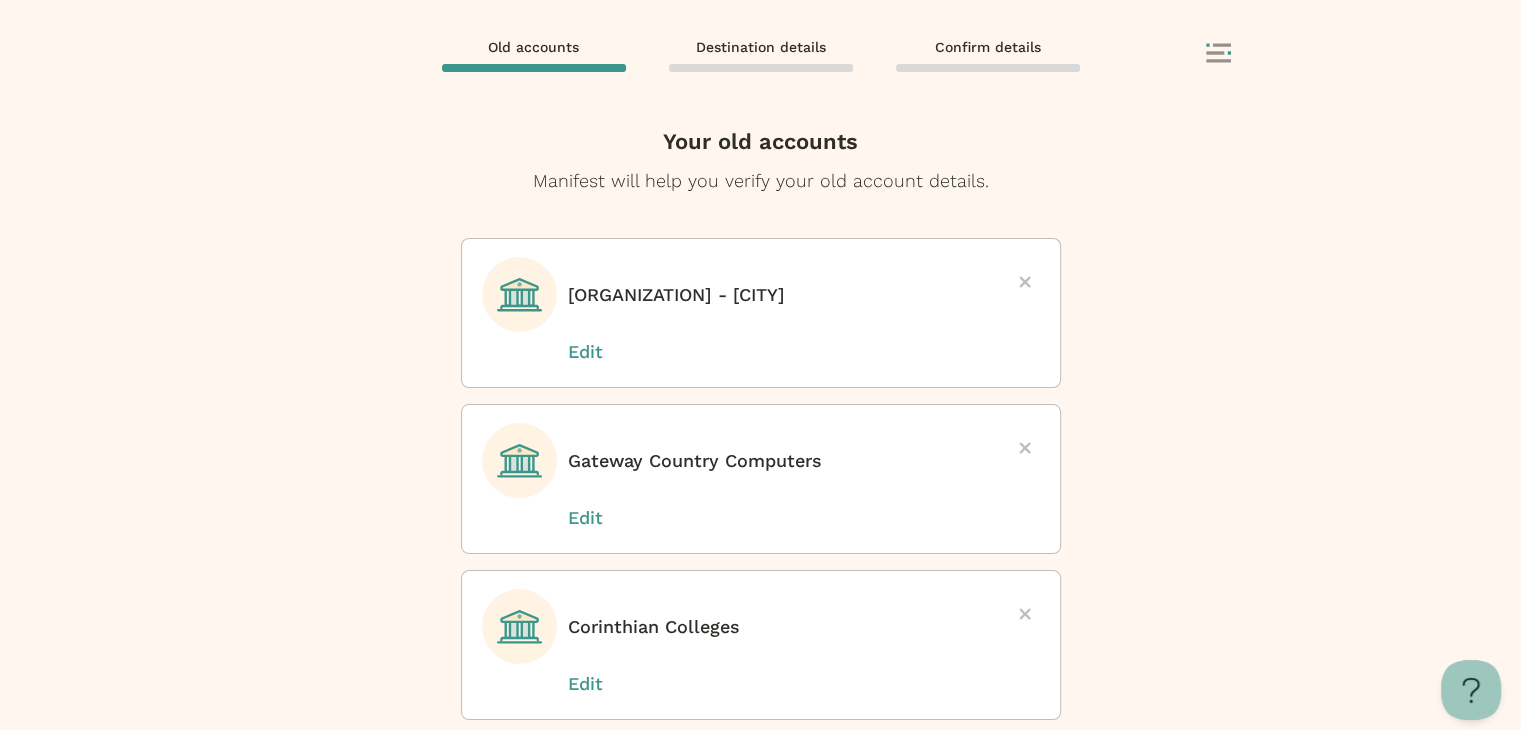 scroll, scrollTop: 460, scrollLeft: 0, axis: vertical 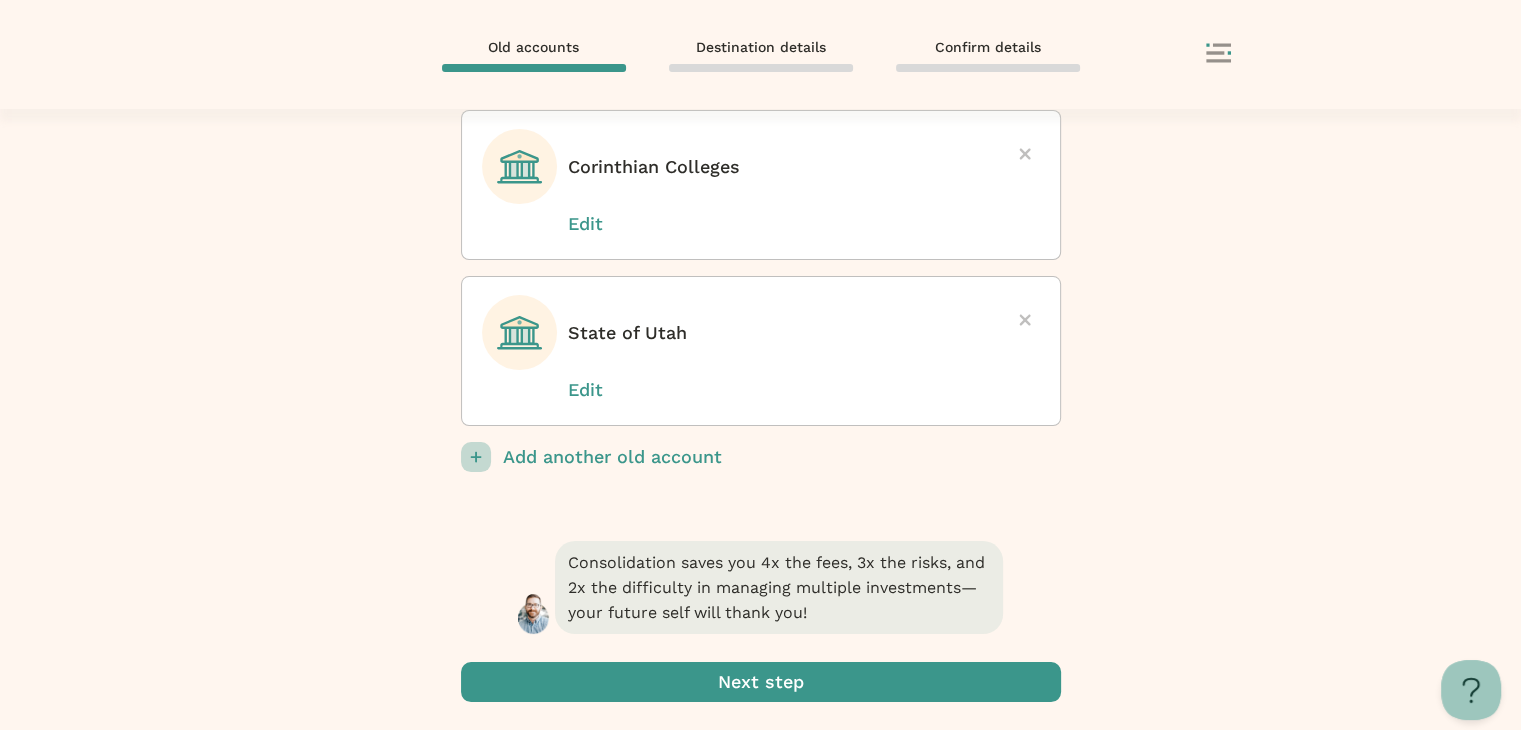 click on "Add another old account" at bounding box center [782, 457] 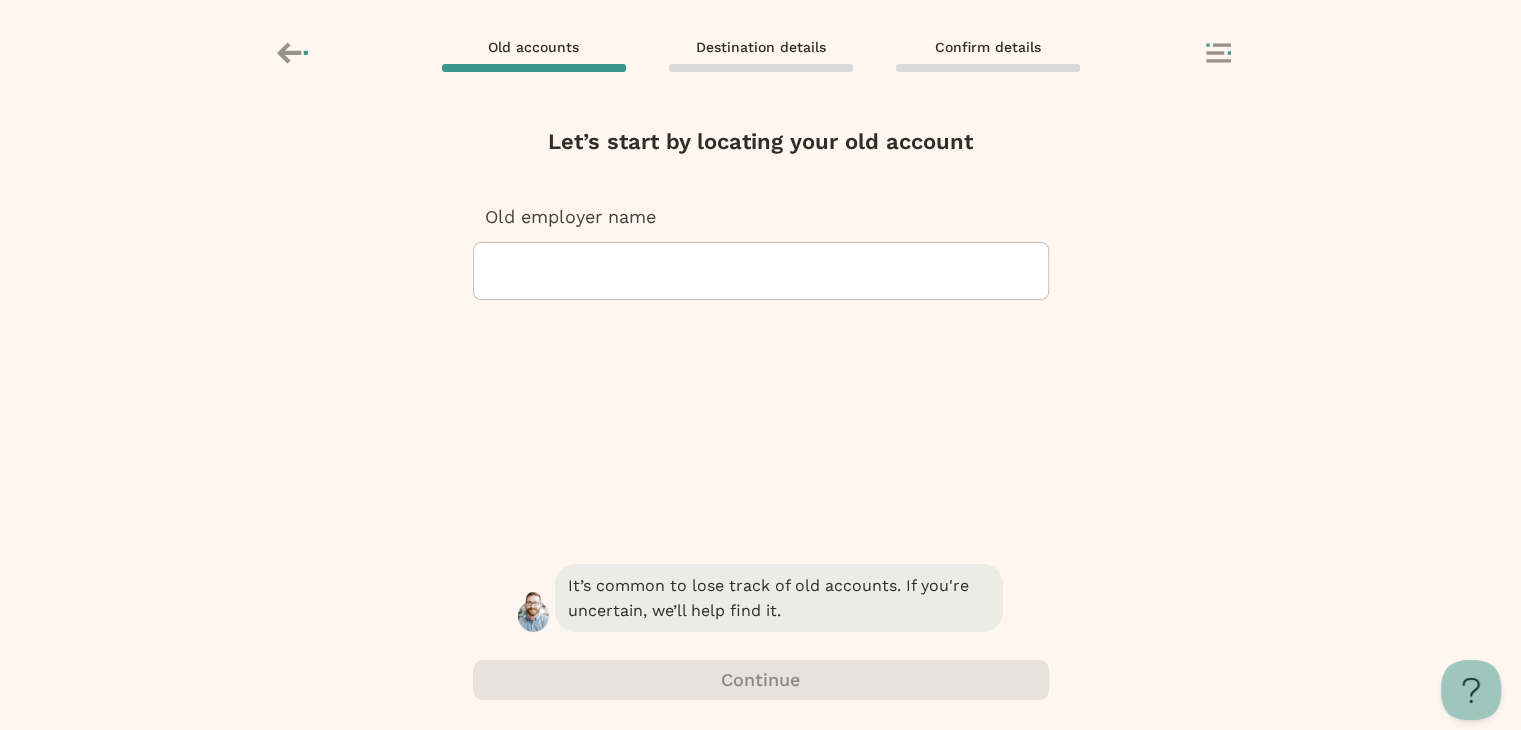 scroll, scrollTop: 0, scrollLeft: 0, axis: both 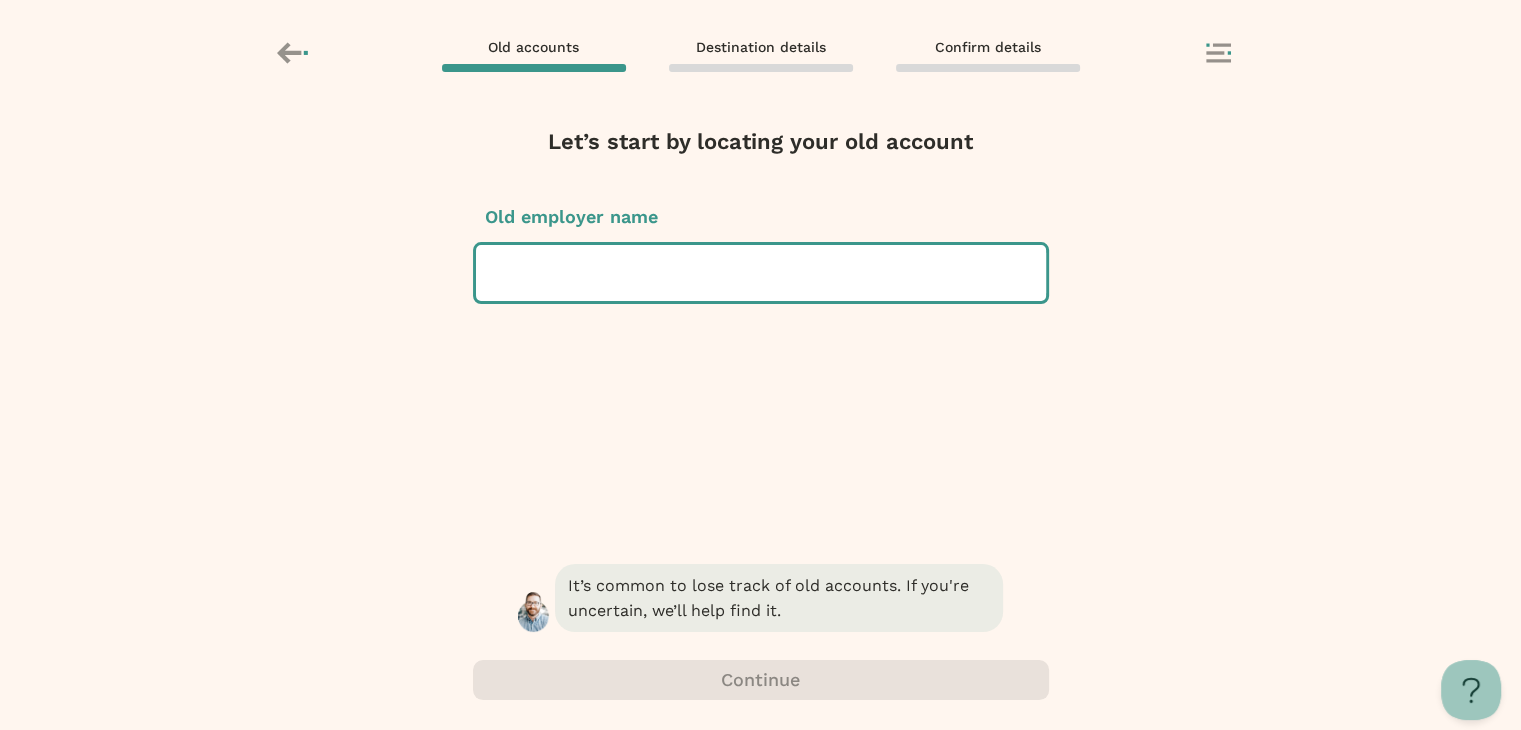 click at bounding box center [761, 273] 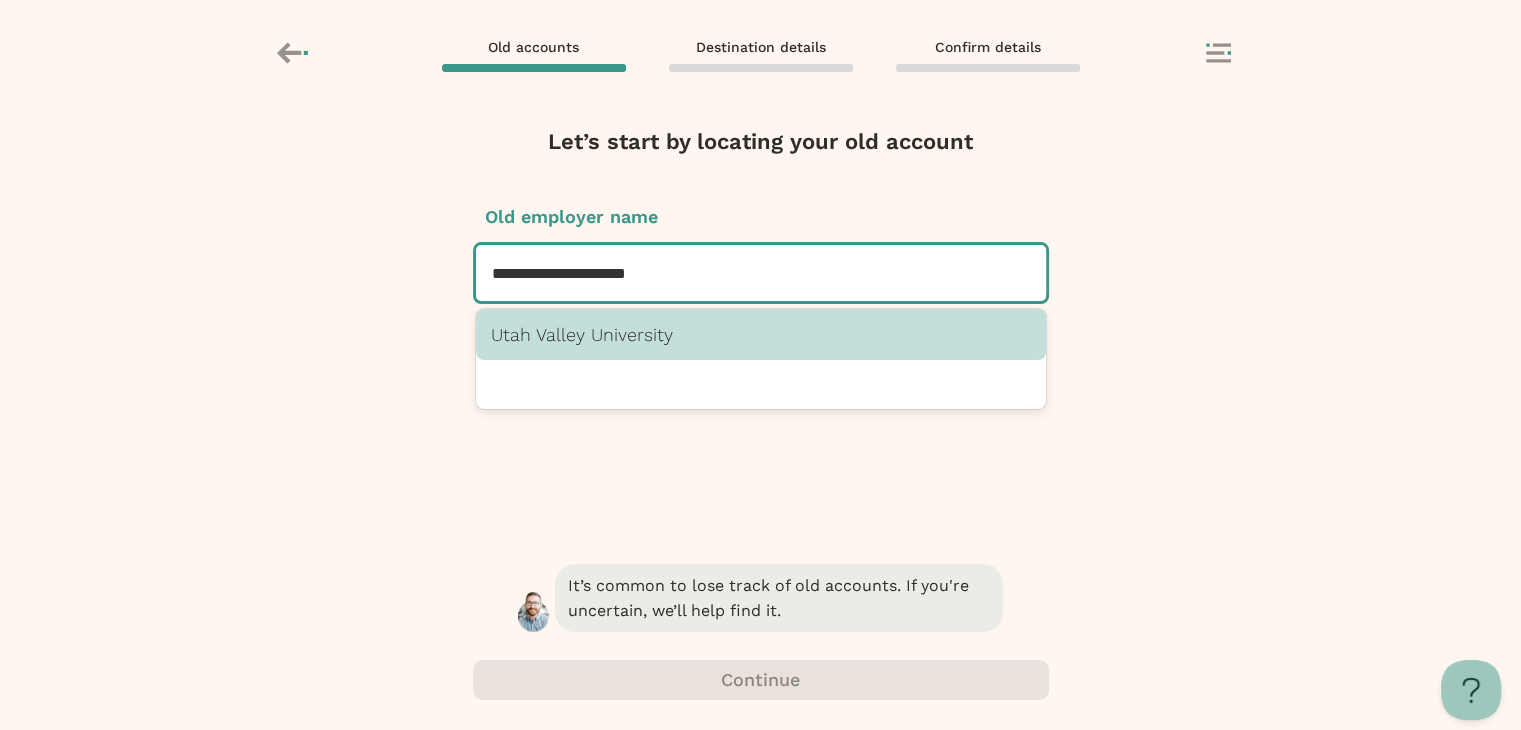 click on "Utah Valley University" at bounding box center [761, 334] 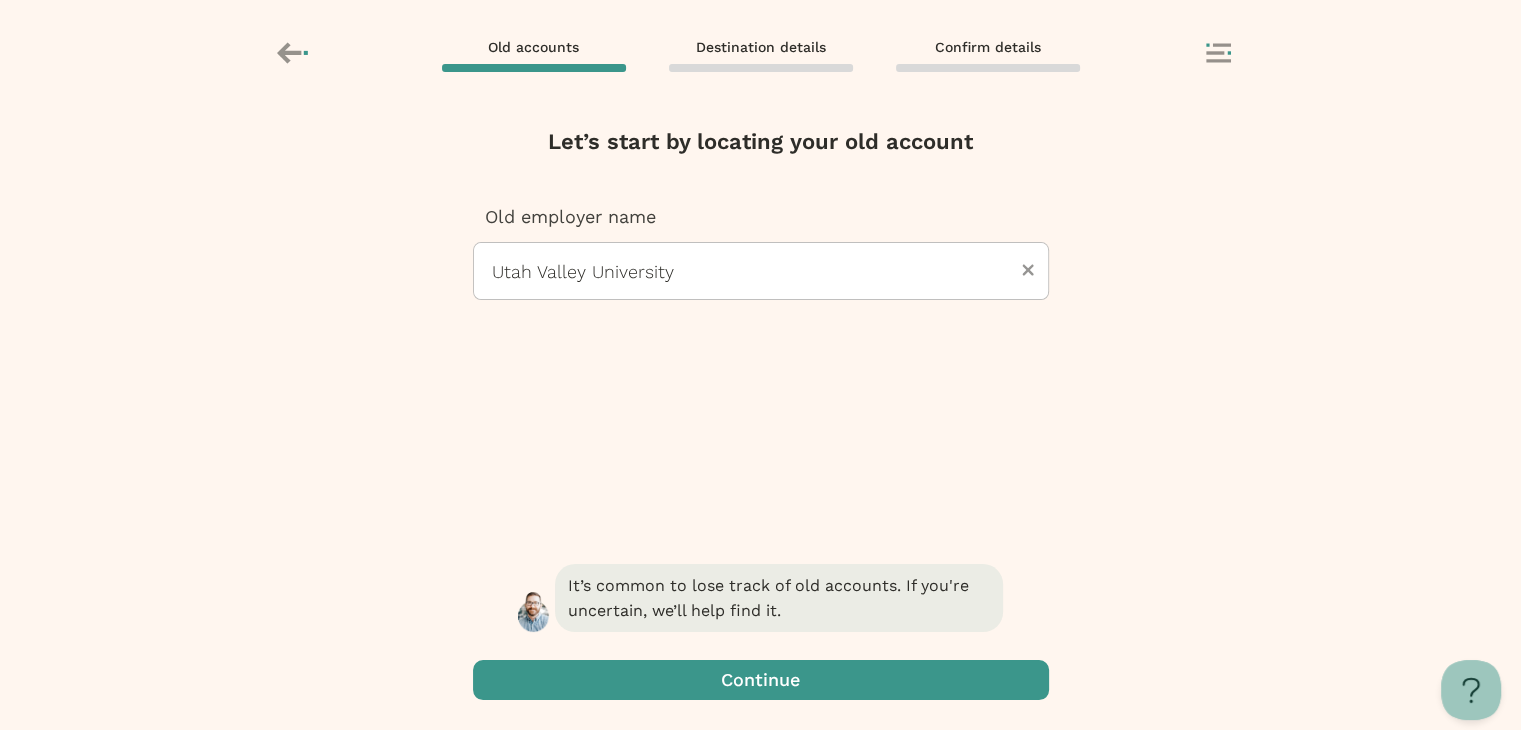 click at bounding box center (761, 680) 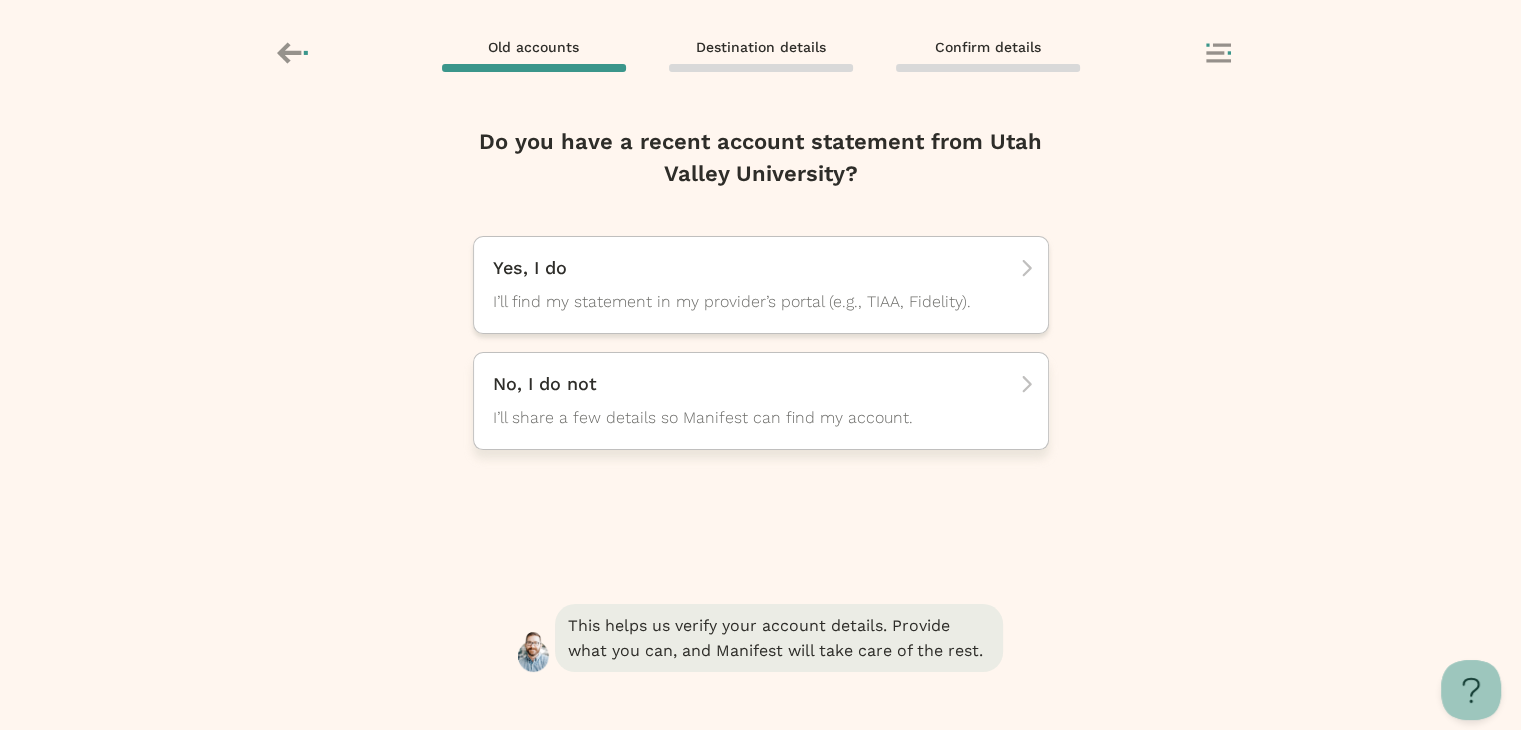 click on "I’ll share a few details so Manifest can find my account." at bounding box center [743, 302] 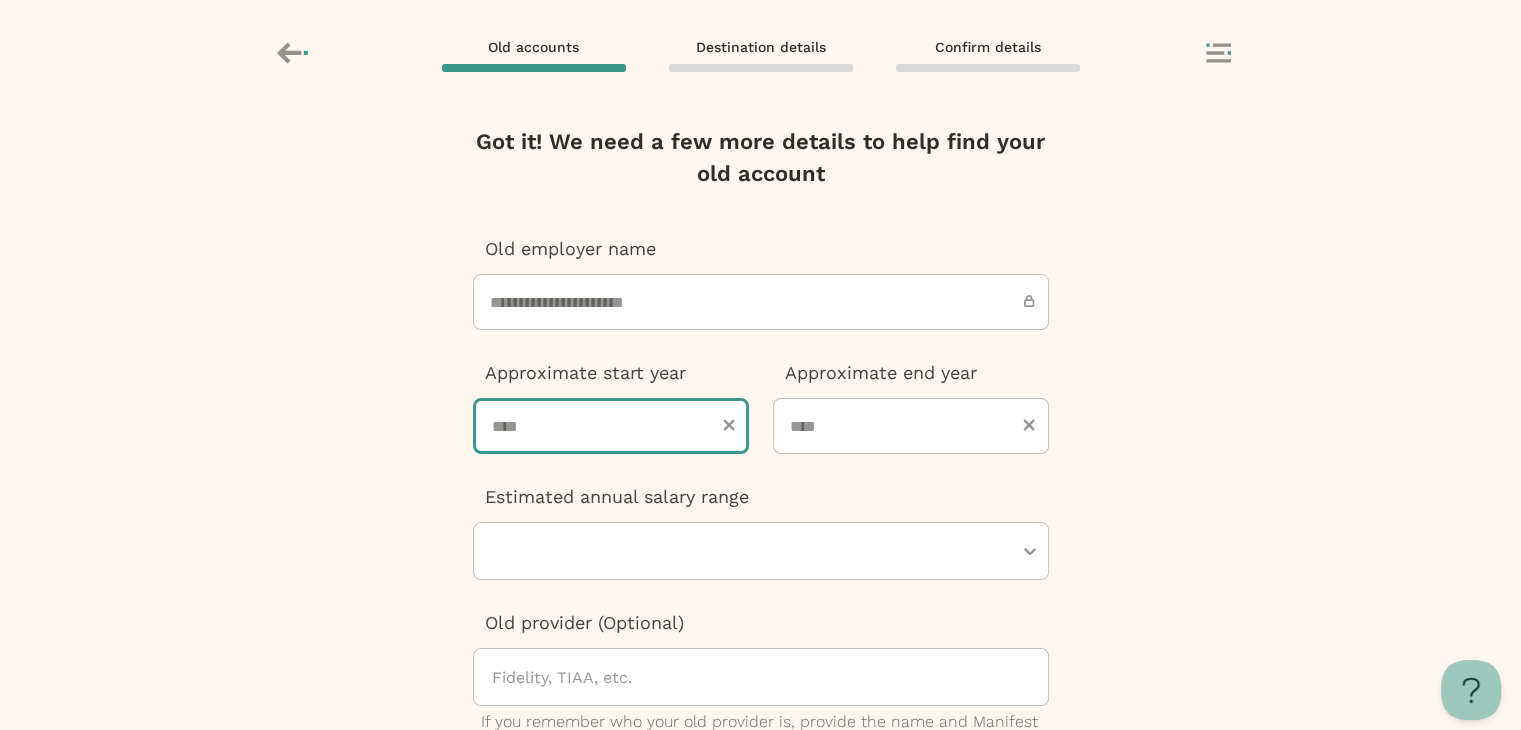 click at bounding box center (611, 426) 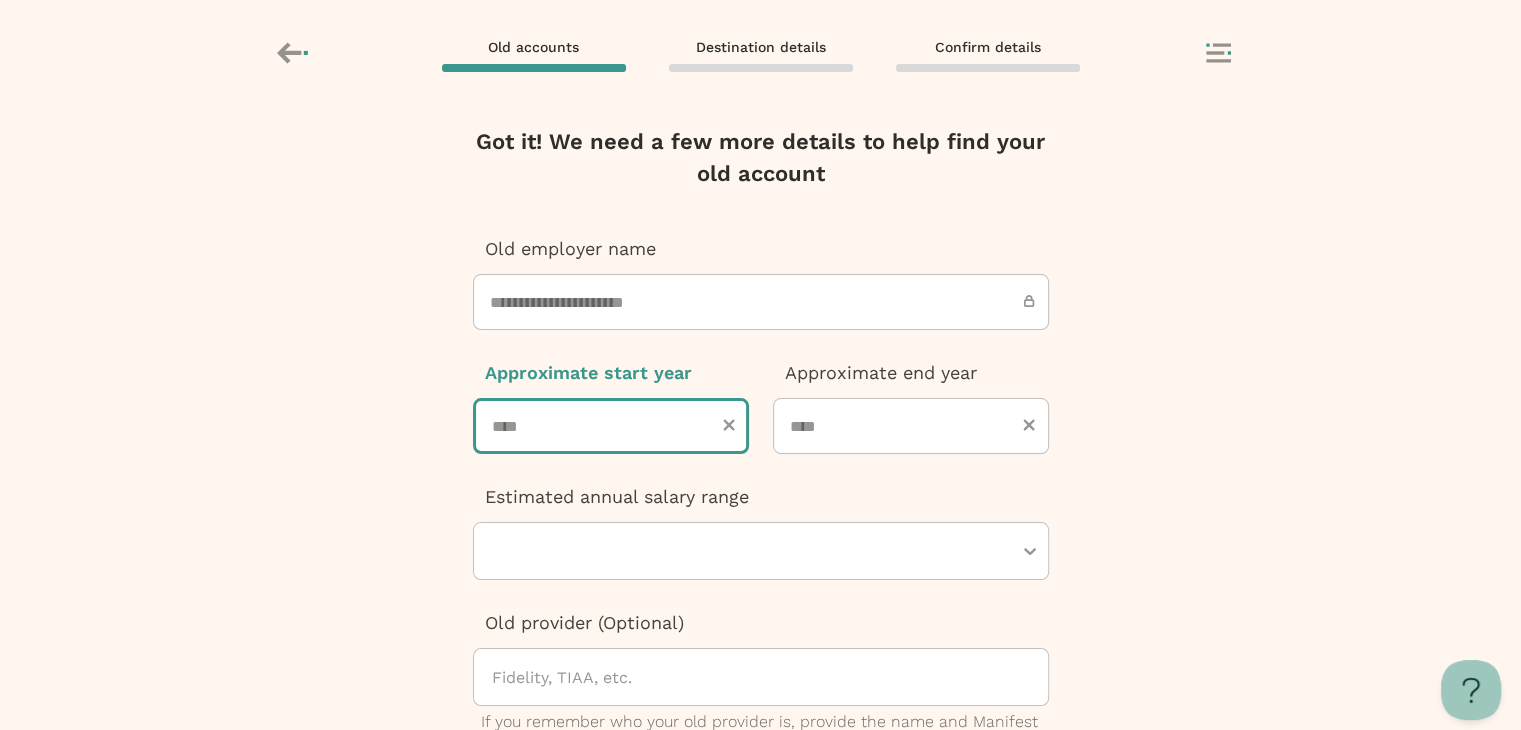 type on "****" 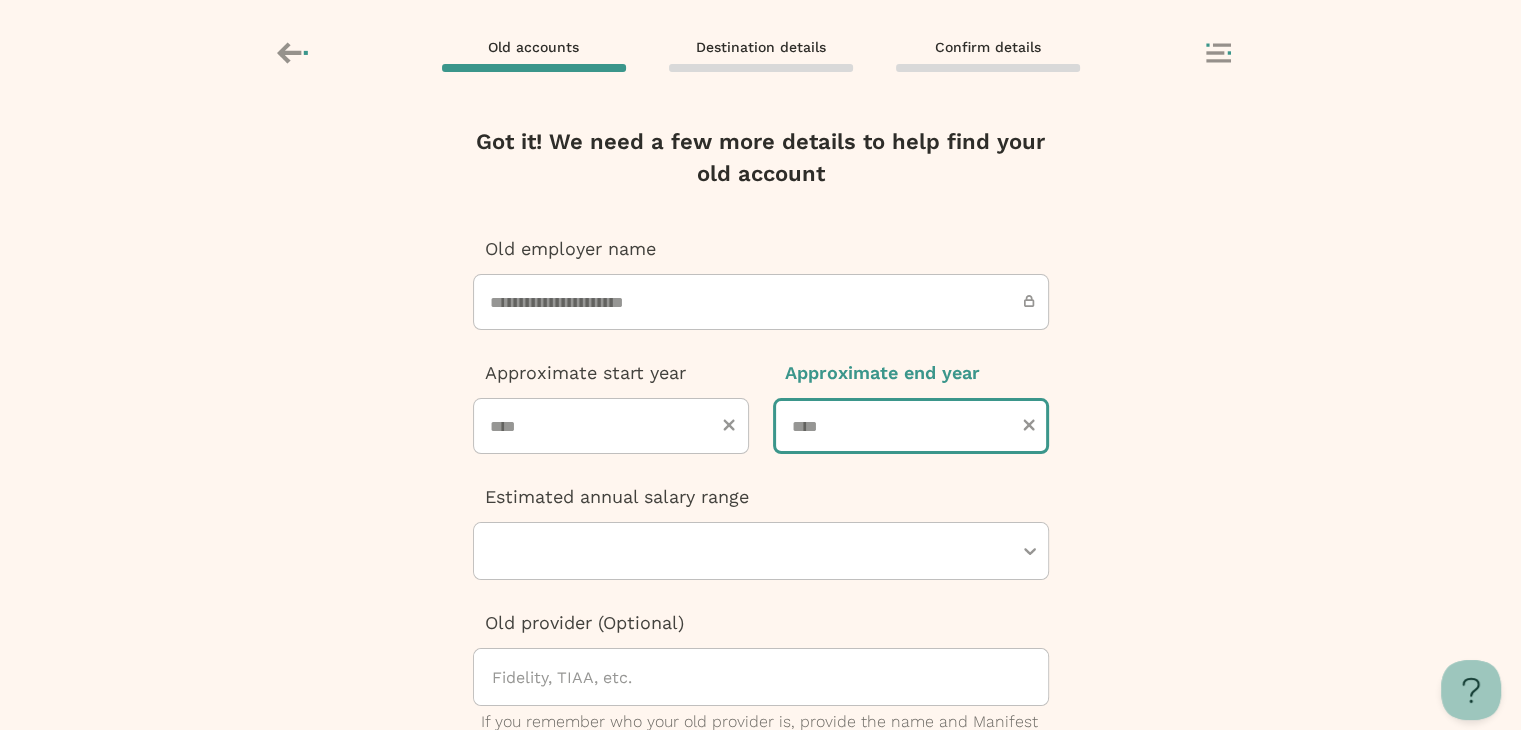 type on "****" 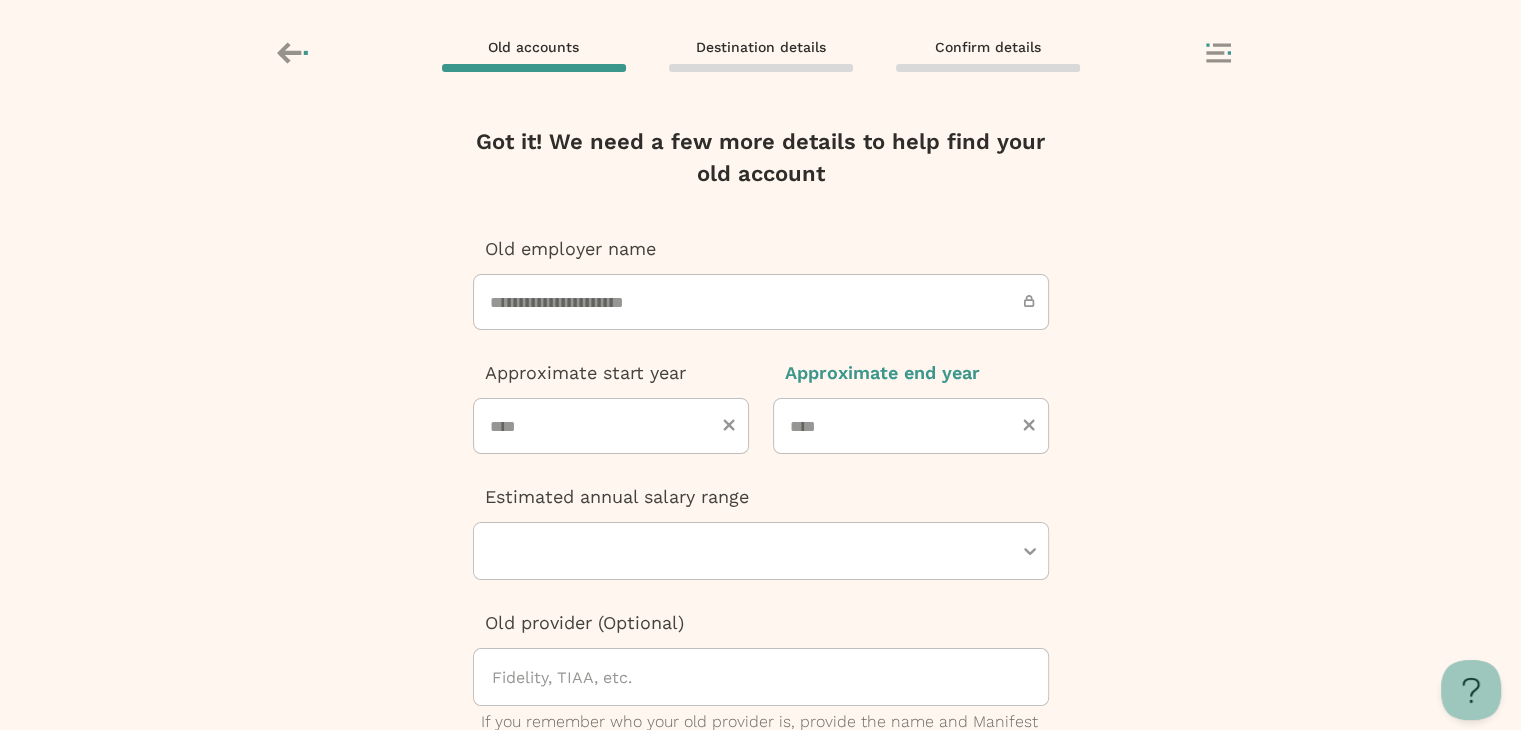 click at bounding box center [751, 551] 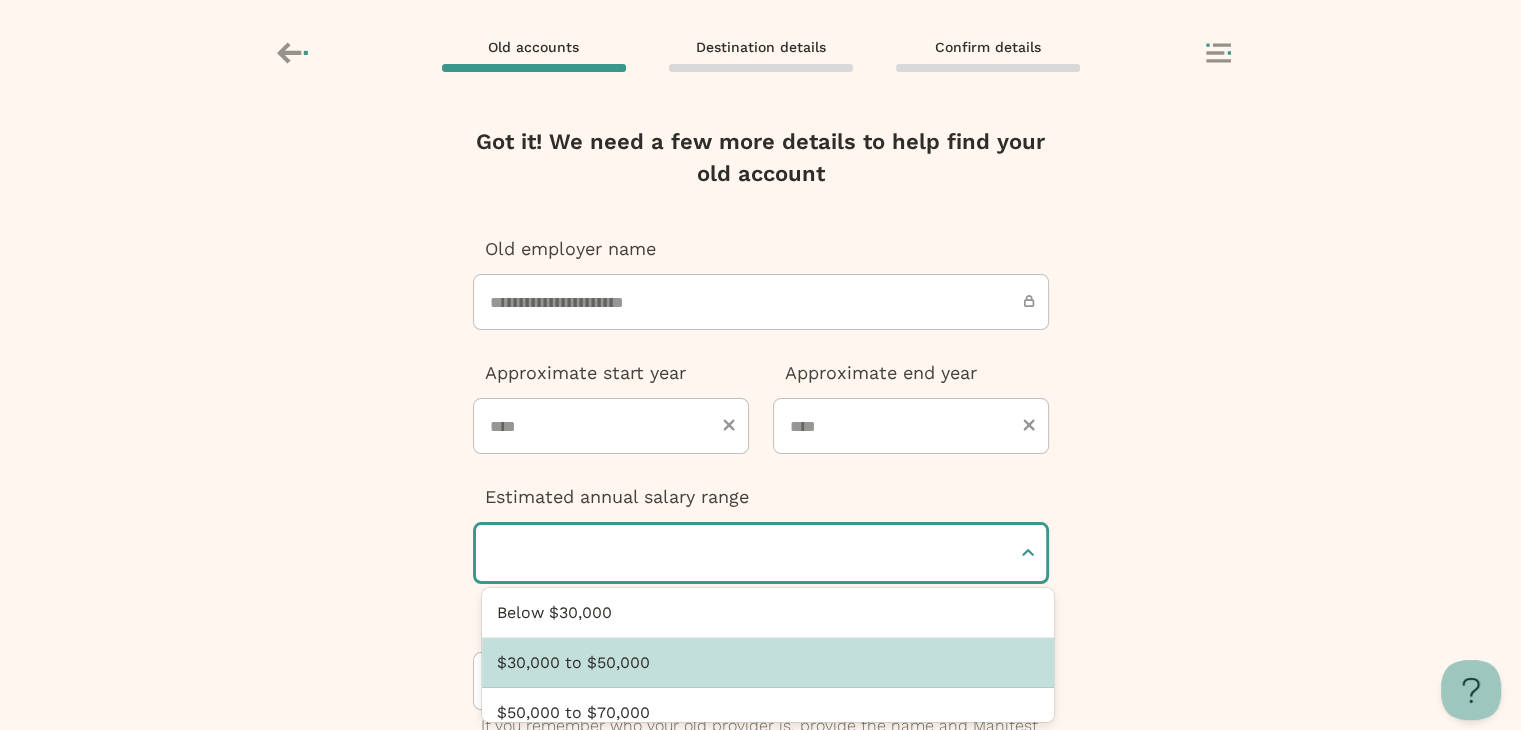 click on "$30,000 to $50,000" at bounding box center (767, 663) 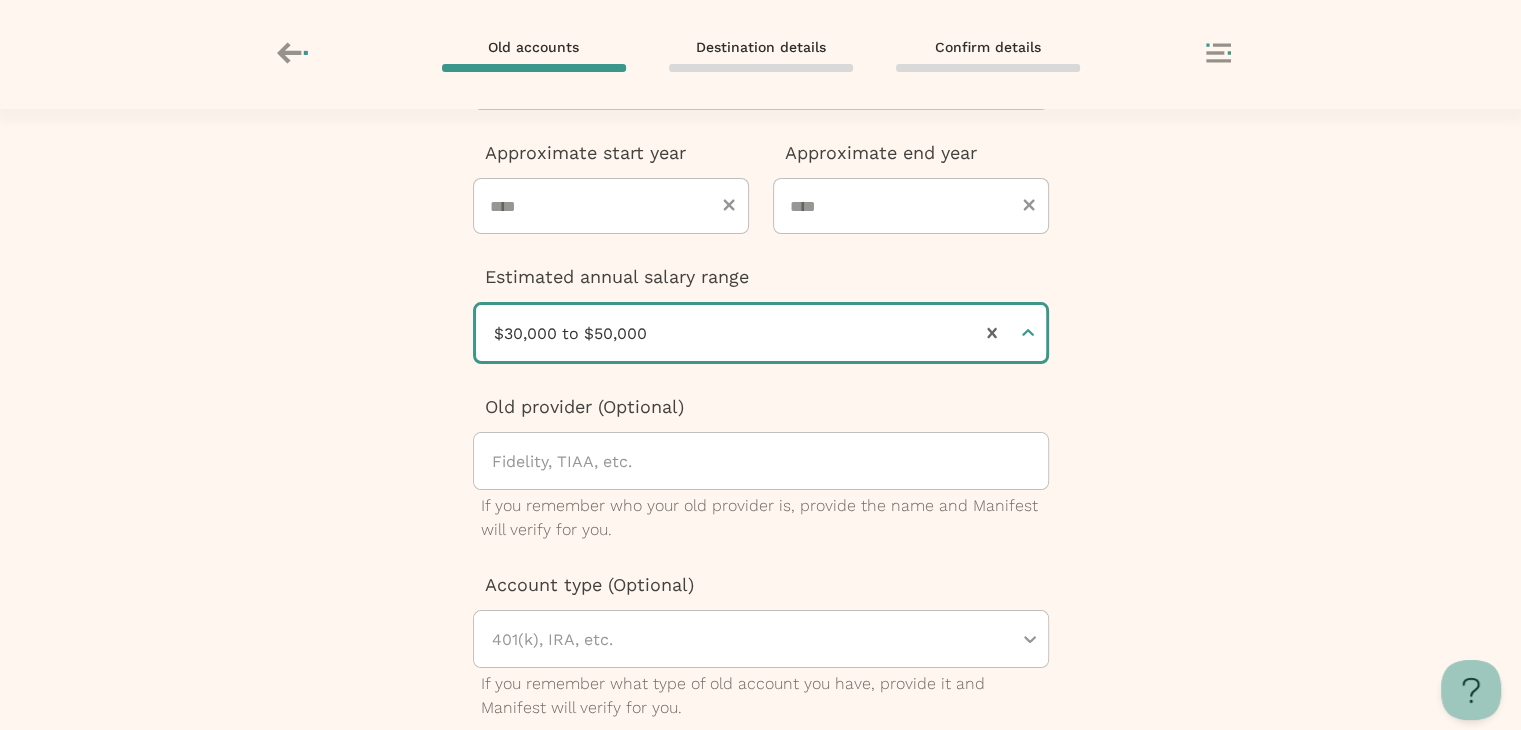 scroll, scrollTop: 308, scrollLeft: 0, axis: vertical 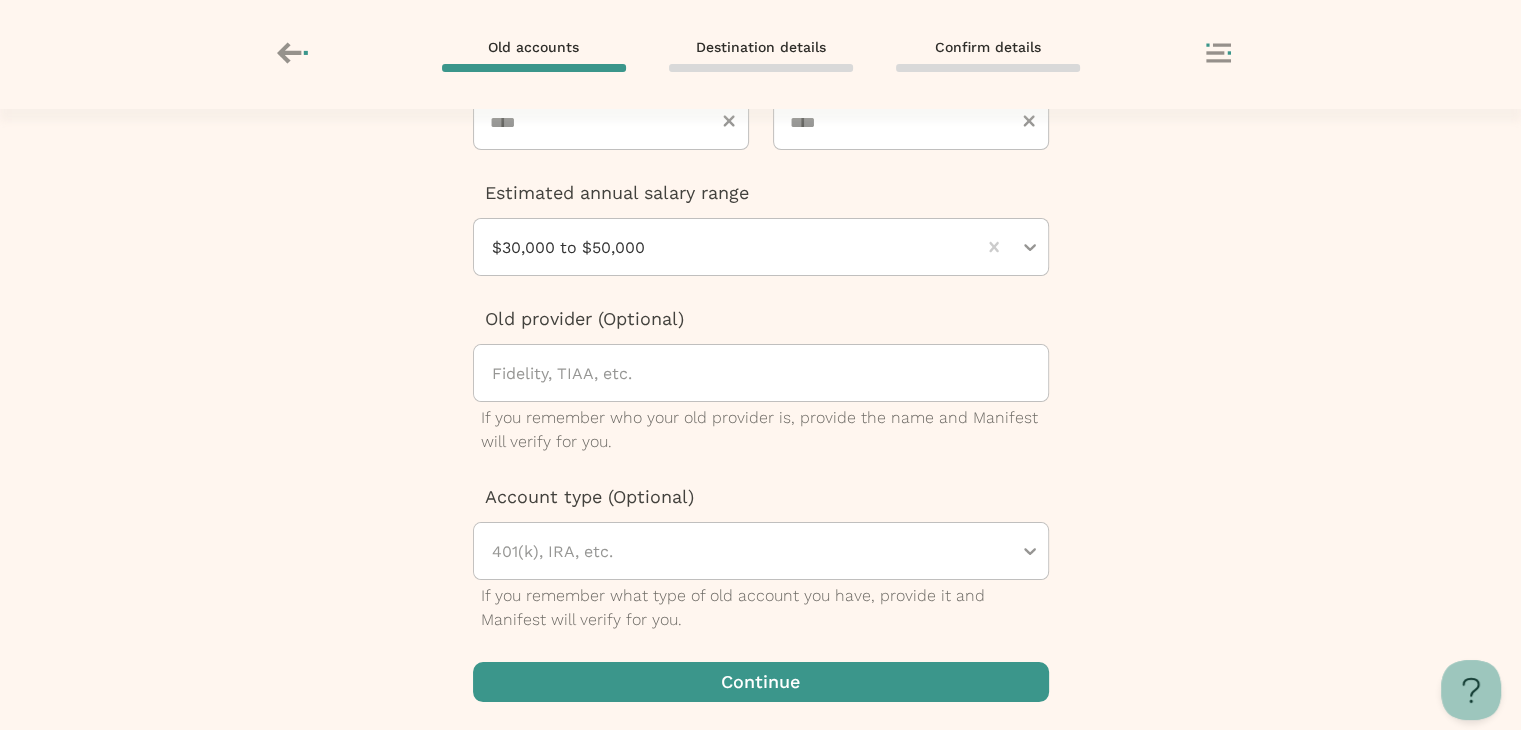 click at bounding box center (761, 682) 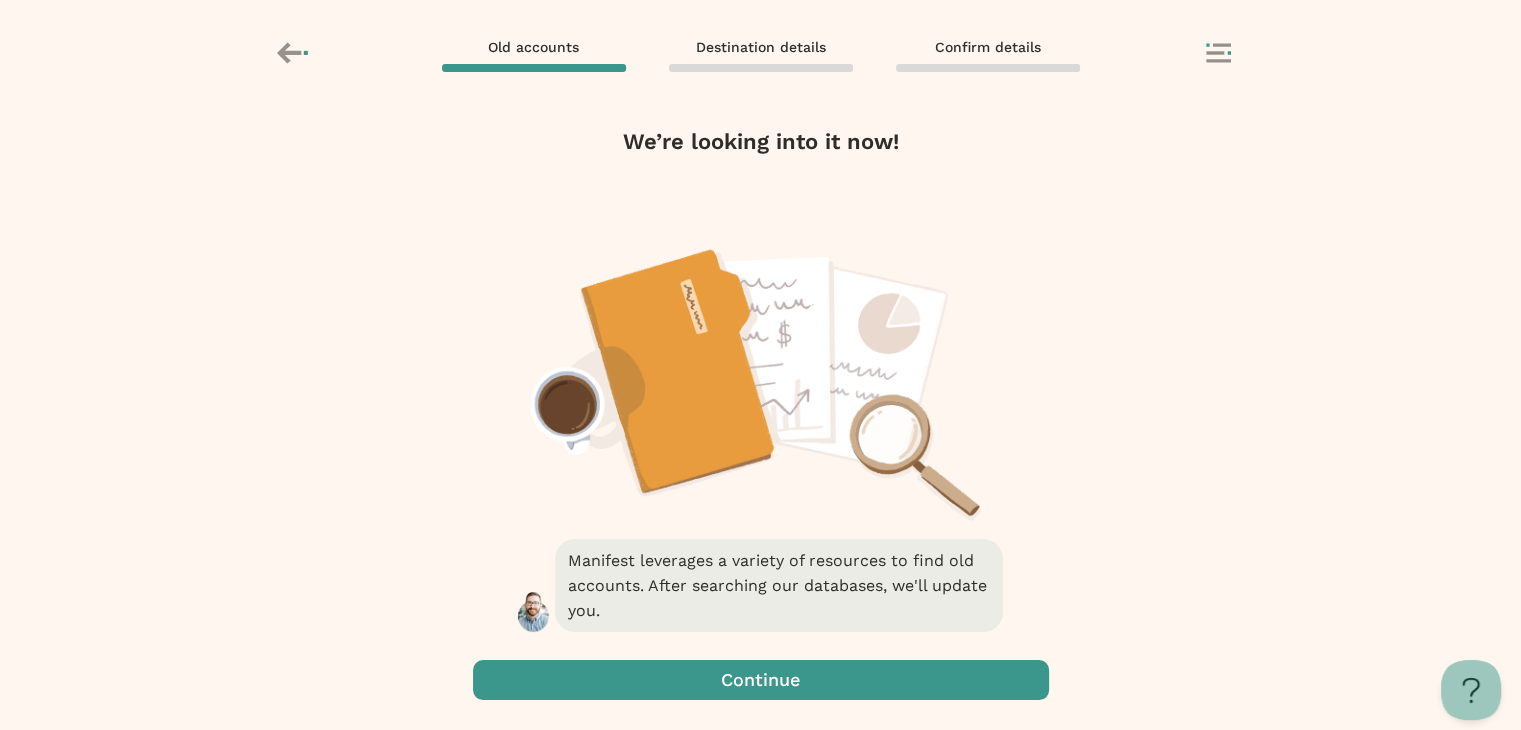 click at bounding box center [761, 680] 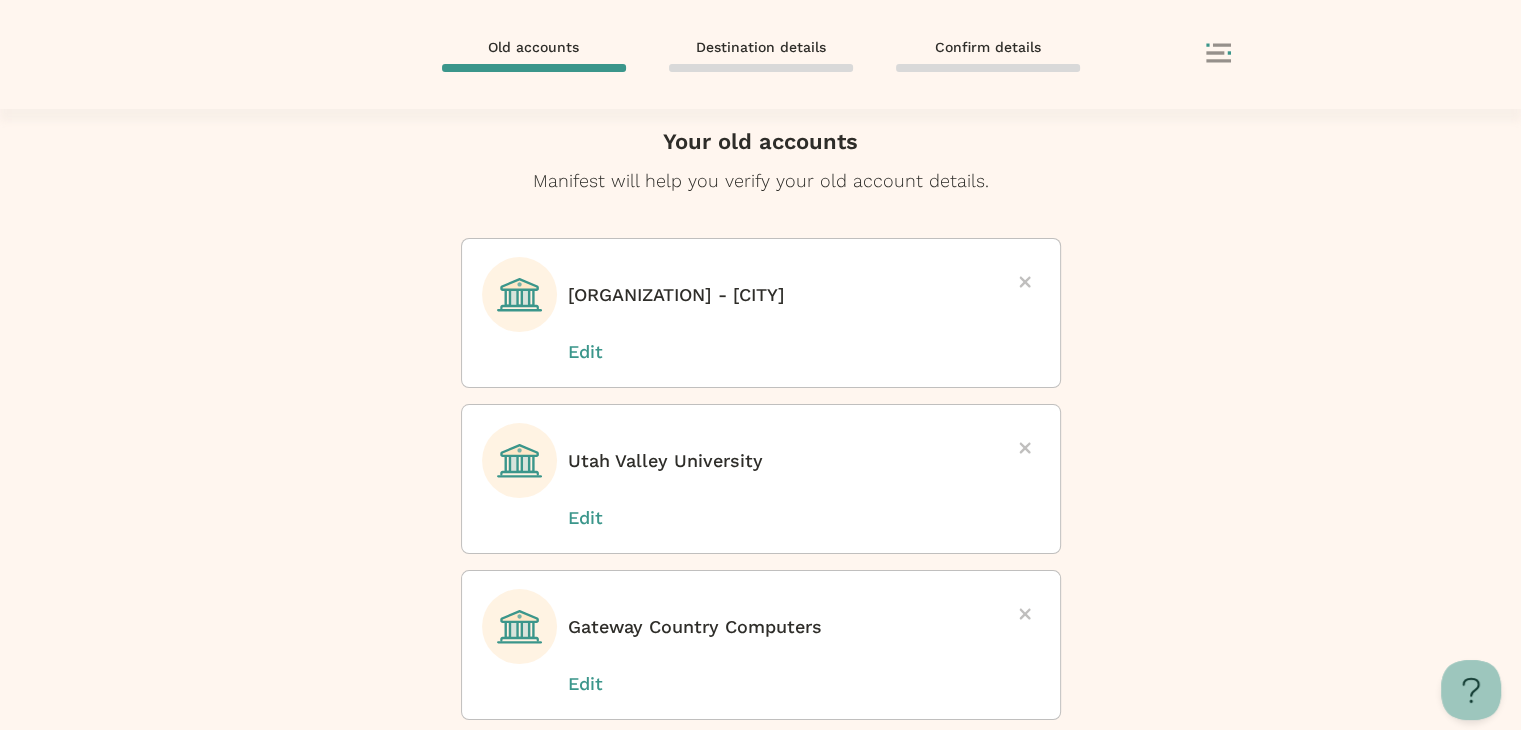 scroll, scrollTop: 626, scrollLeft: 0, axis: vertical 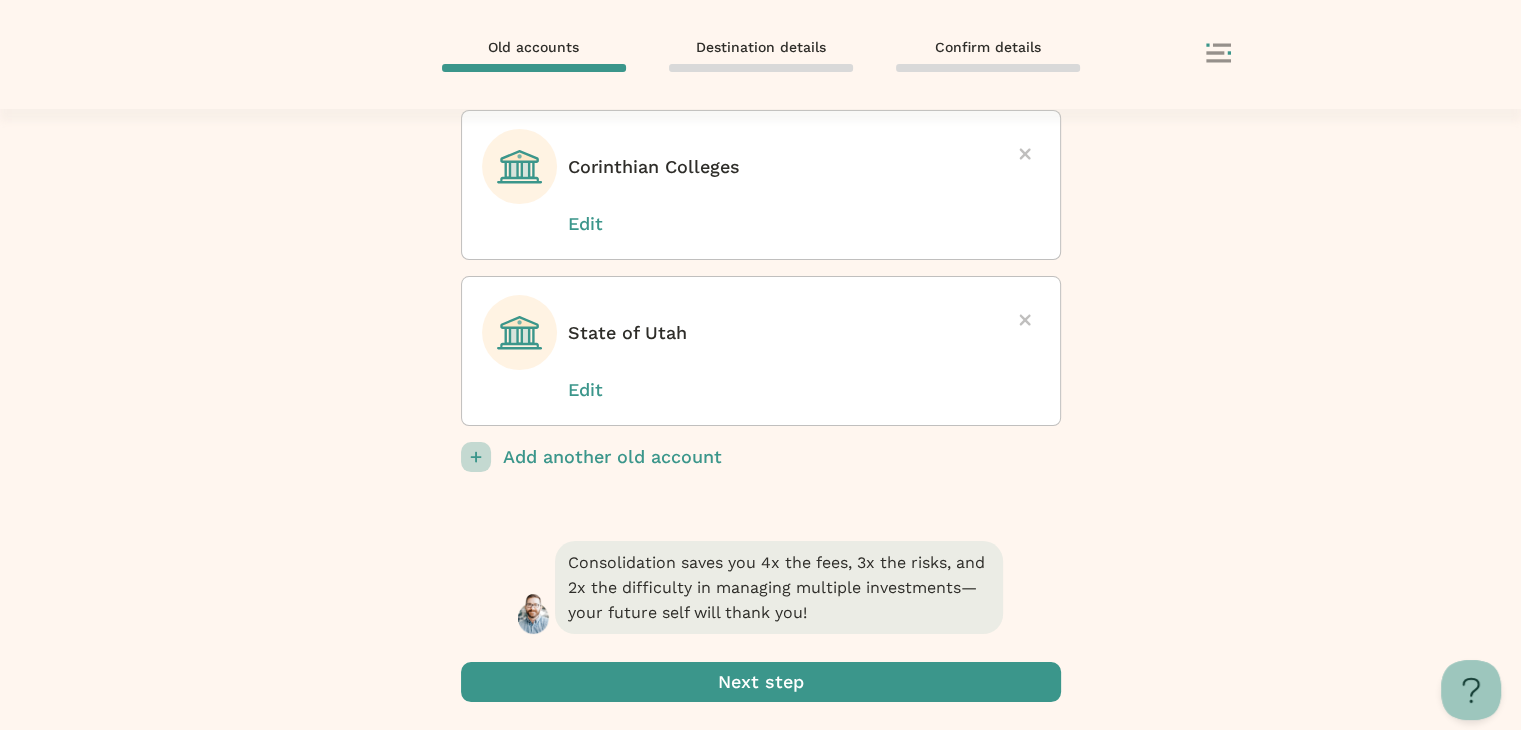 click on "Add another old account" at bounding box center (782, 457) 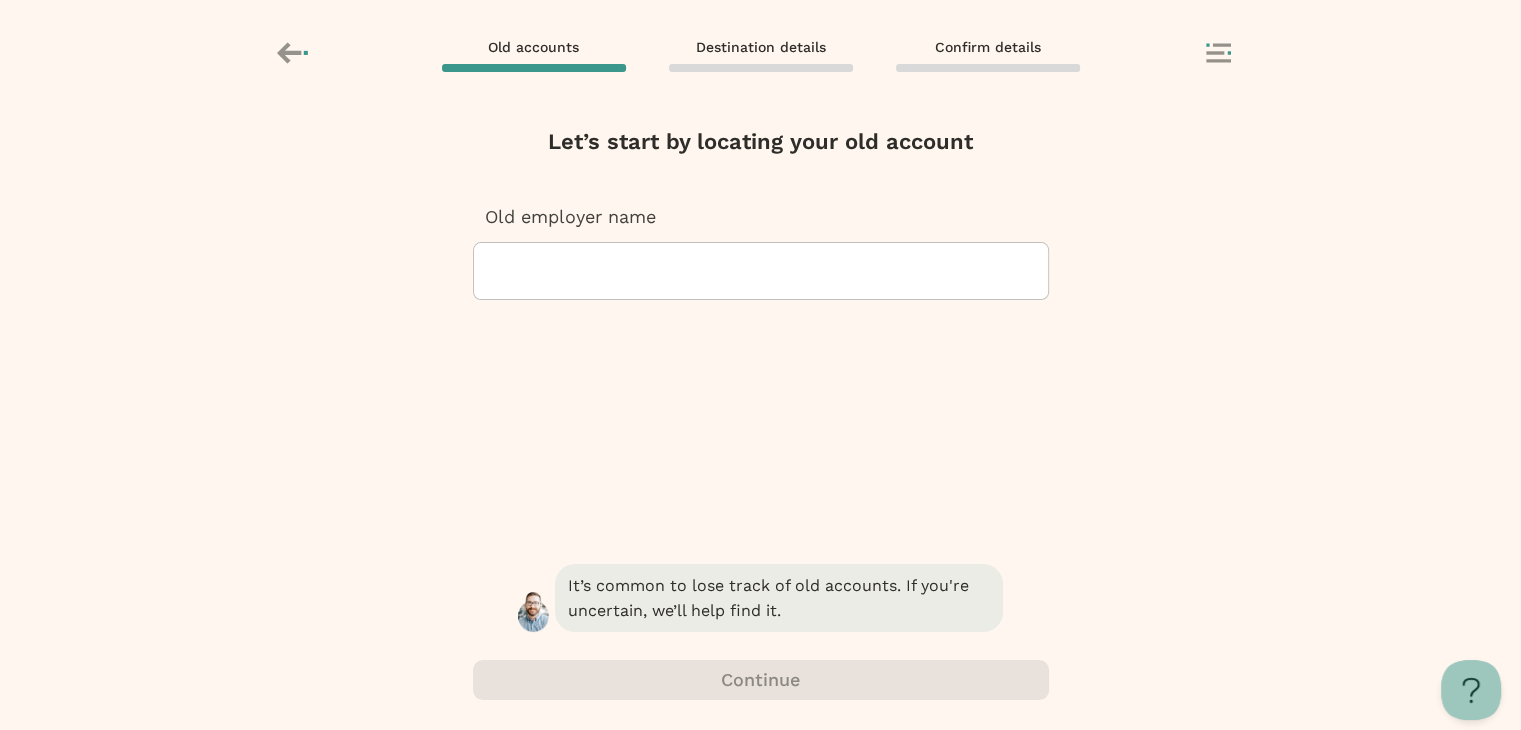 click at bounding box center (761, 271) 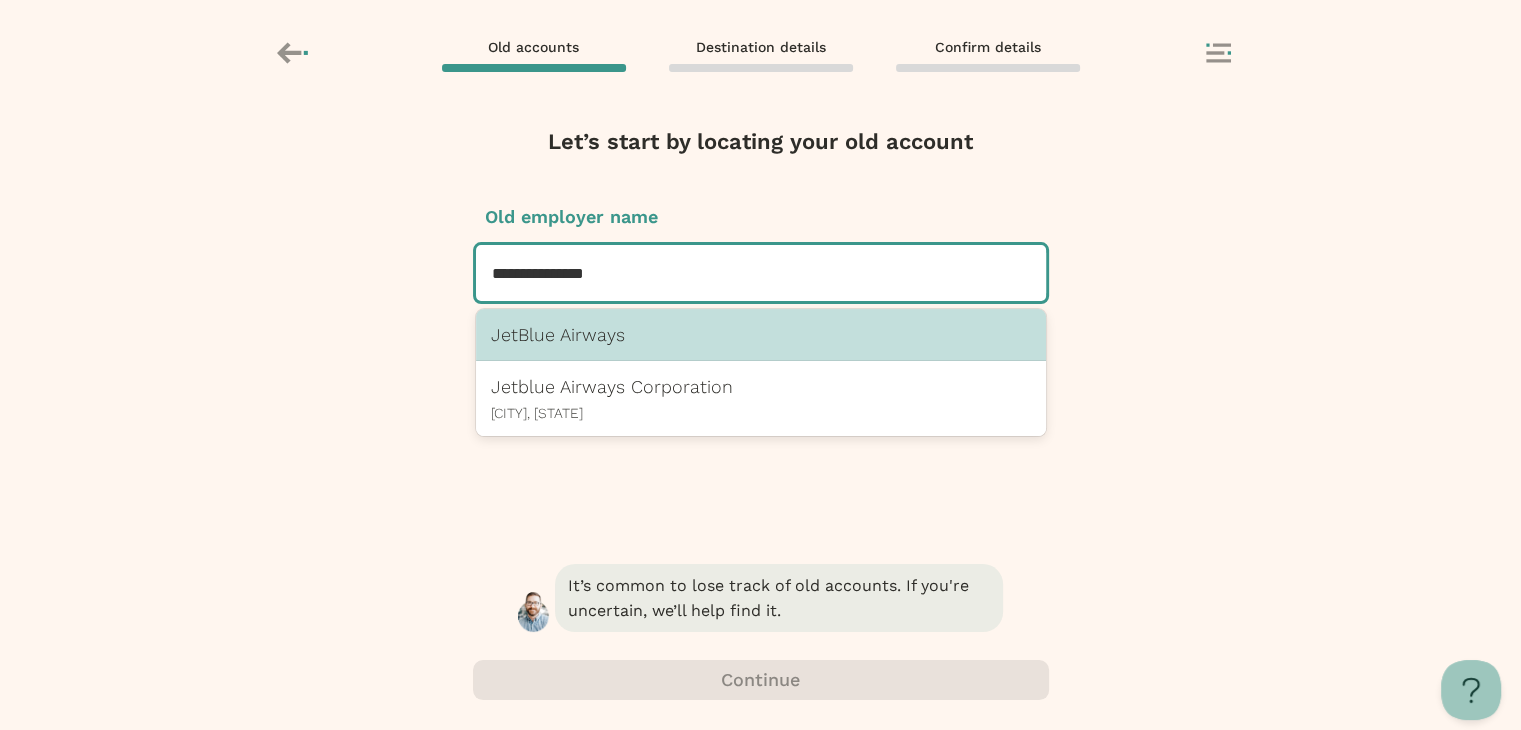 click on "JetBlue Airways" at bounding box center [761, 334] 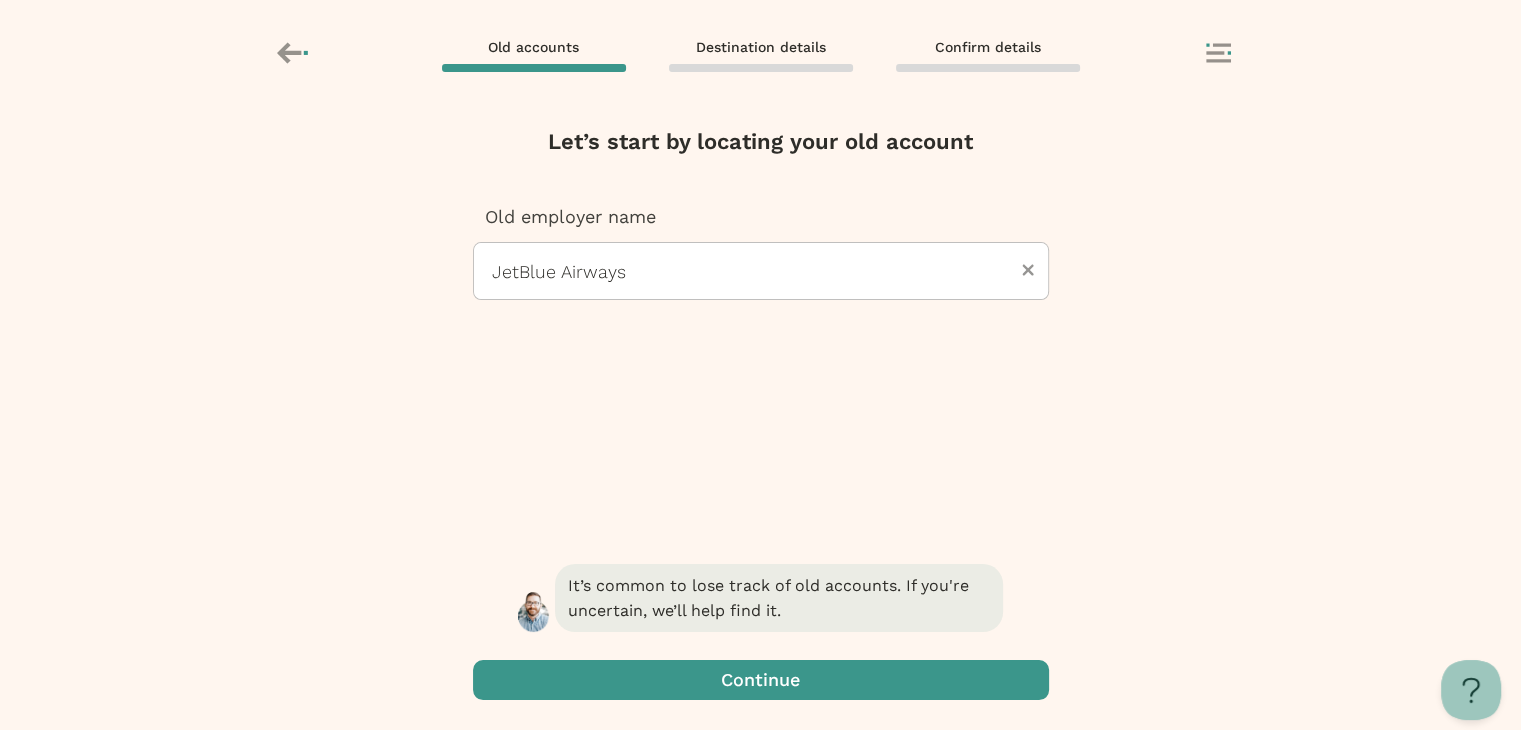 click at bounding box center (761, 680) 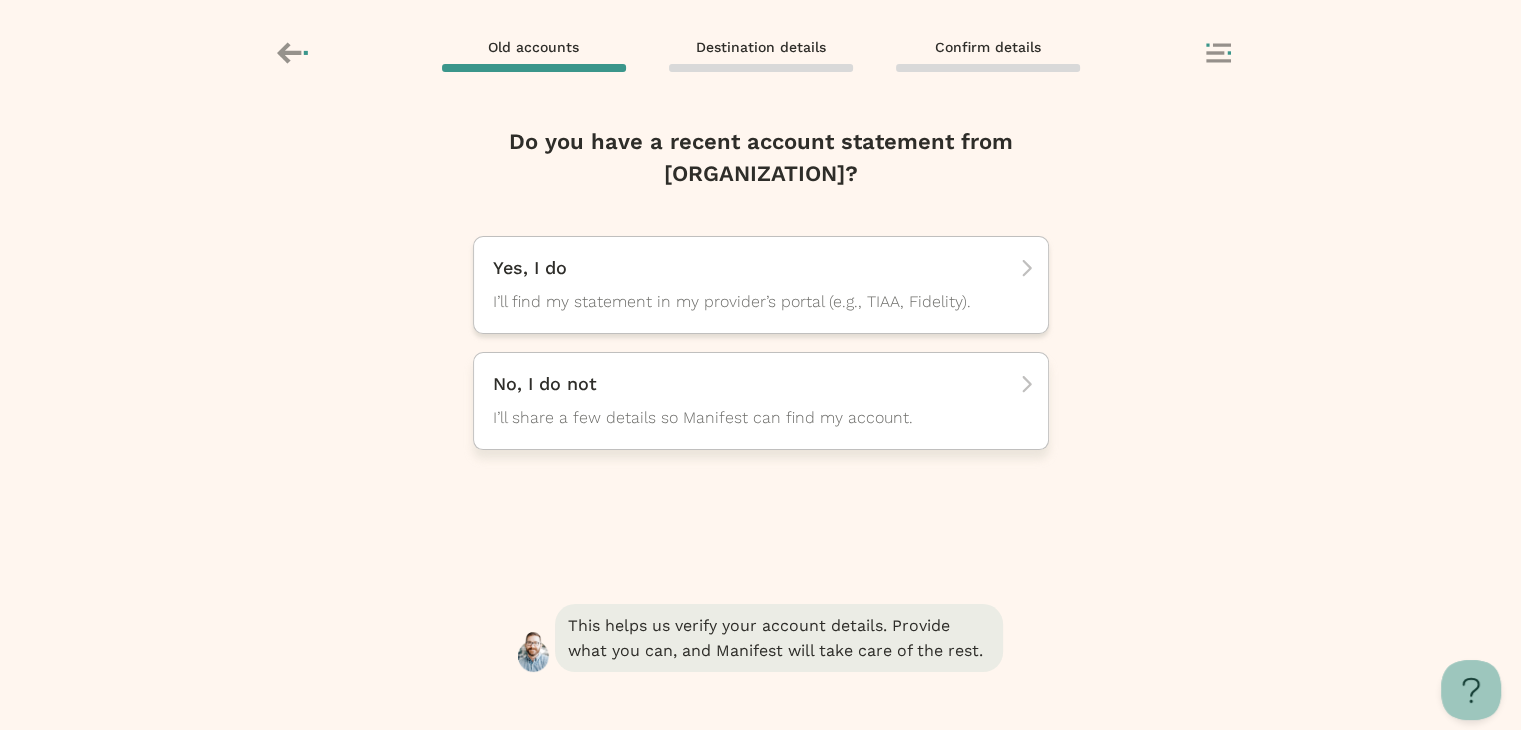 click on "I’ll share a few details so Manifest can find my account." at bounding box center [743, 302] 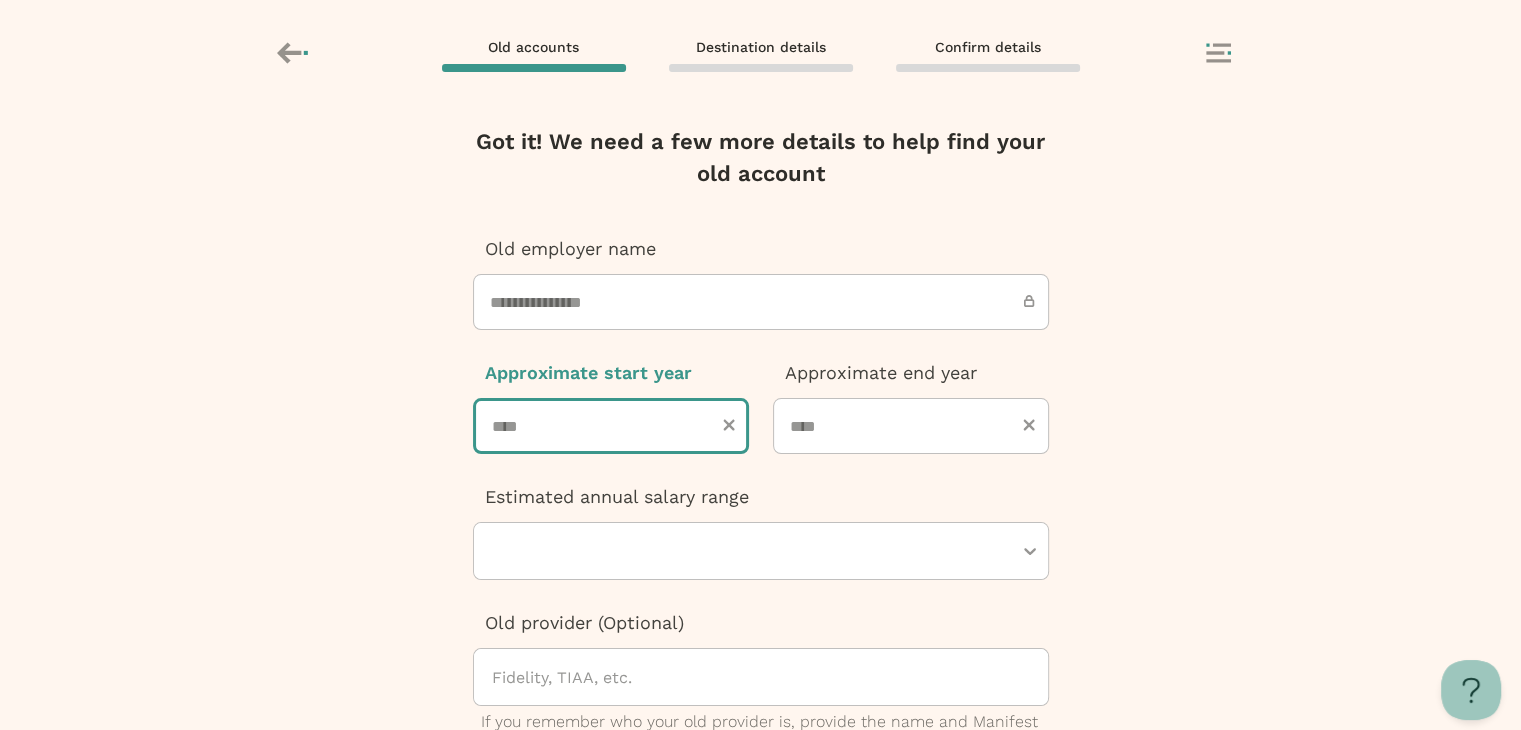 click at bounding box center [611, 426] 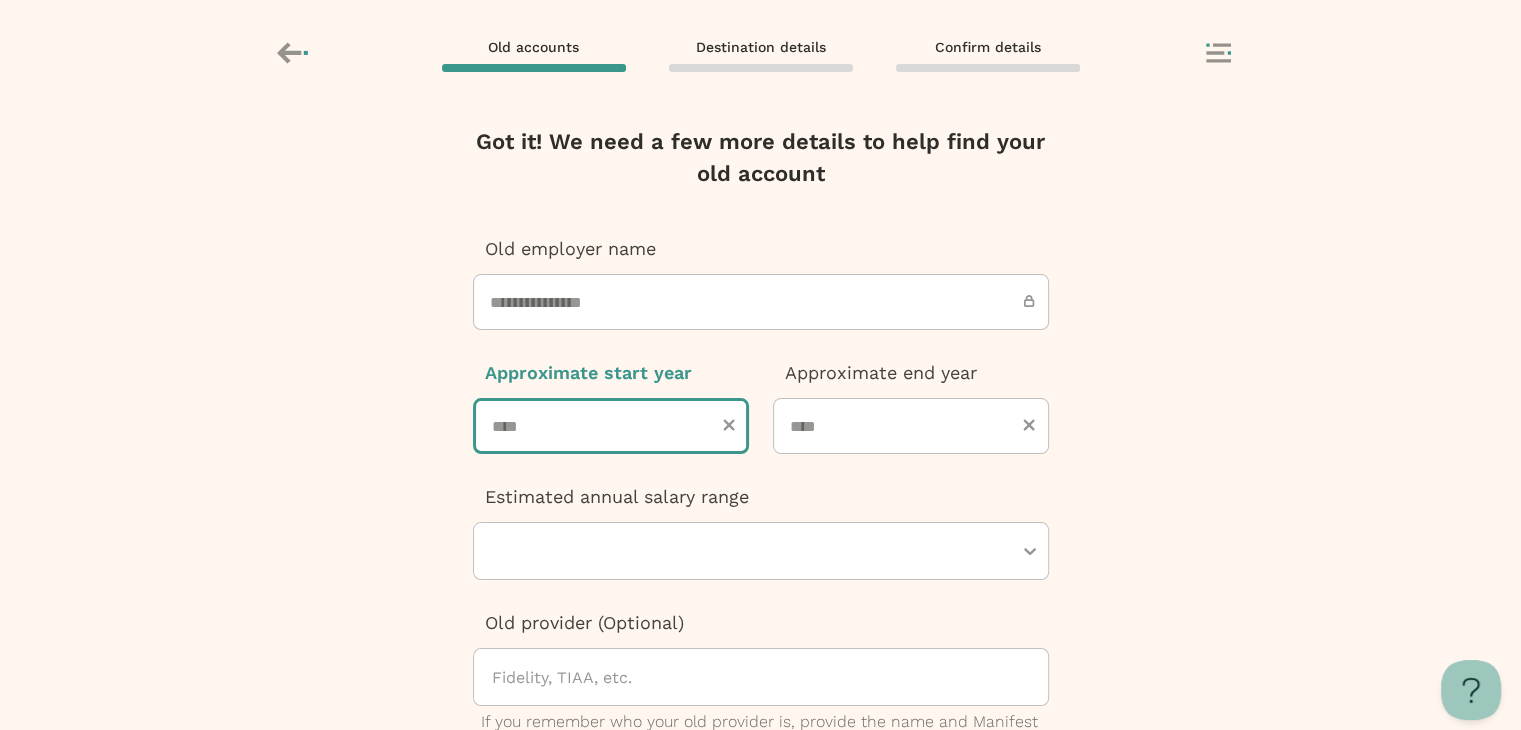 type on "****" 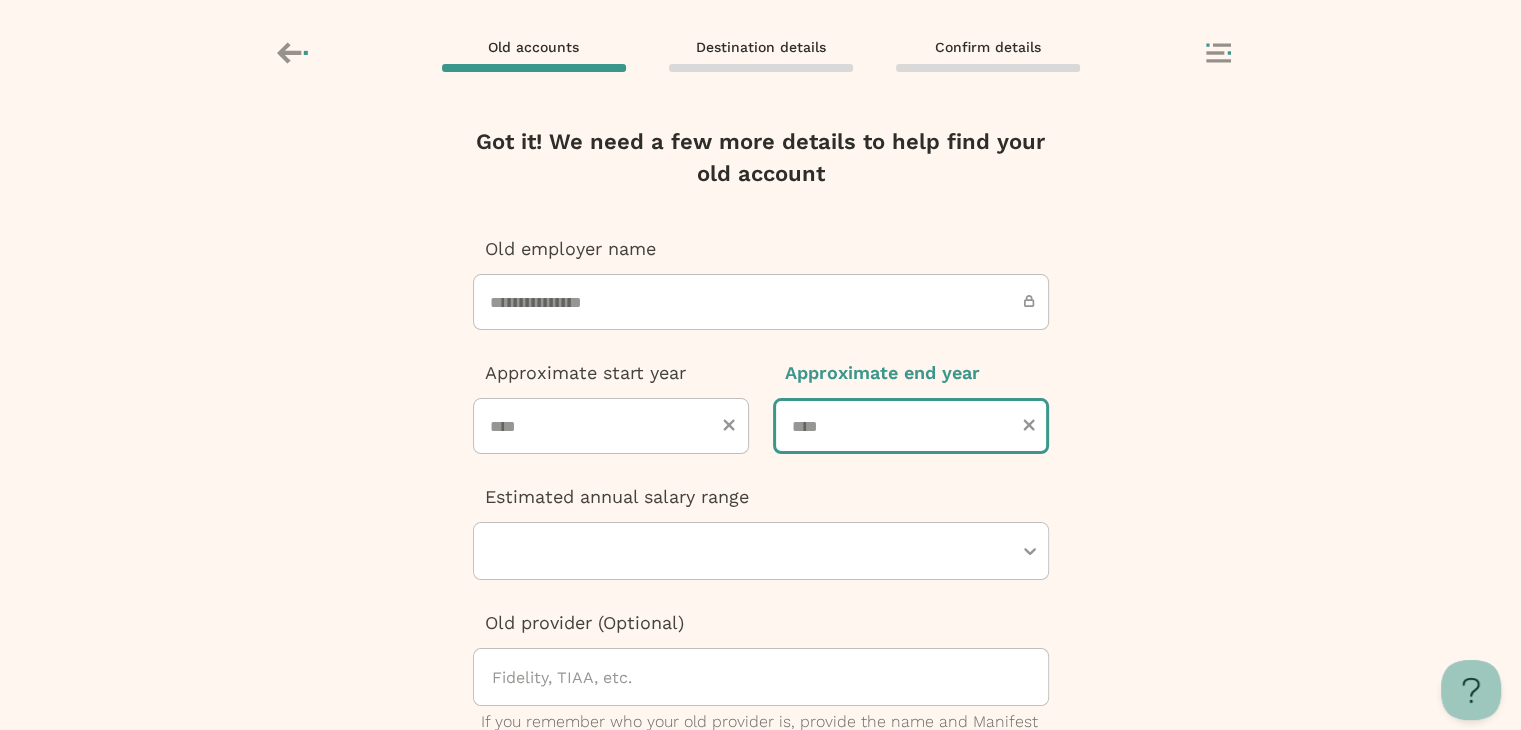 type on "****" 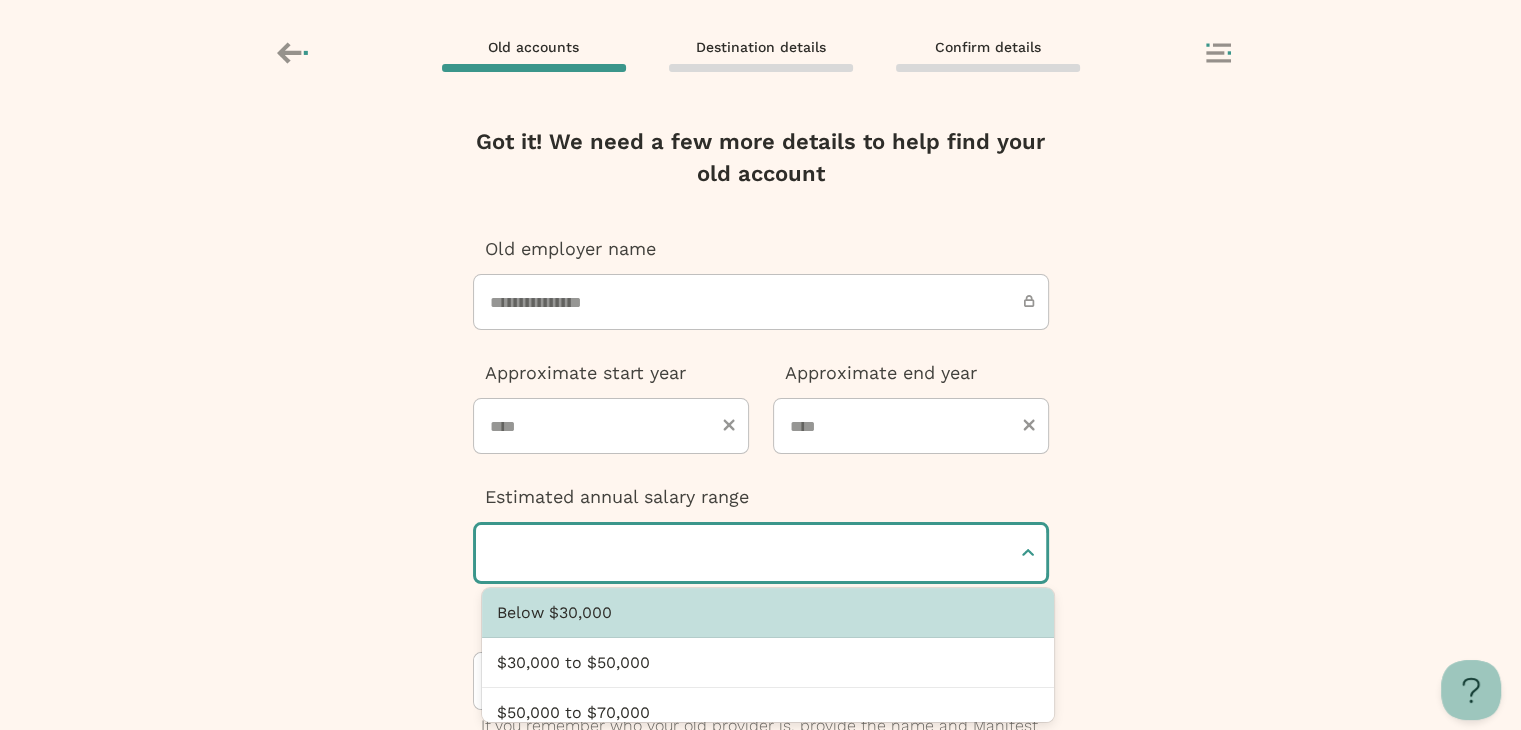 click at bounding box center (751, 553) 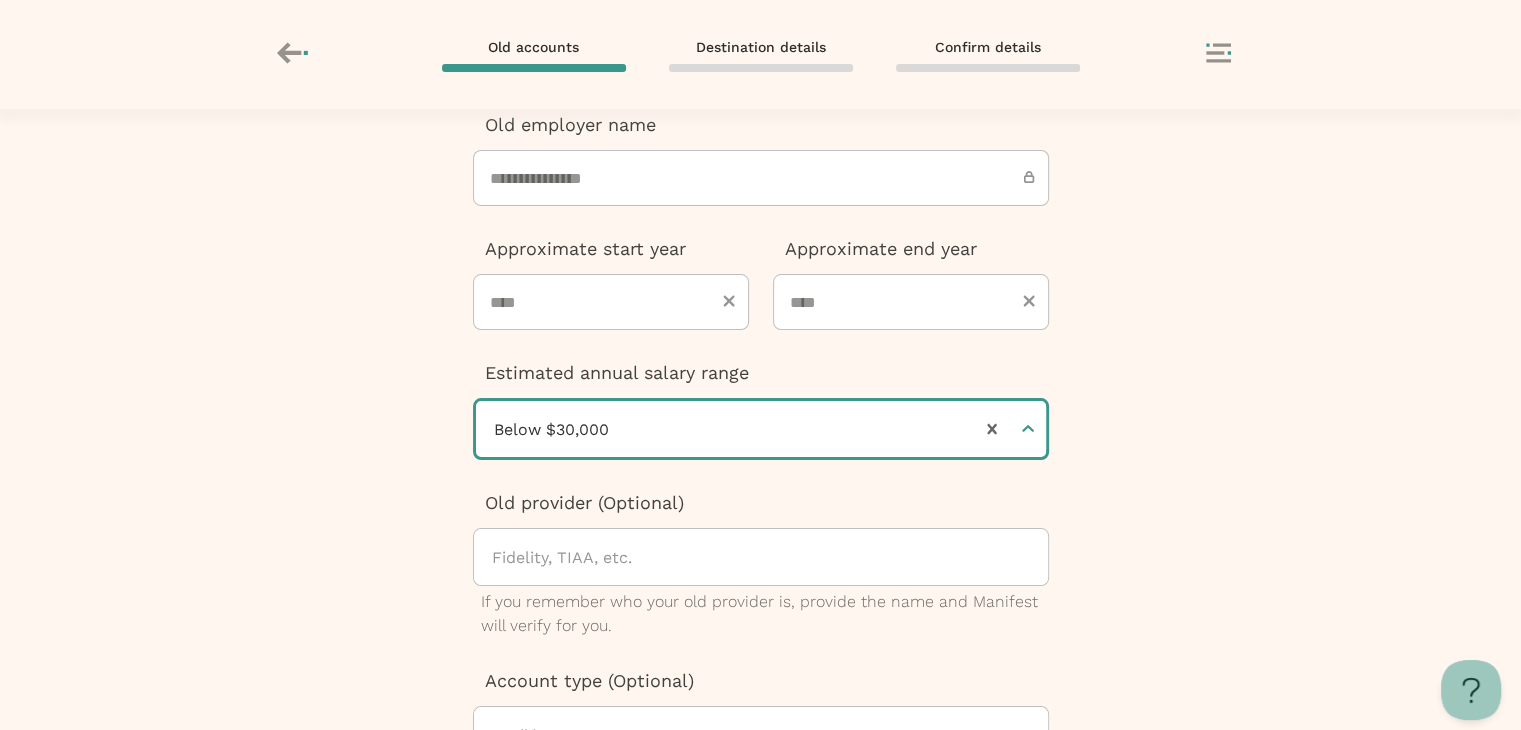 scroll, scrollTop: 308, scrollLeft: 0, axis: vertical 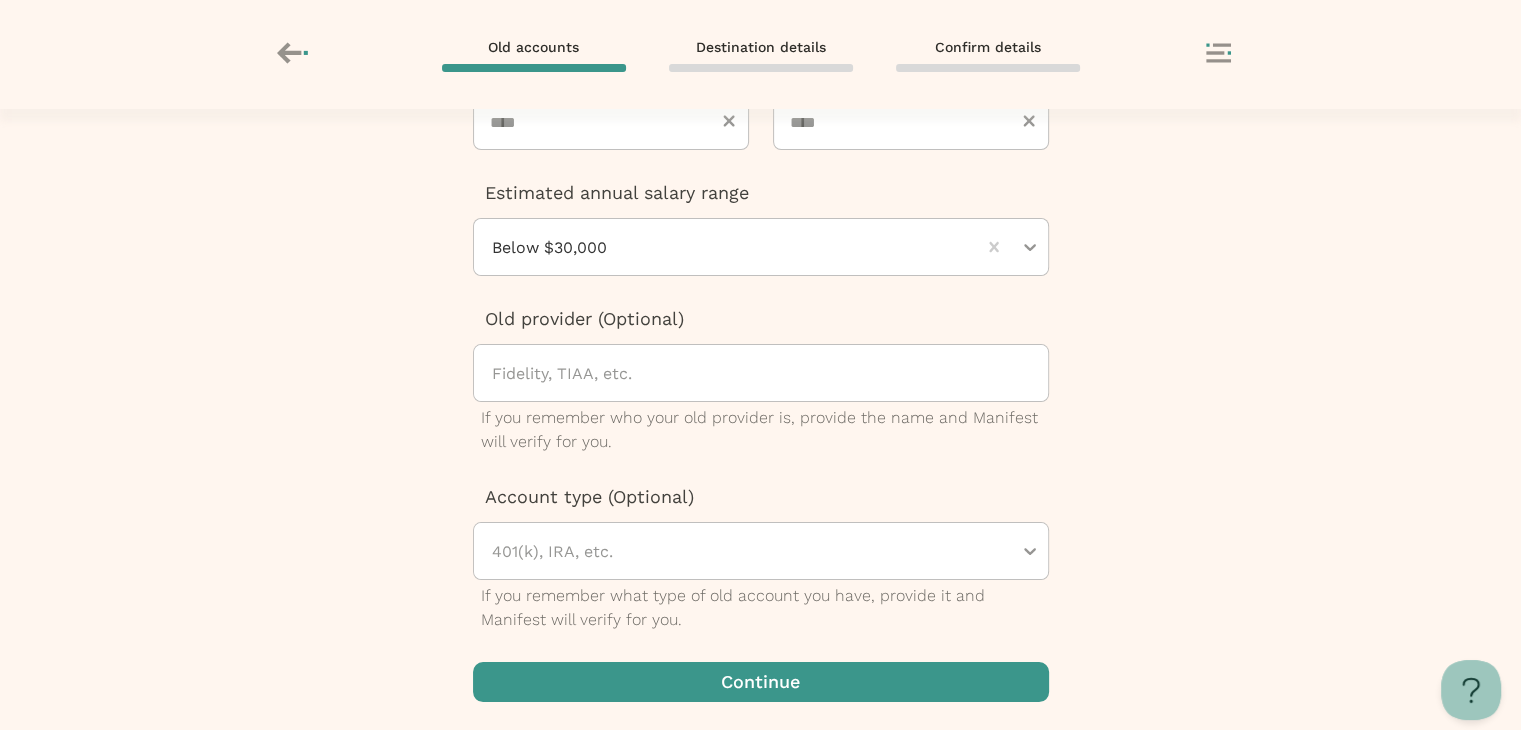click at bounding box center (761, 682) 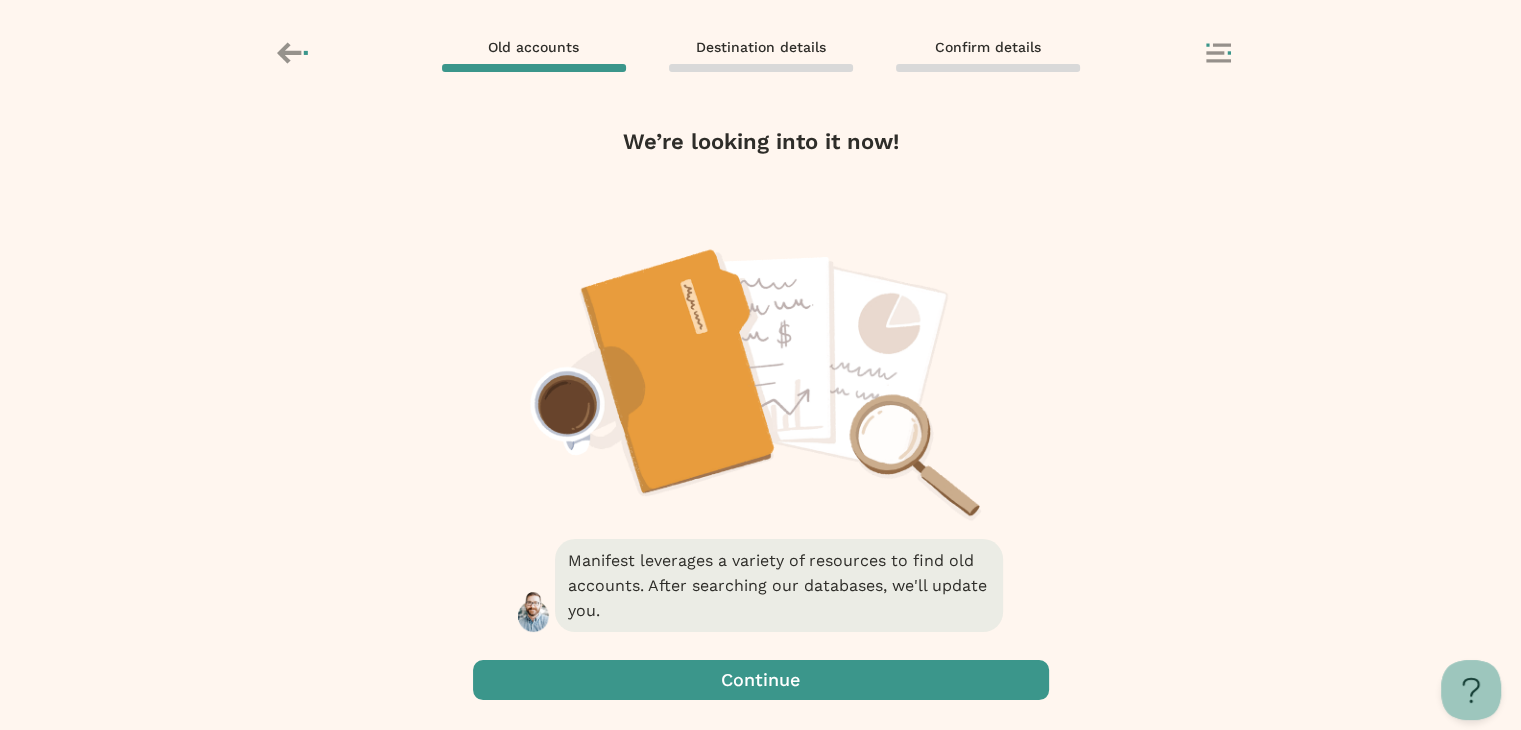 scroll, scrollTop: 0, scrollLeft: 0, axis: both 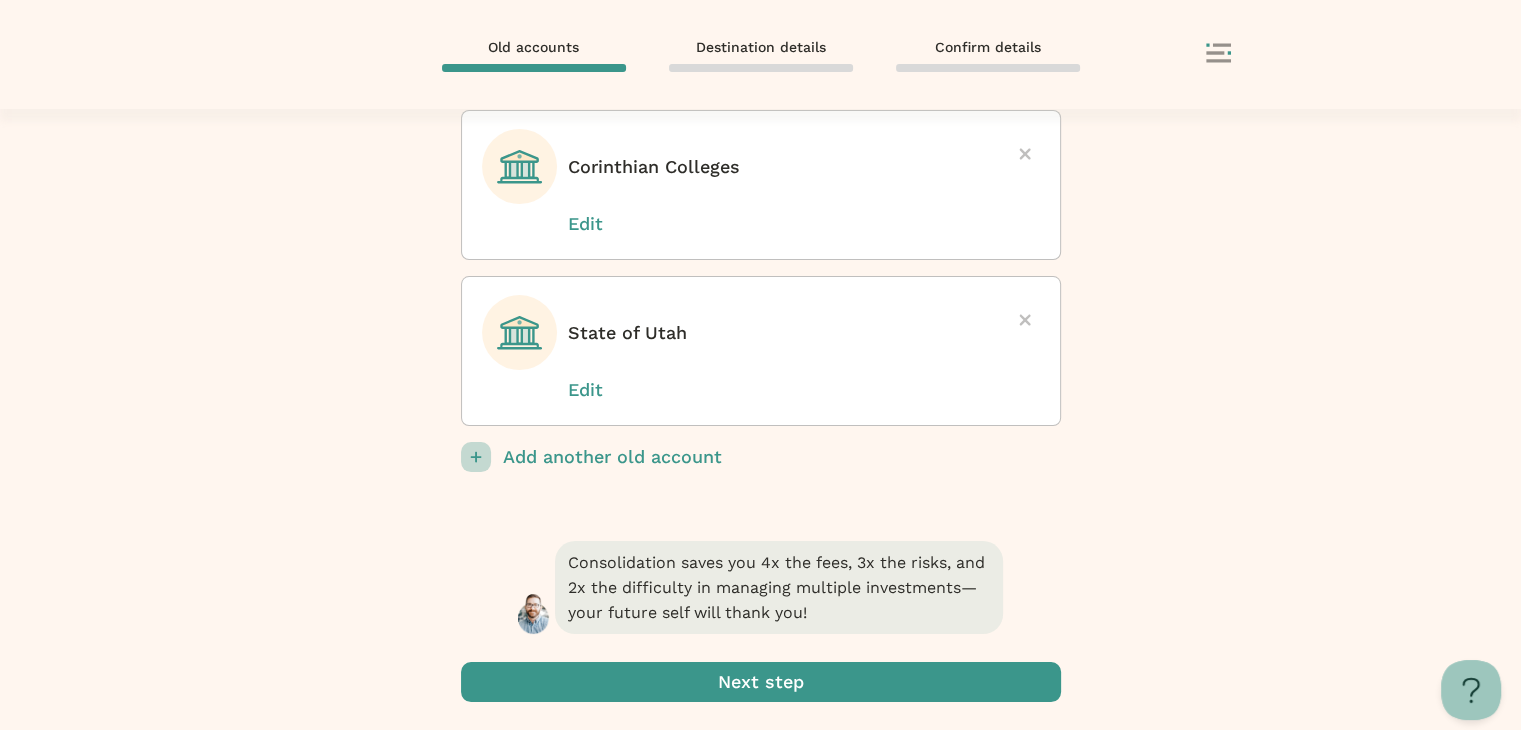 click on "Add another old account" at bounding box center [782, 457] 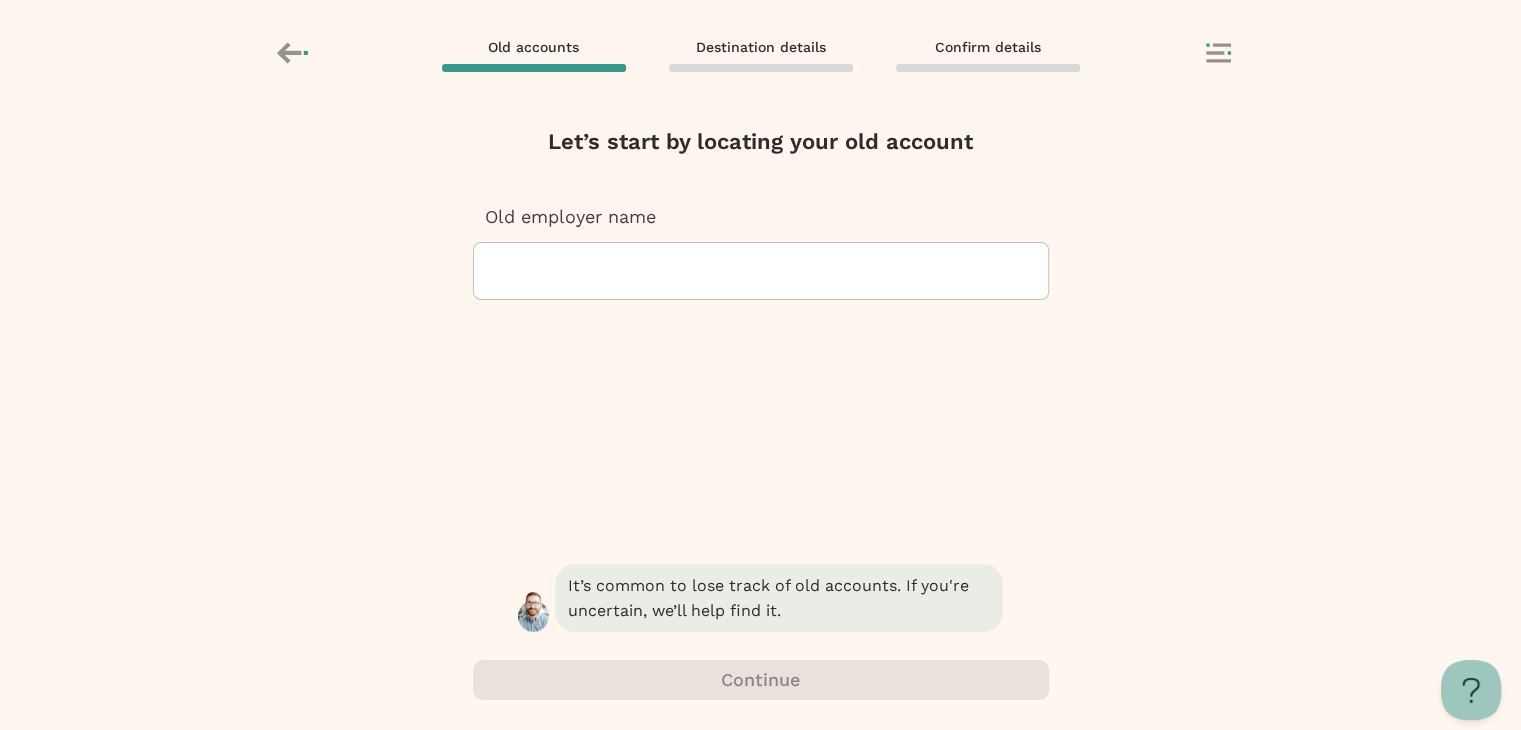 scroll, scrollTop: 0, scrollLeft: 0, axis: both 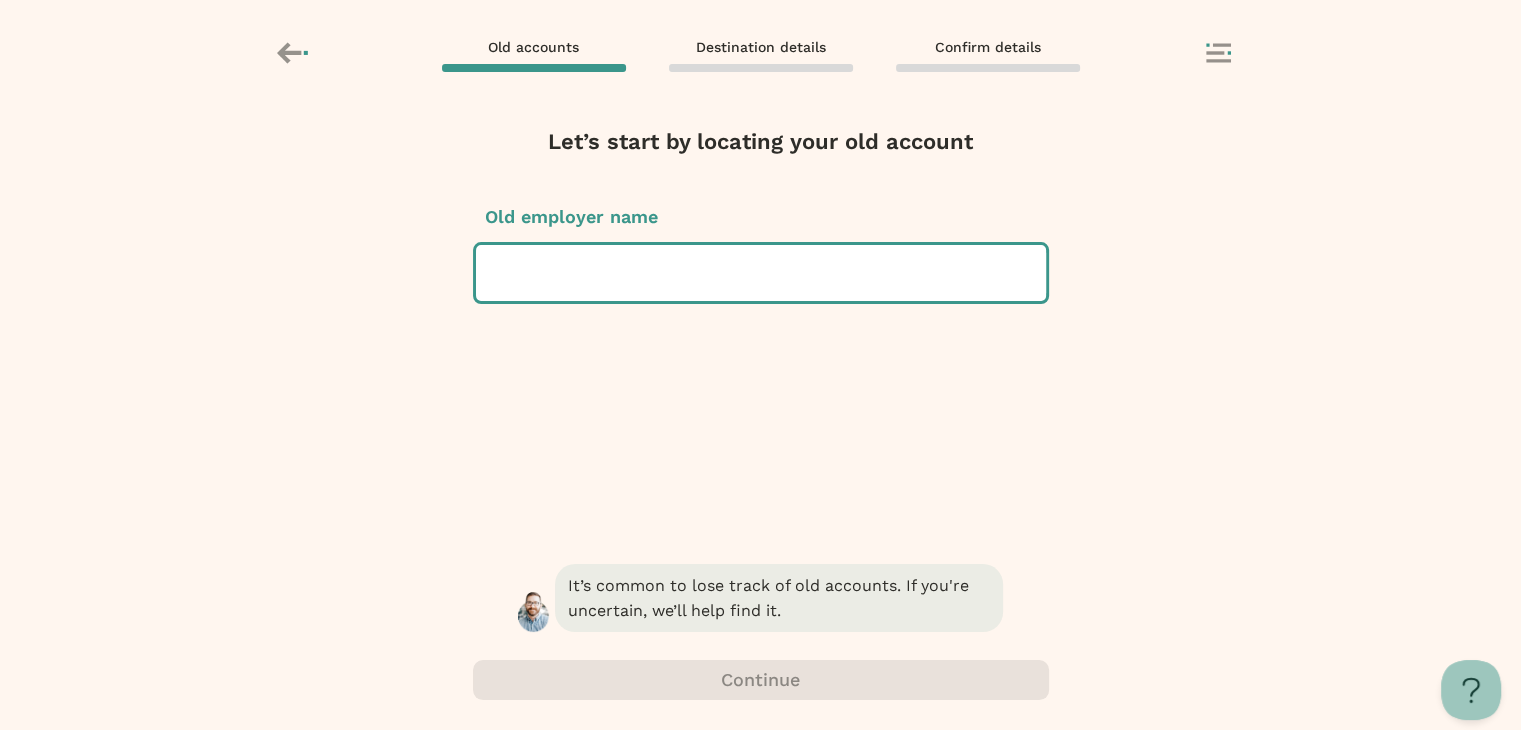 click at bounding box center (761, 273) 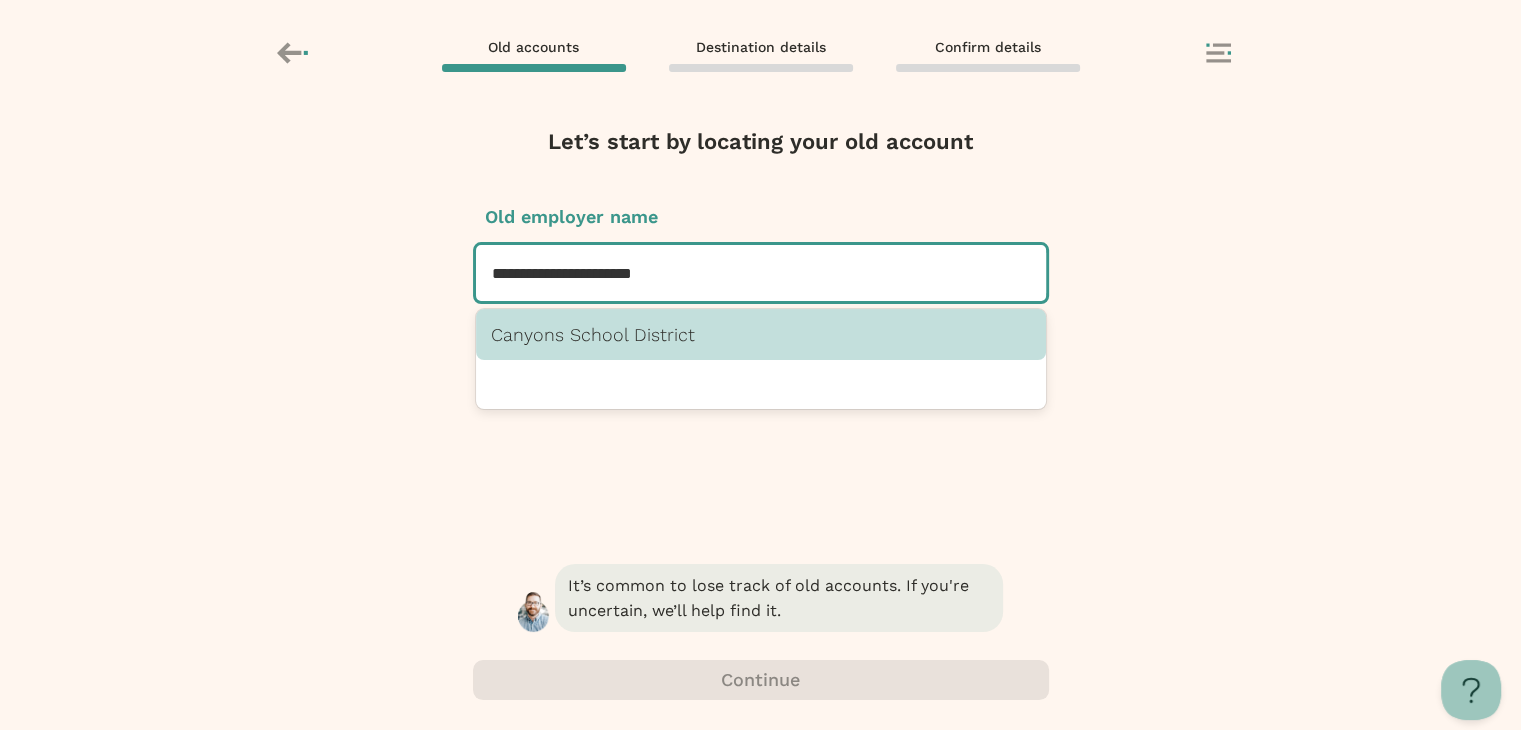 click on "Canyons School District" at bounding box center [761, 334] 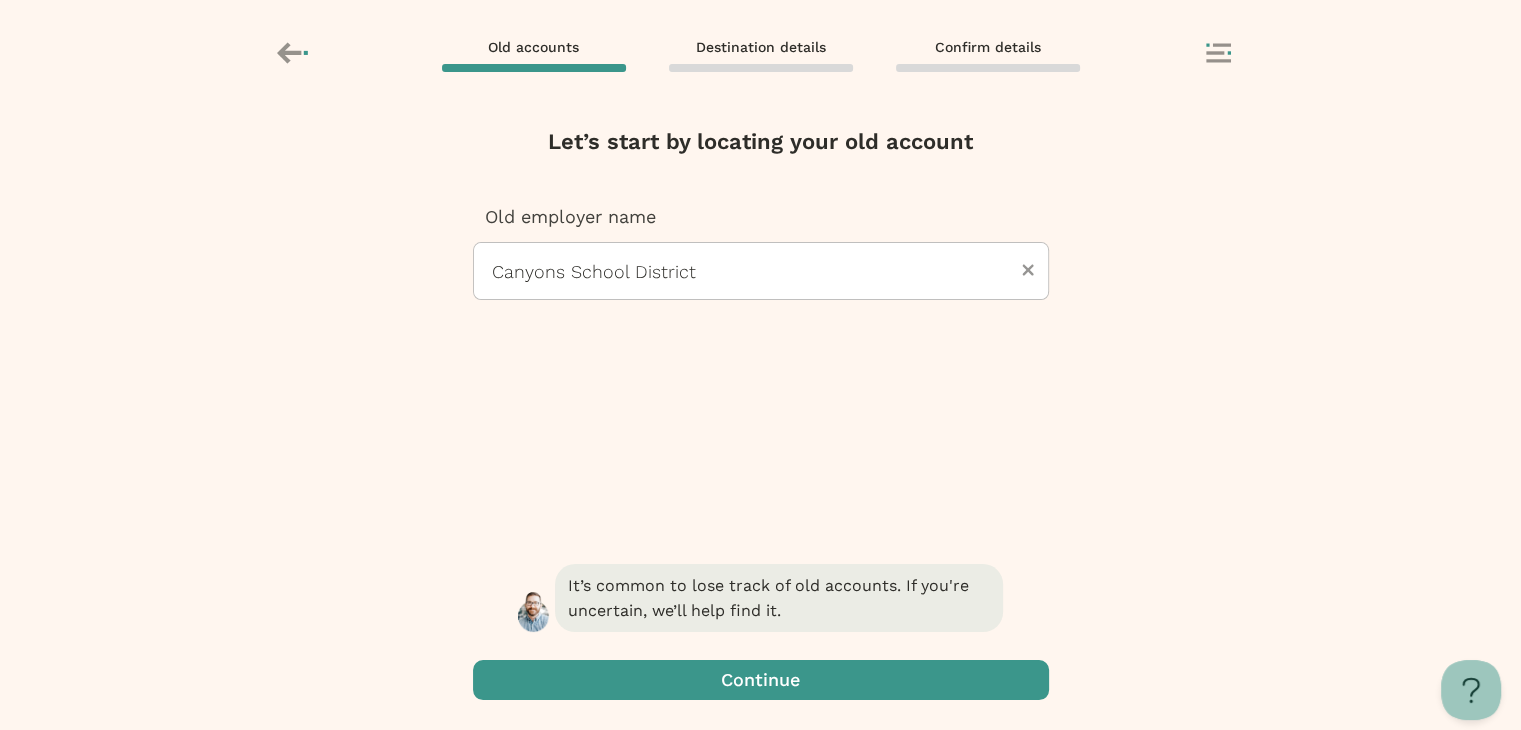 click at bounding box center [761, 680] 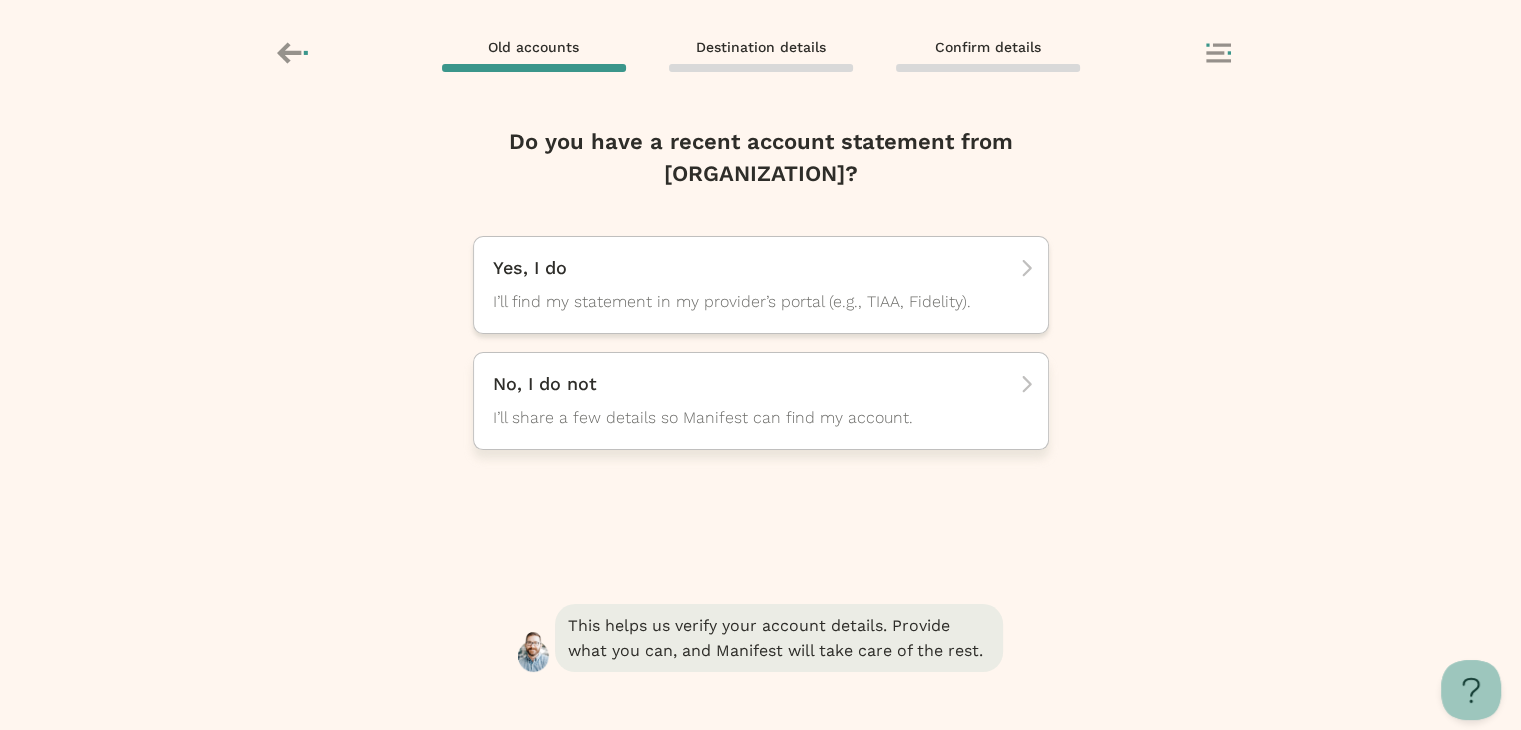 click on "No, I do not" at bounding box center (754, 268) 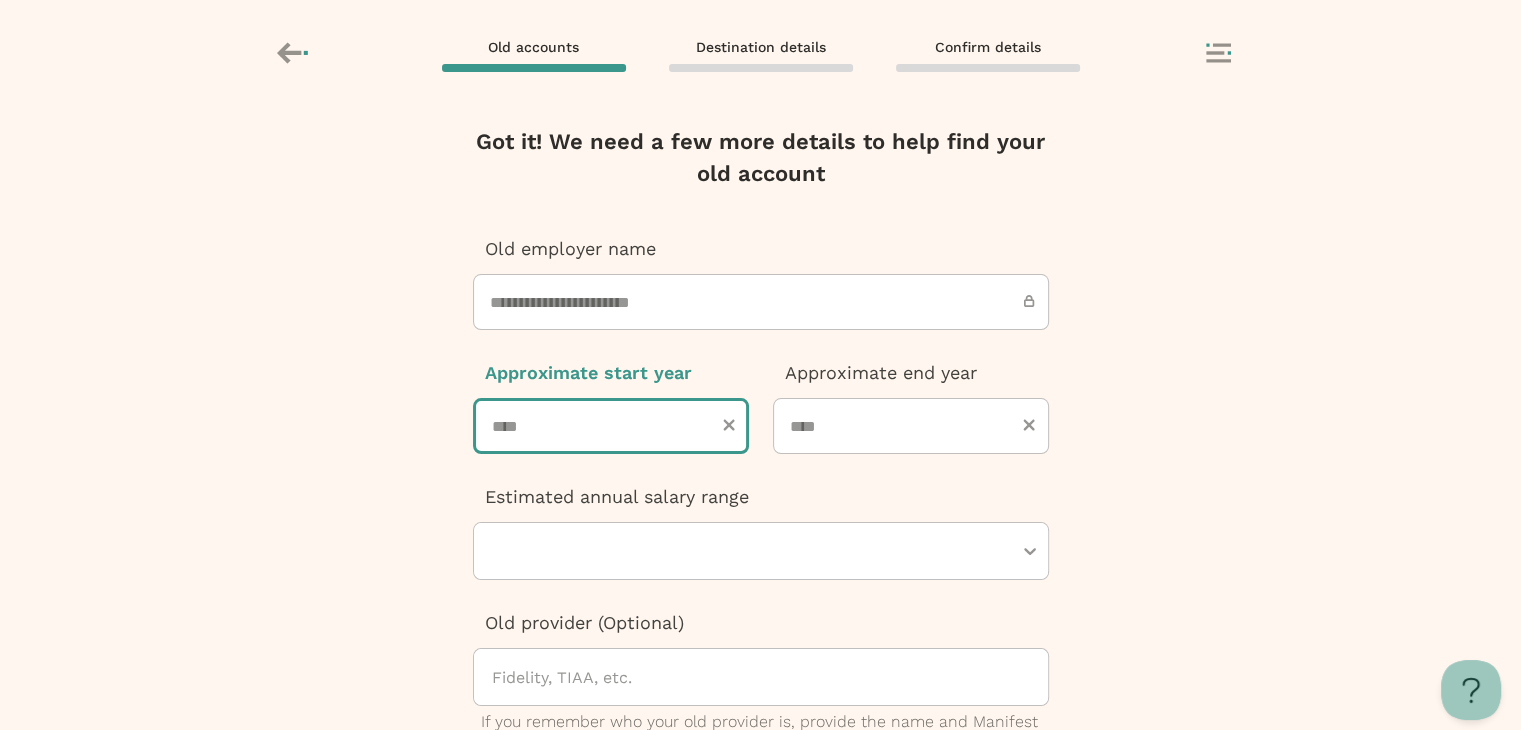 click at bounding box center (611, 426) 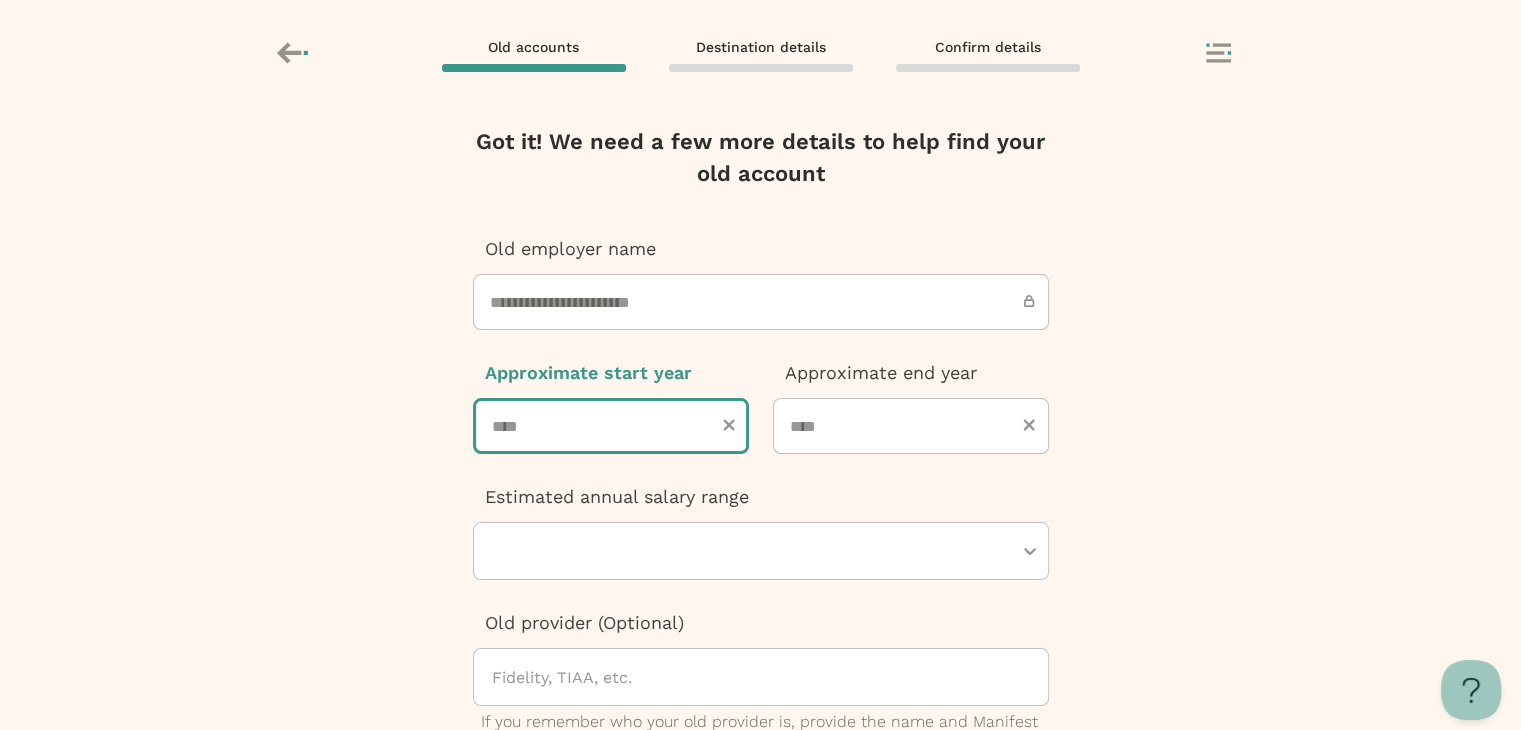 type on "****" 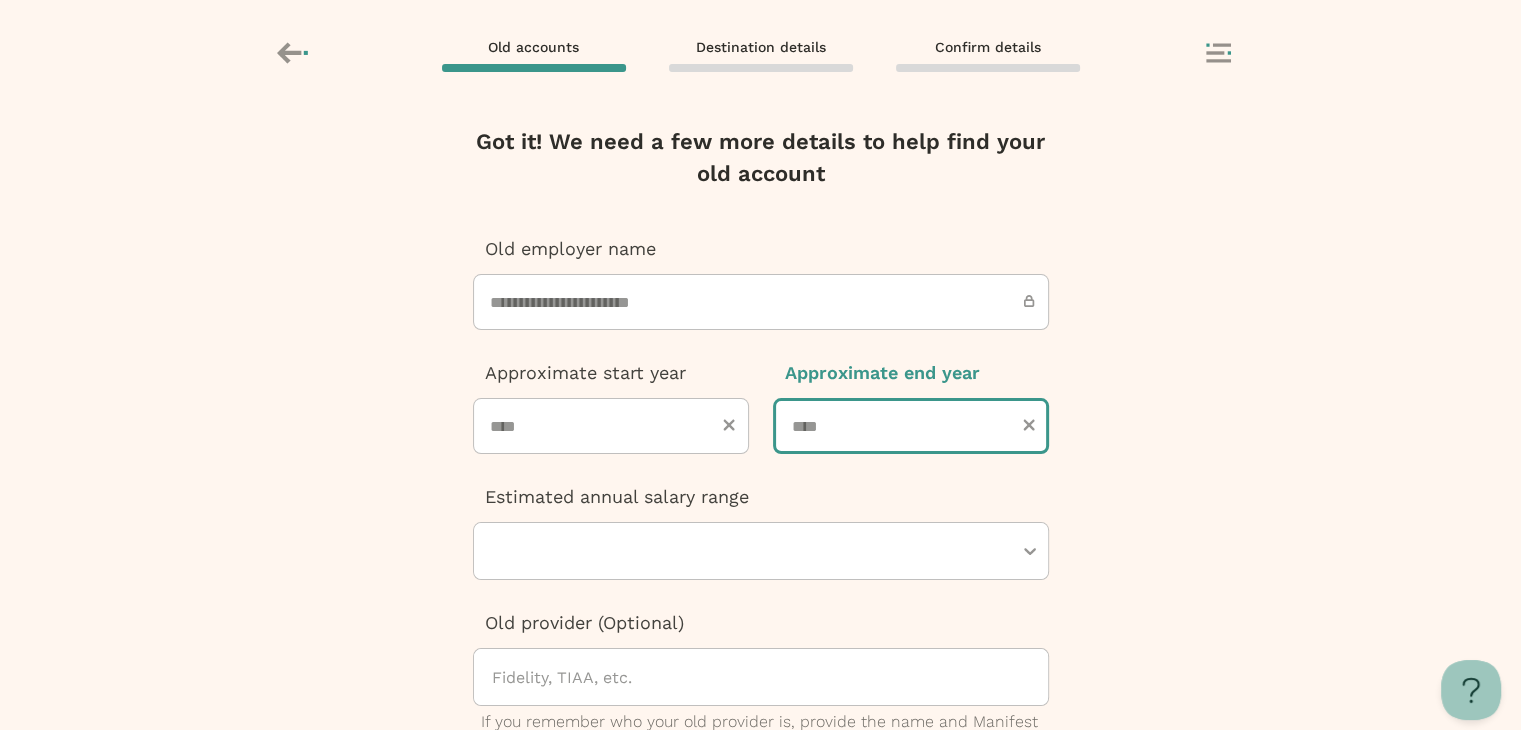 click at bounding box center [911, 426] 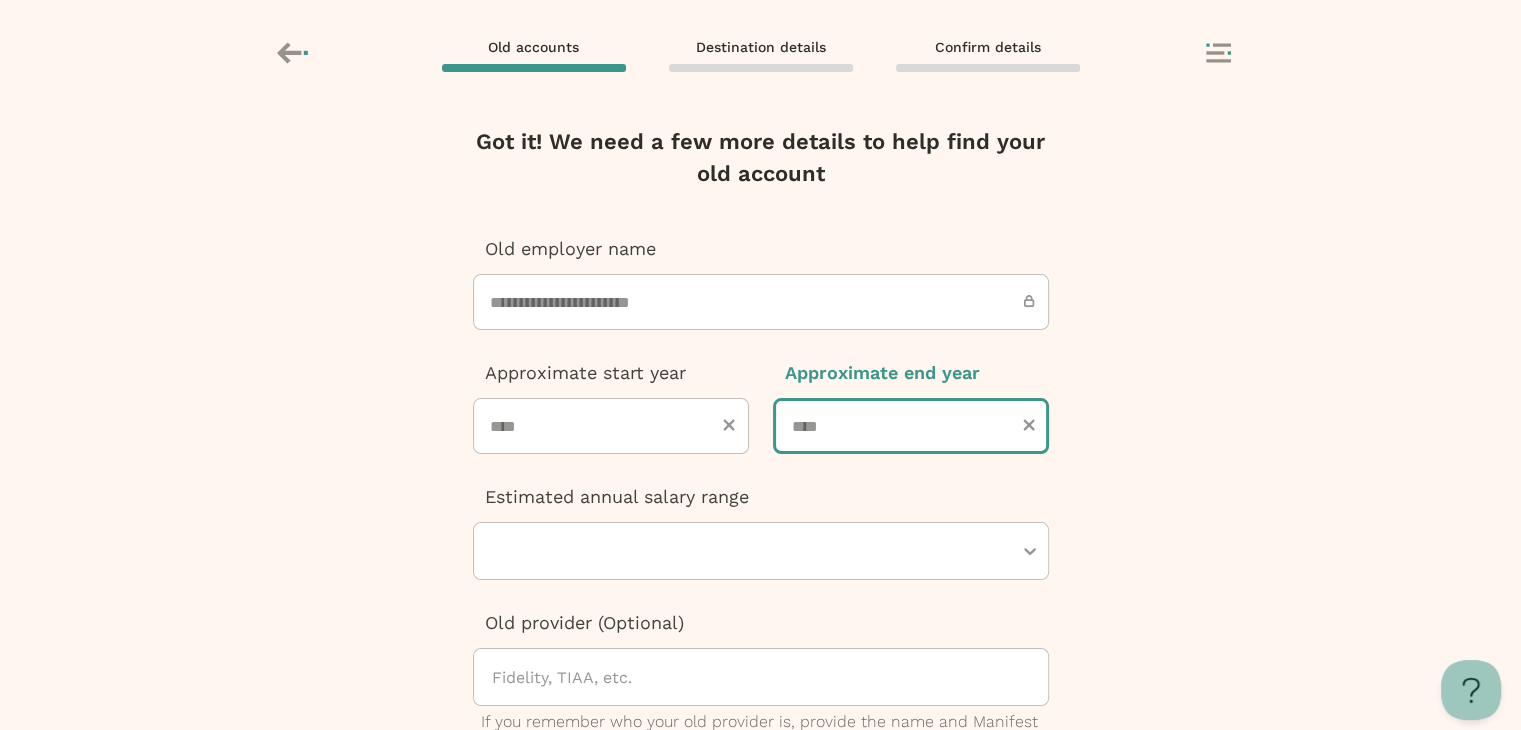 type on "****" 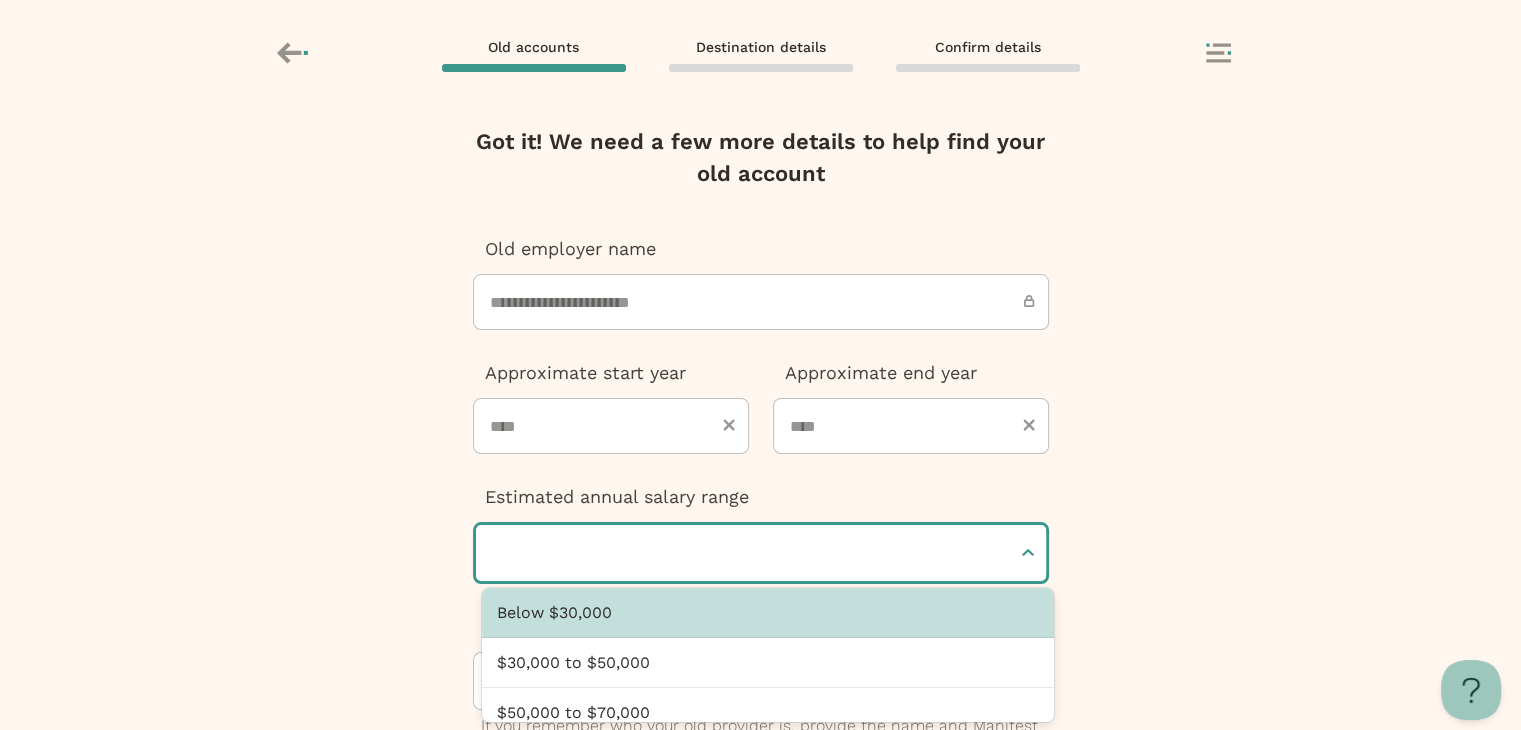 click at bounding box center (751, 553) 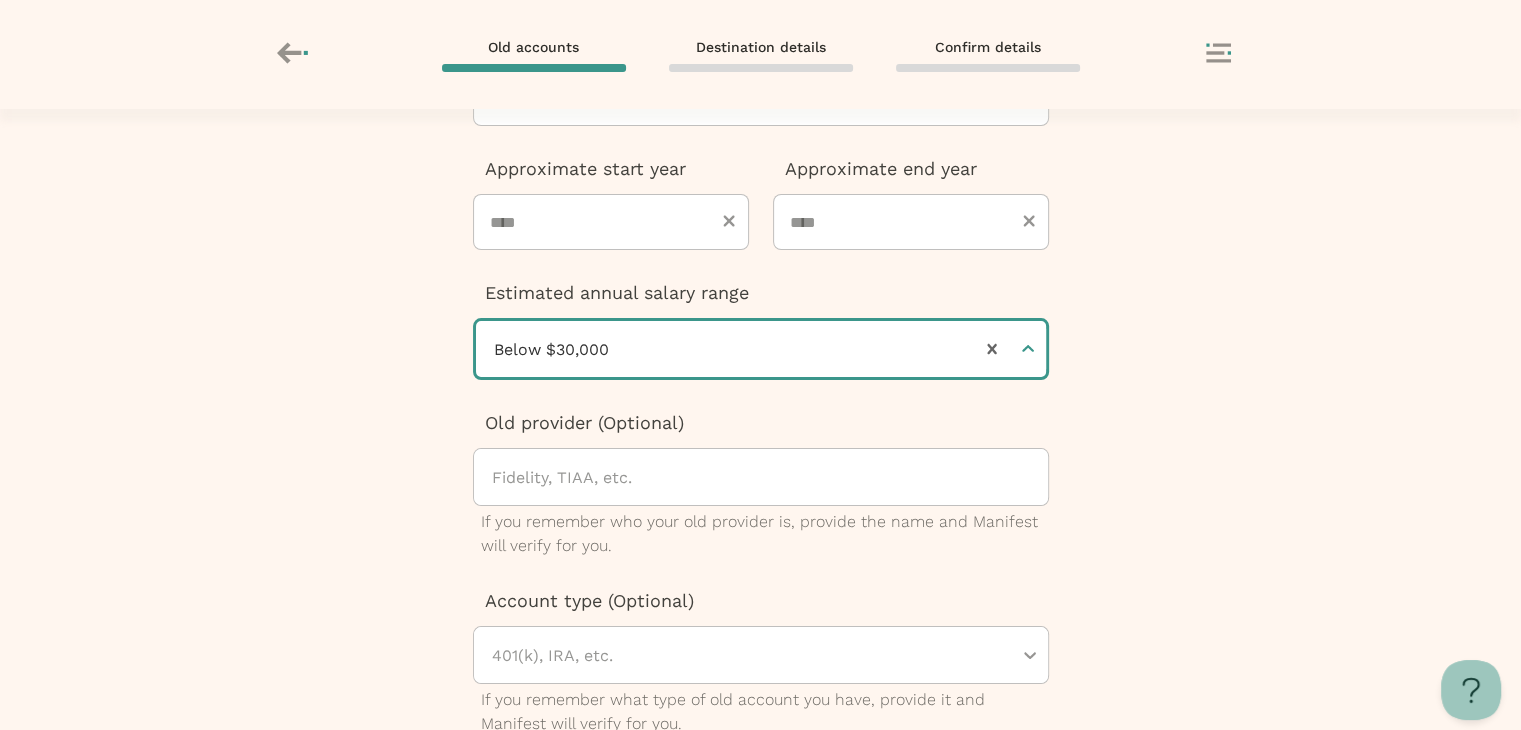 scroll, scrollTop: 308, scrollLeft: 0, axis: vertical 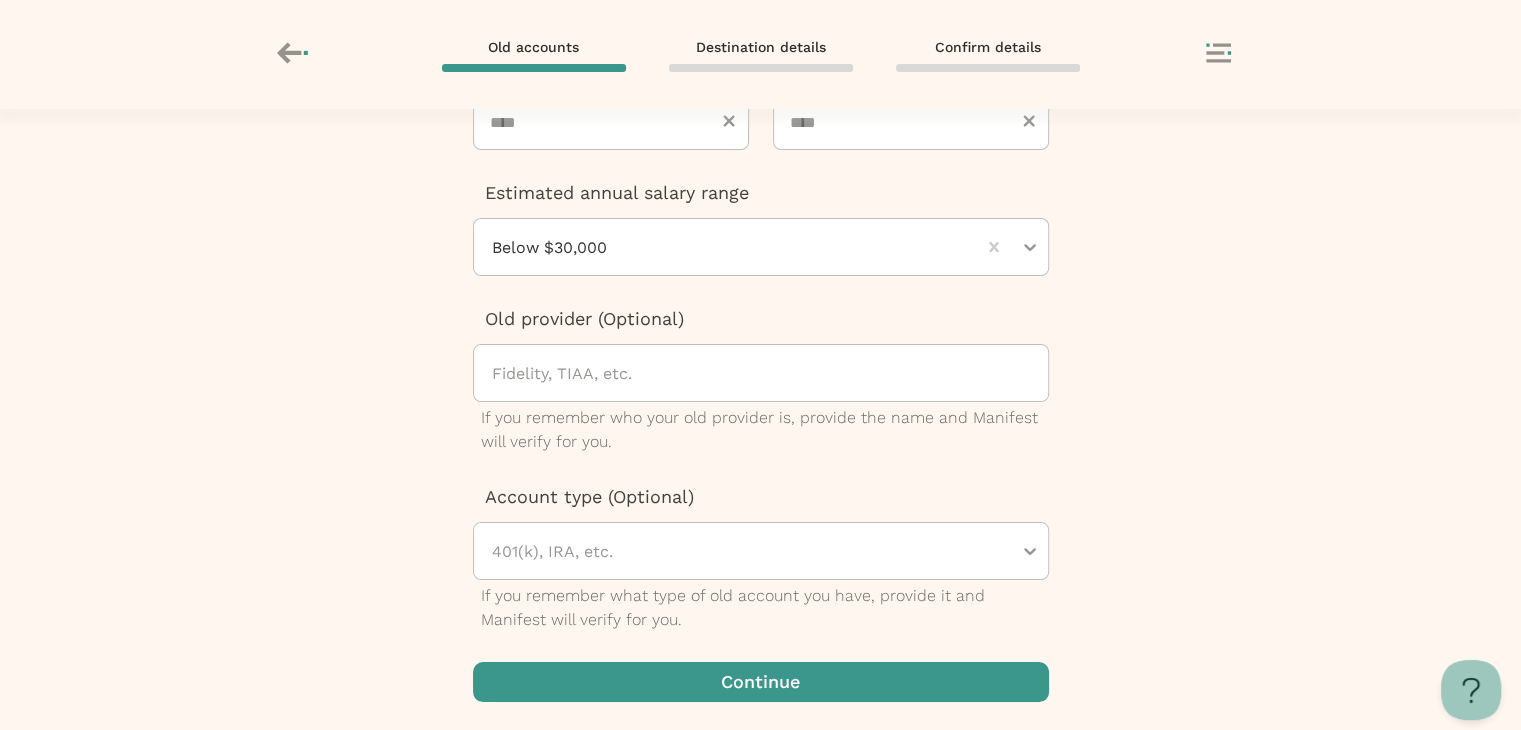 click at bounding box center [761, 682] 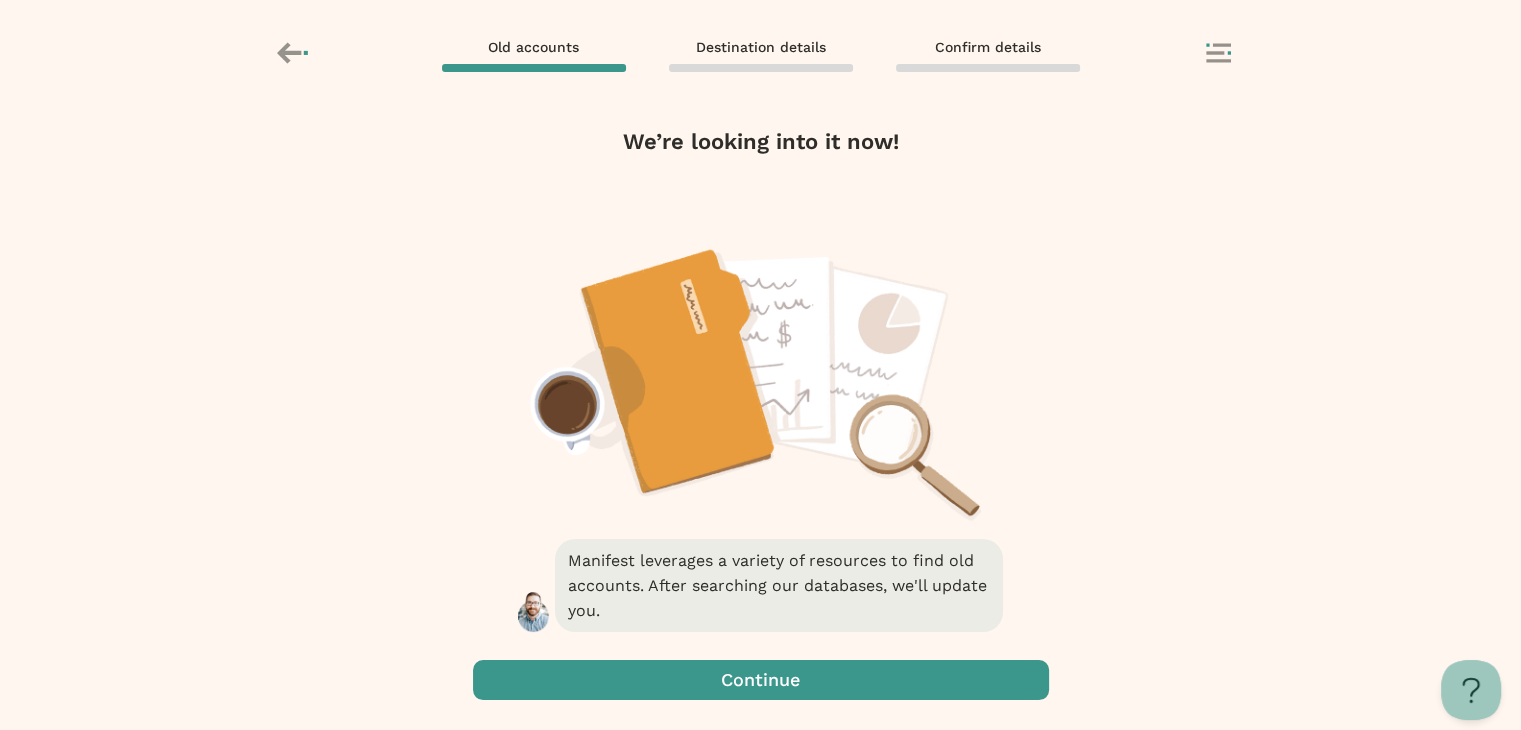 click at bounding box center [761, 680] 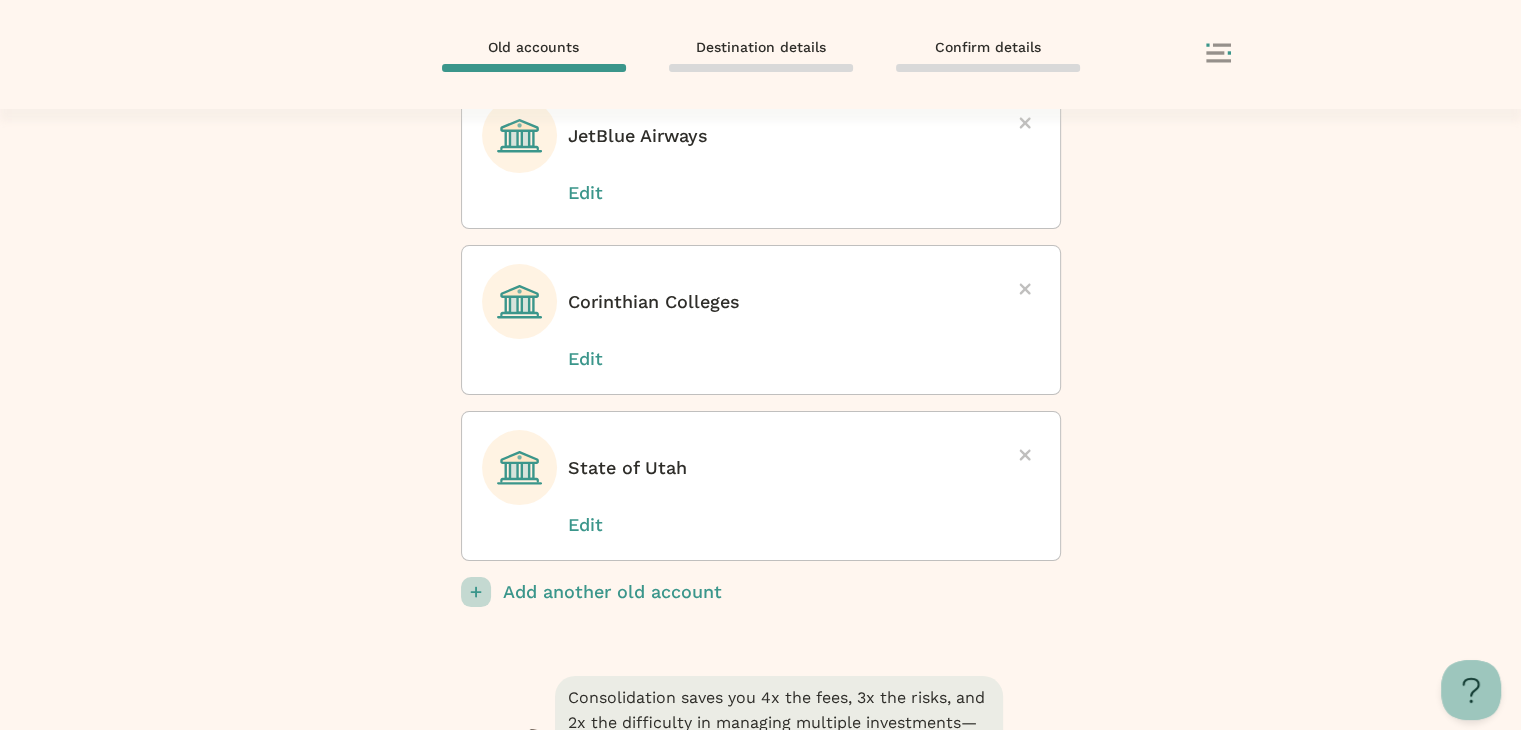 scroll, scrollTop: 957, scrollLeft: 0, axis: vertical 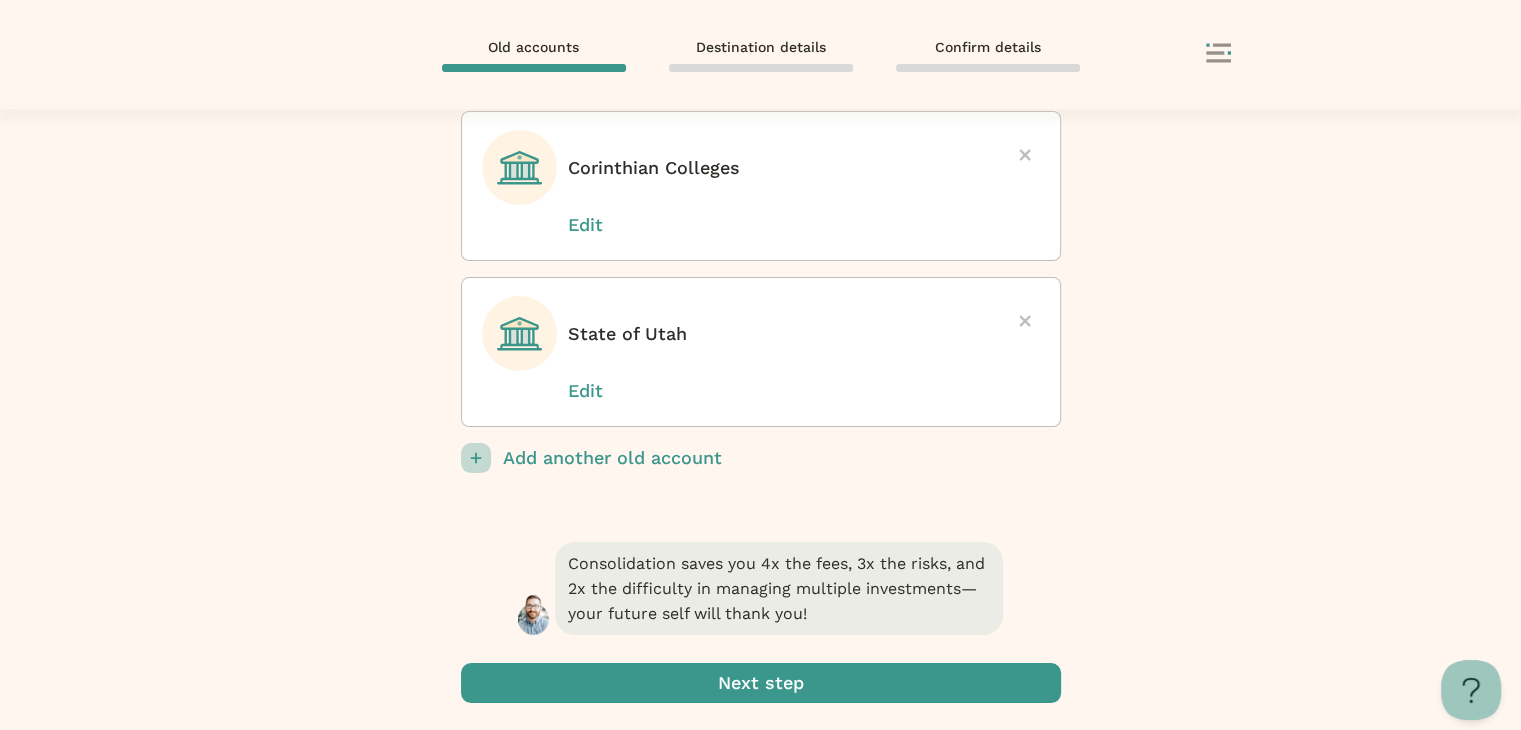 click on "Add another old account" at bounding box center [782, 458] 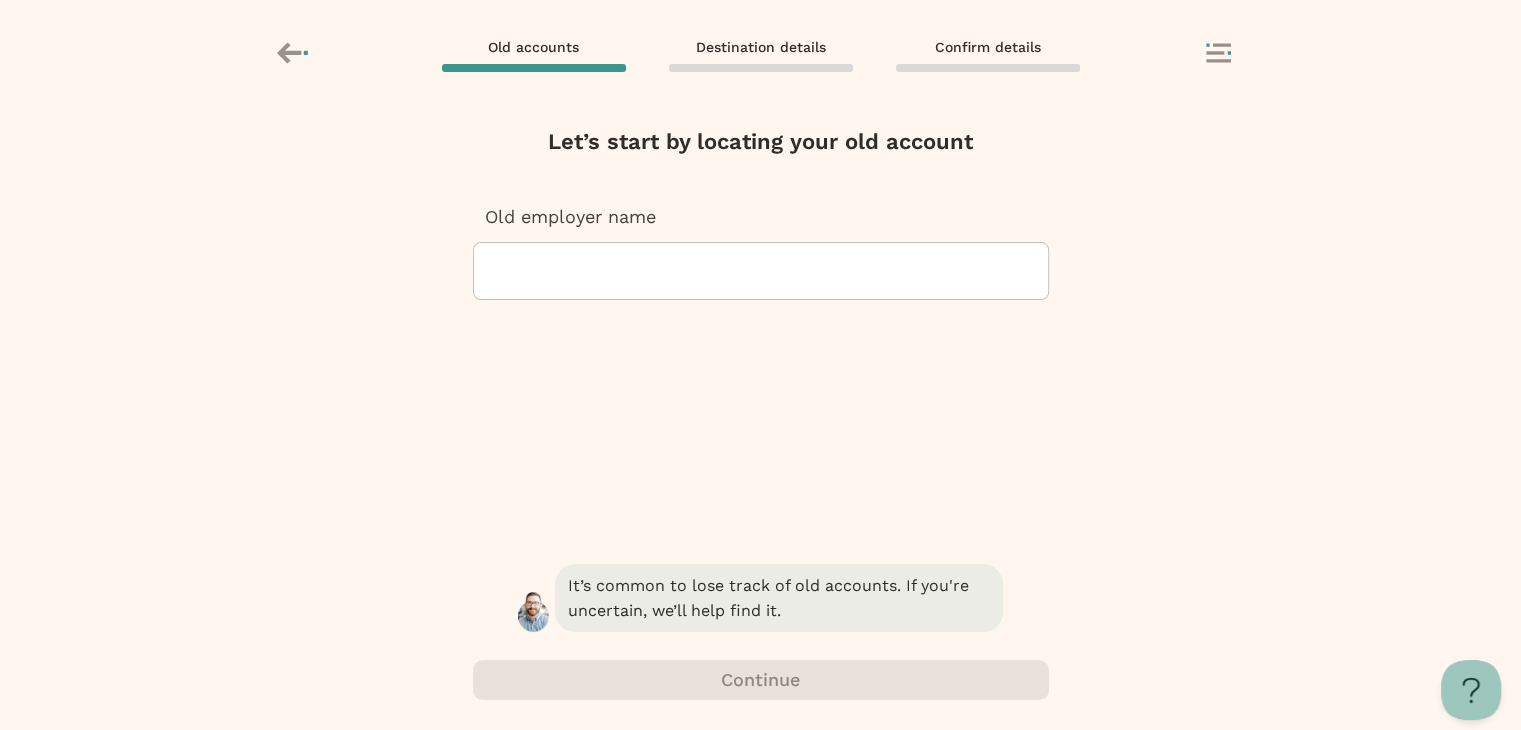 scroll, scrollTop: 0, scrollLeft: 0, axis: both 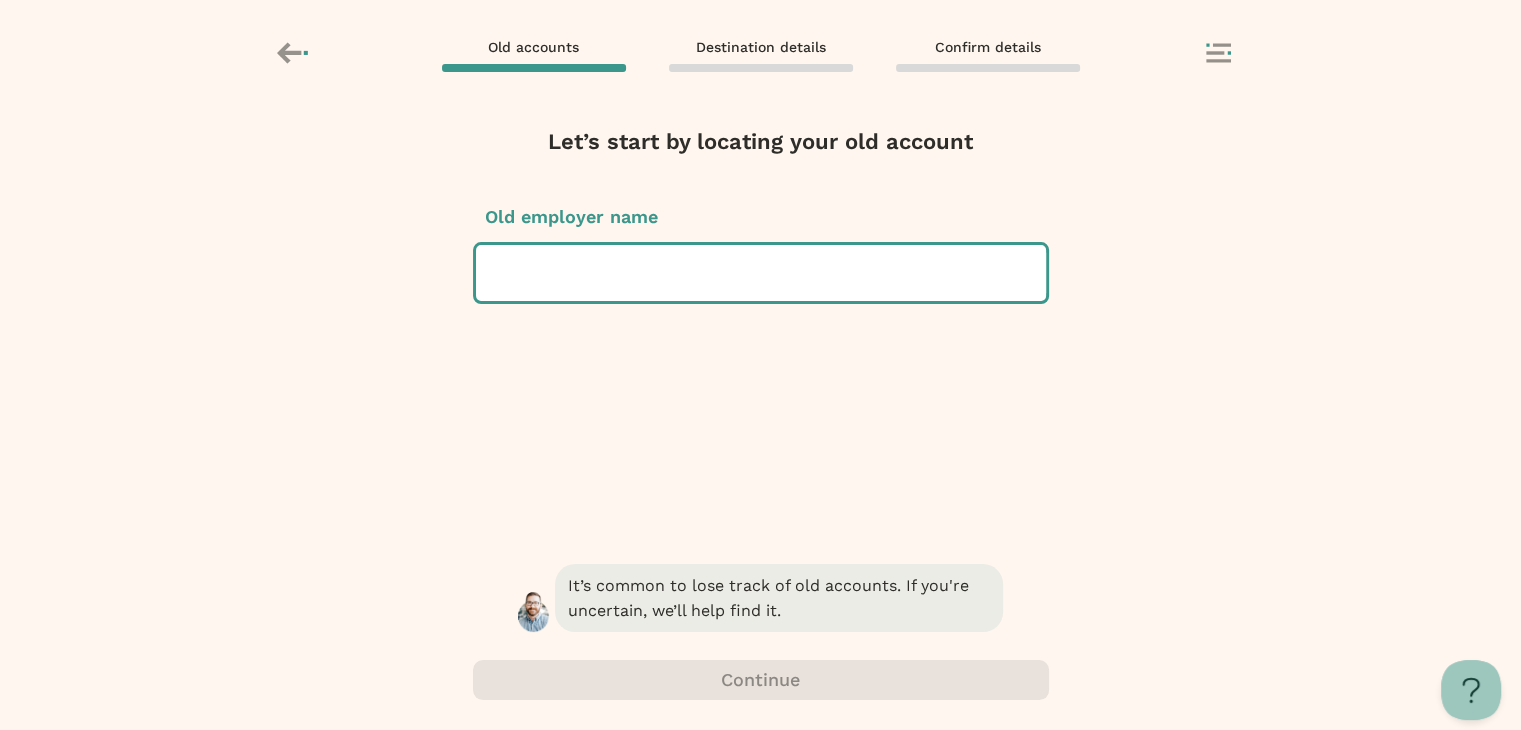 click at bounding box center (761, 273) 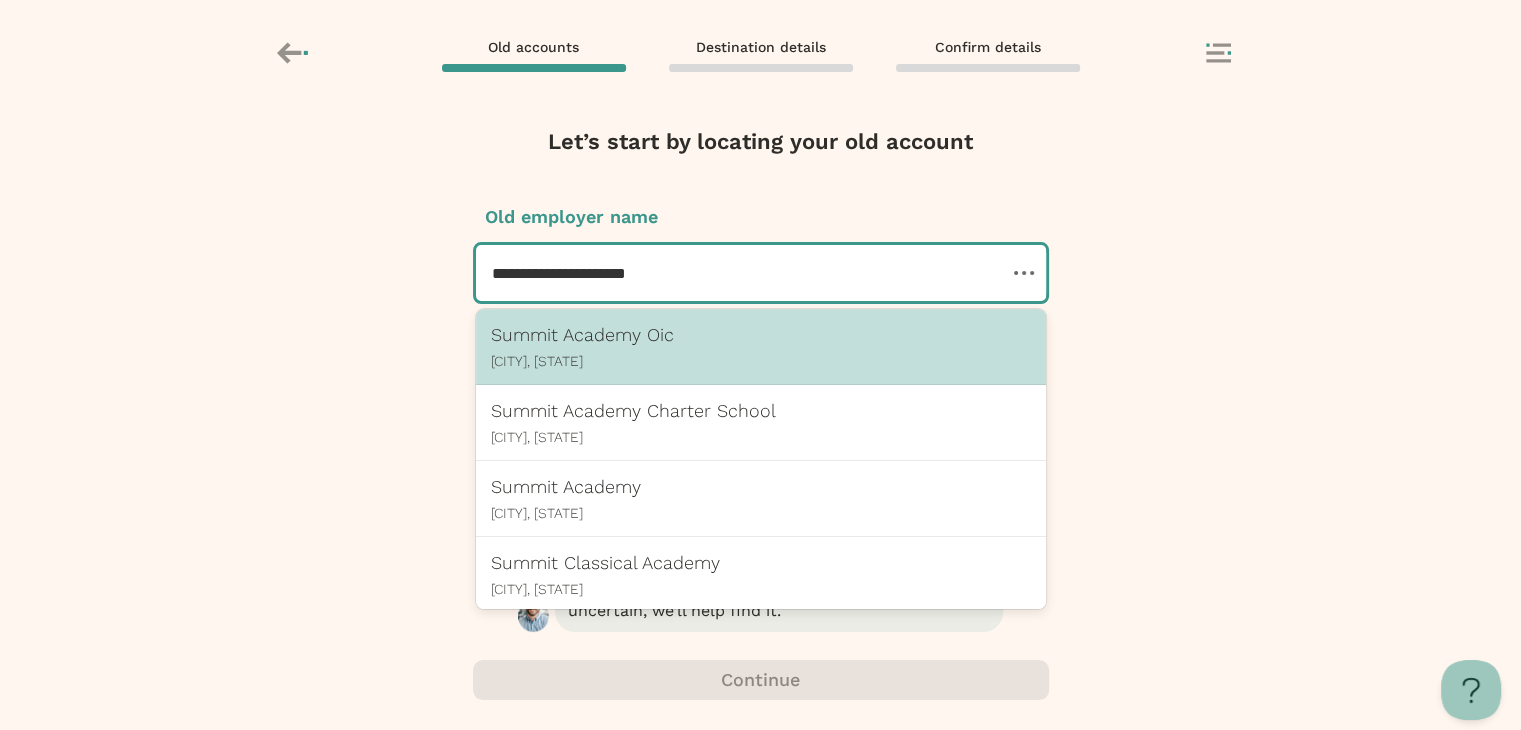 scroll, scrollTop: 0, scrollLeft: 0, axis: both 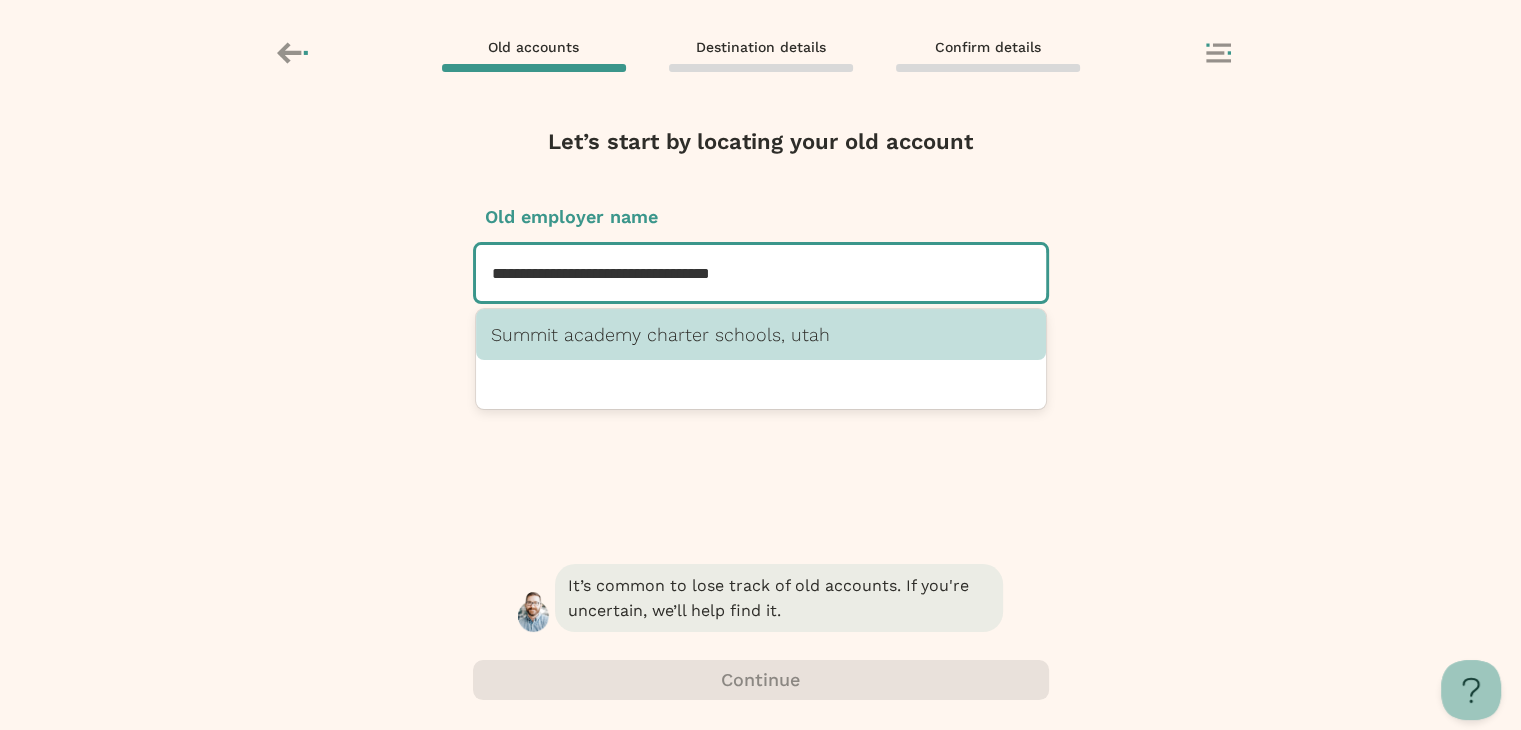 click on "Summit academy charter schools, utah" at bounding box center [761, 334] 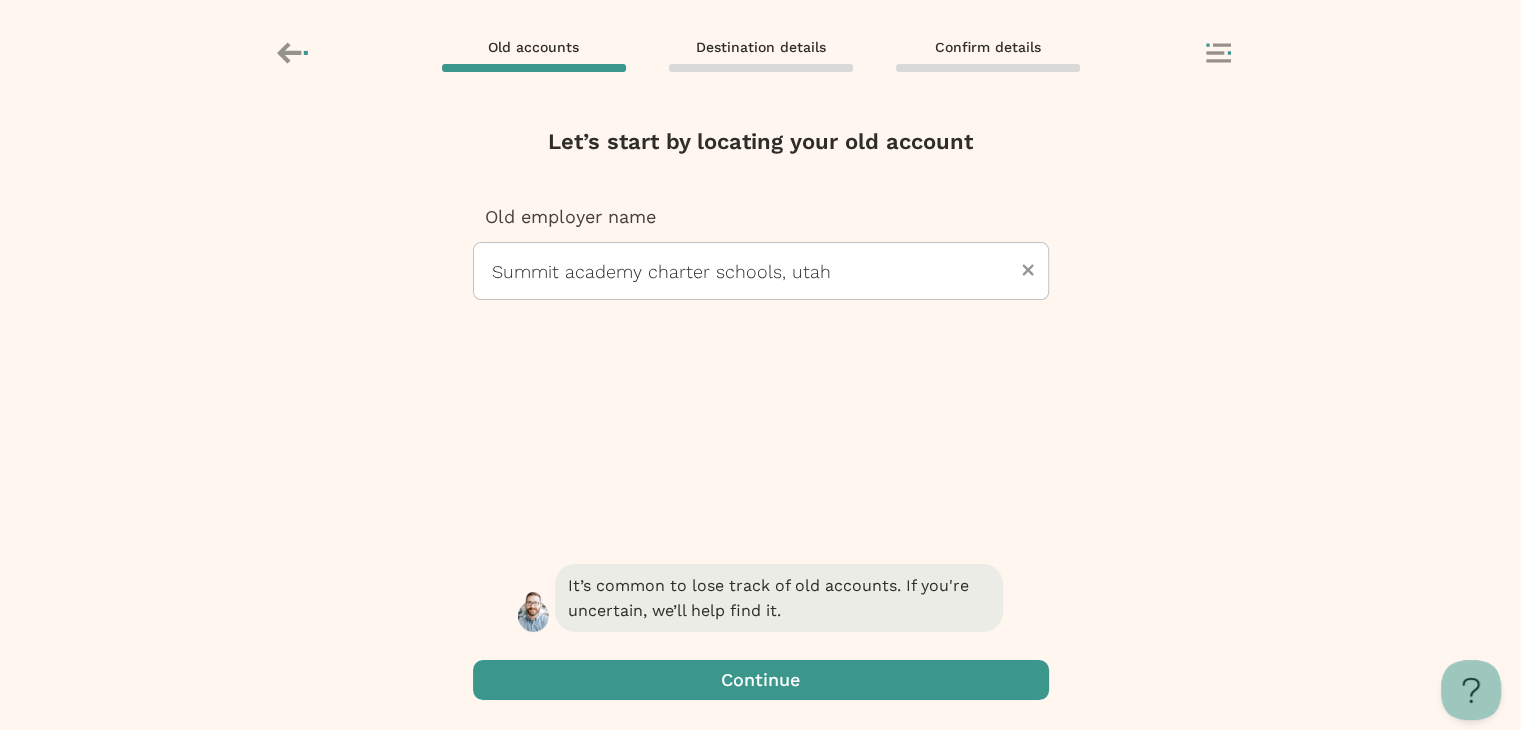 click at bounding box center (761, 680) 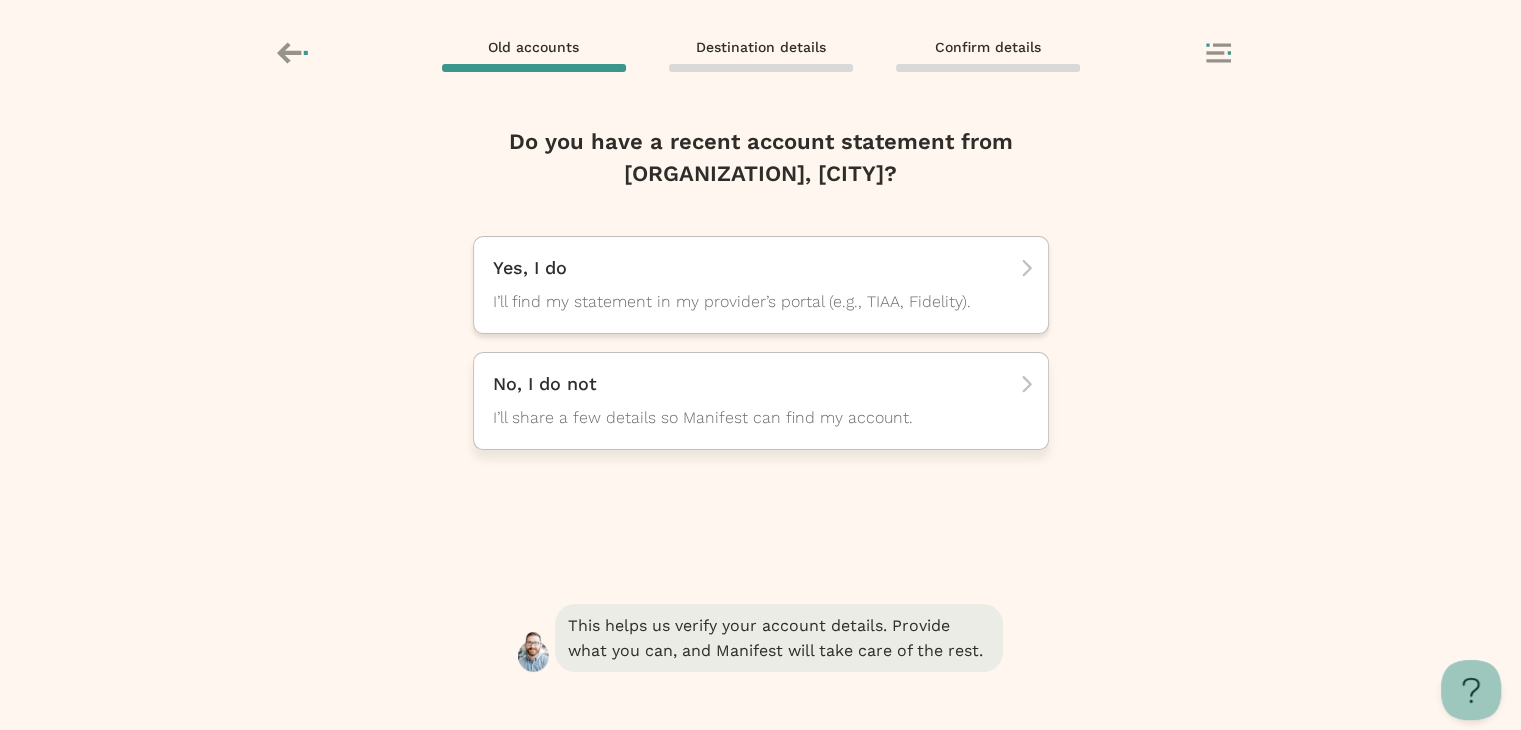 click on "I’ll share a few details so Manifest can find my account." at bounding box center (743, 302) 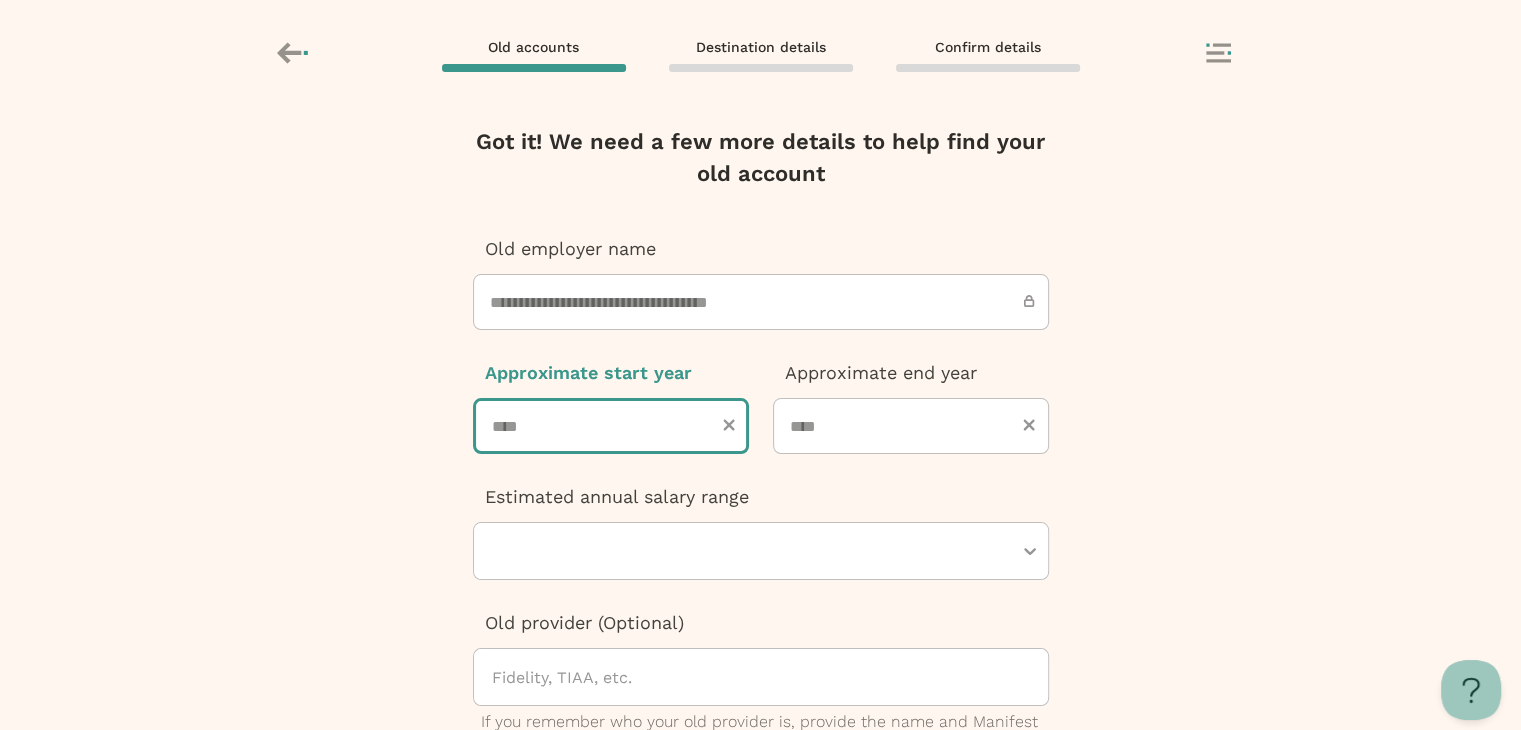 click at bounding box center [611, 426] 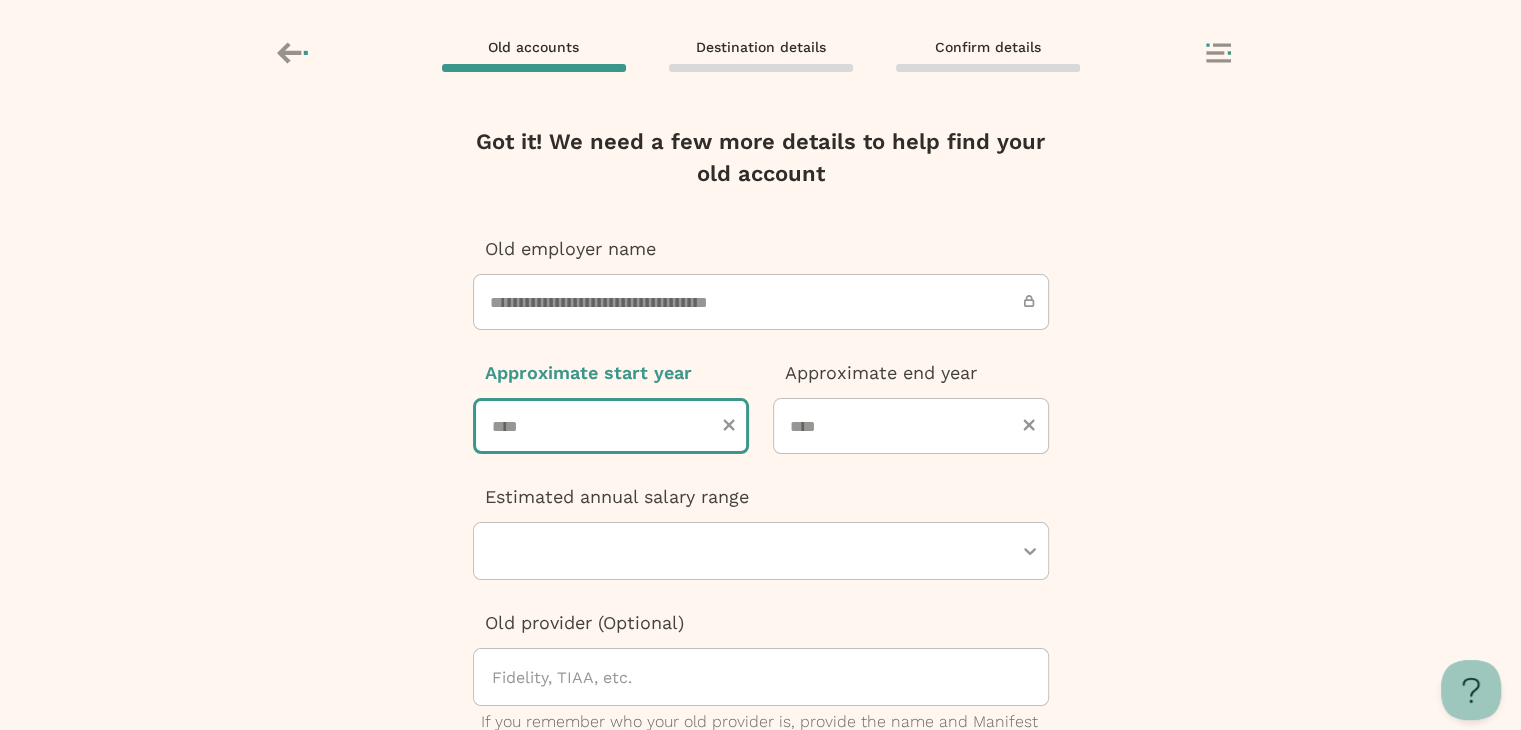 type on "****" 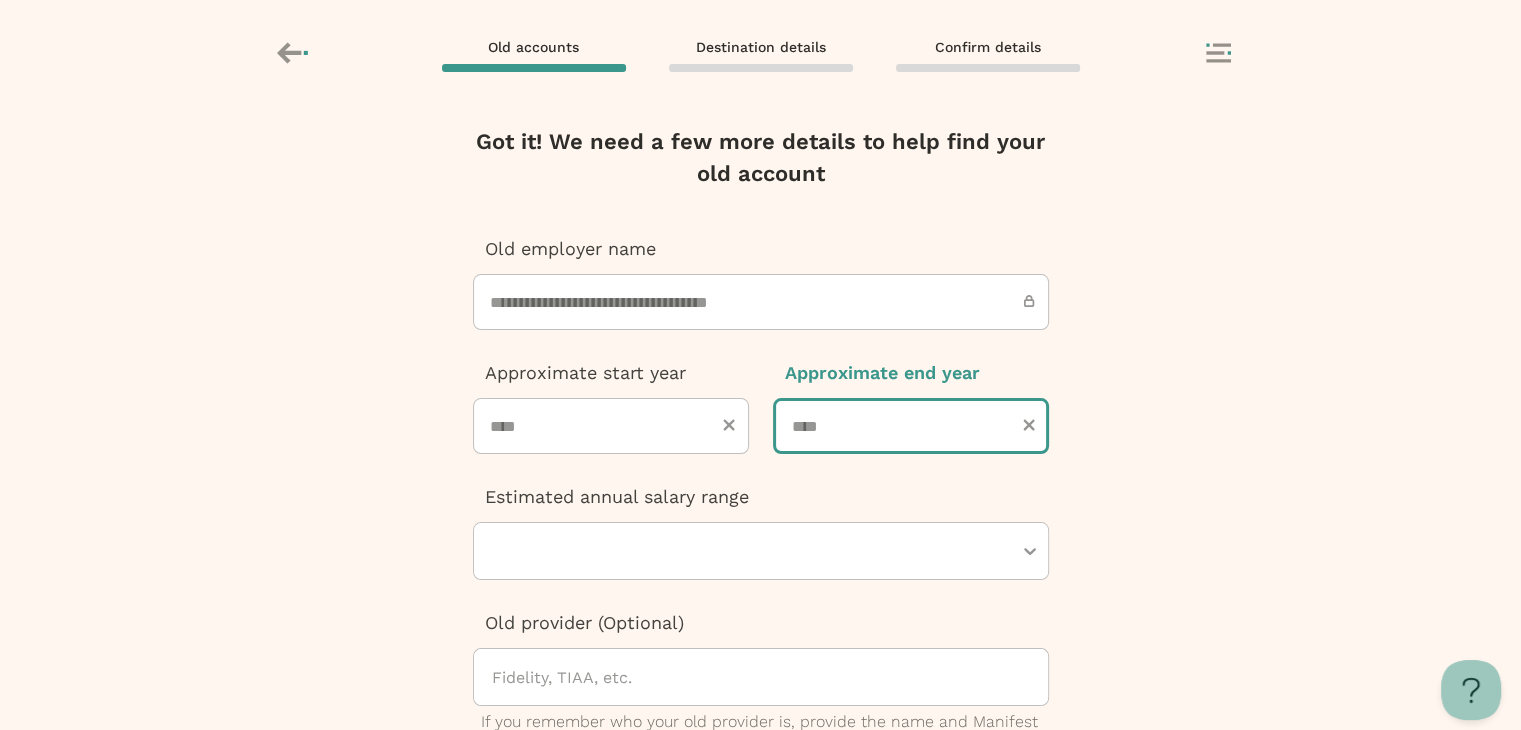 type on "****" 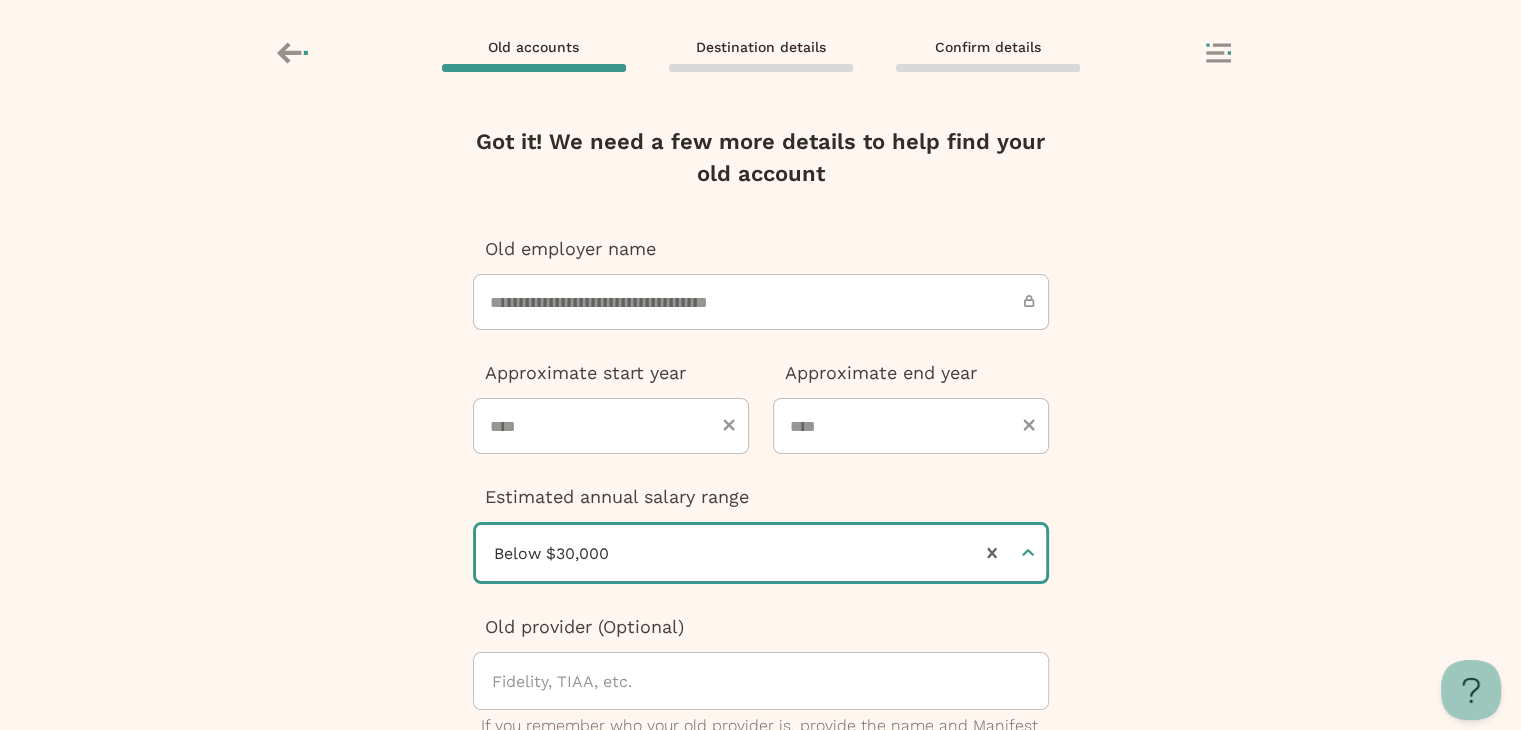 scroll, scrollTop: 308, scrollLeft: 0, axis: vertical 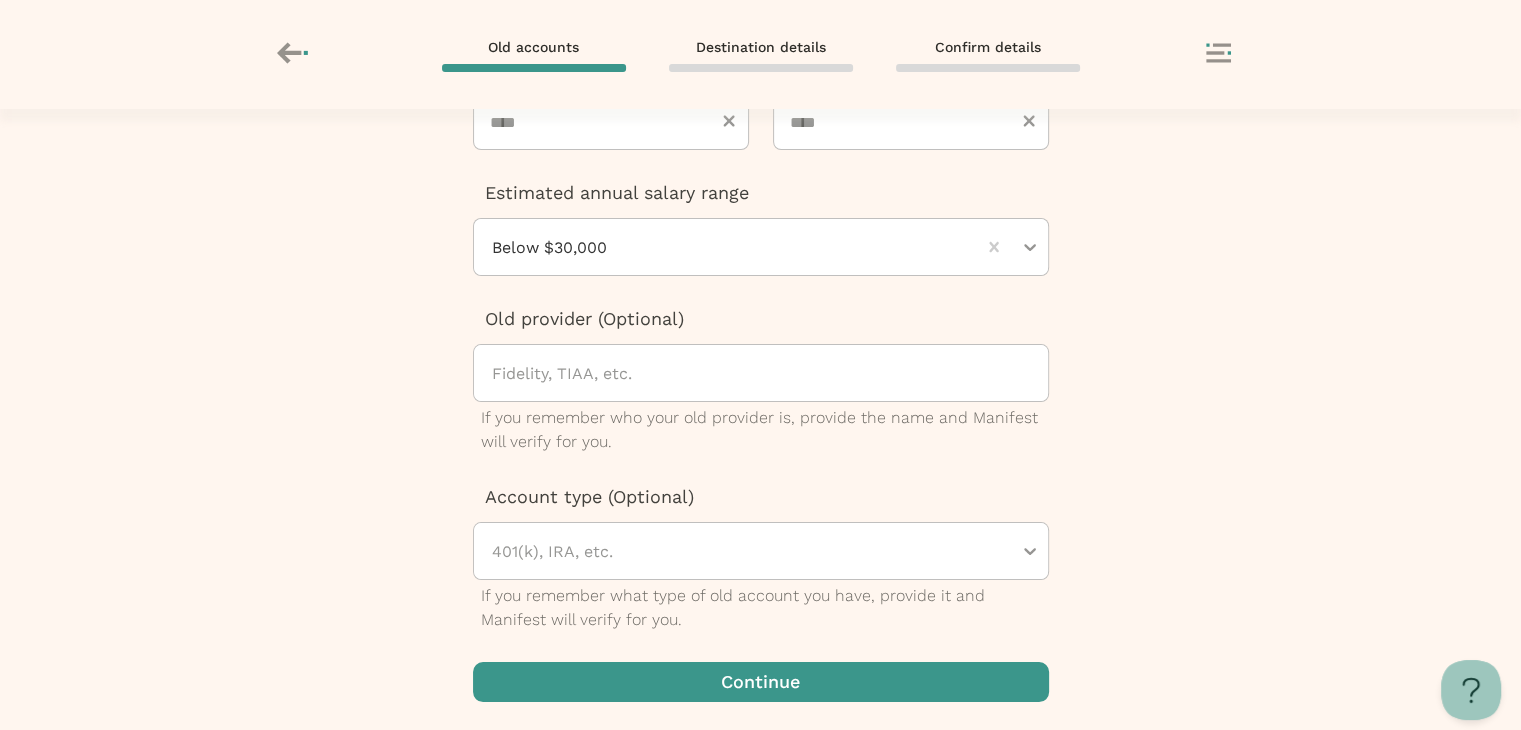 click at bounding box center [761, 682] 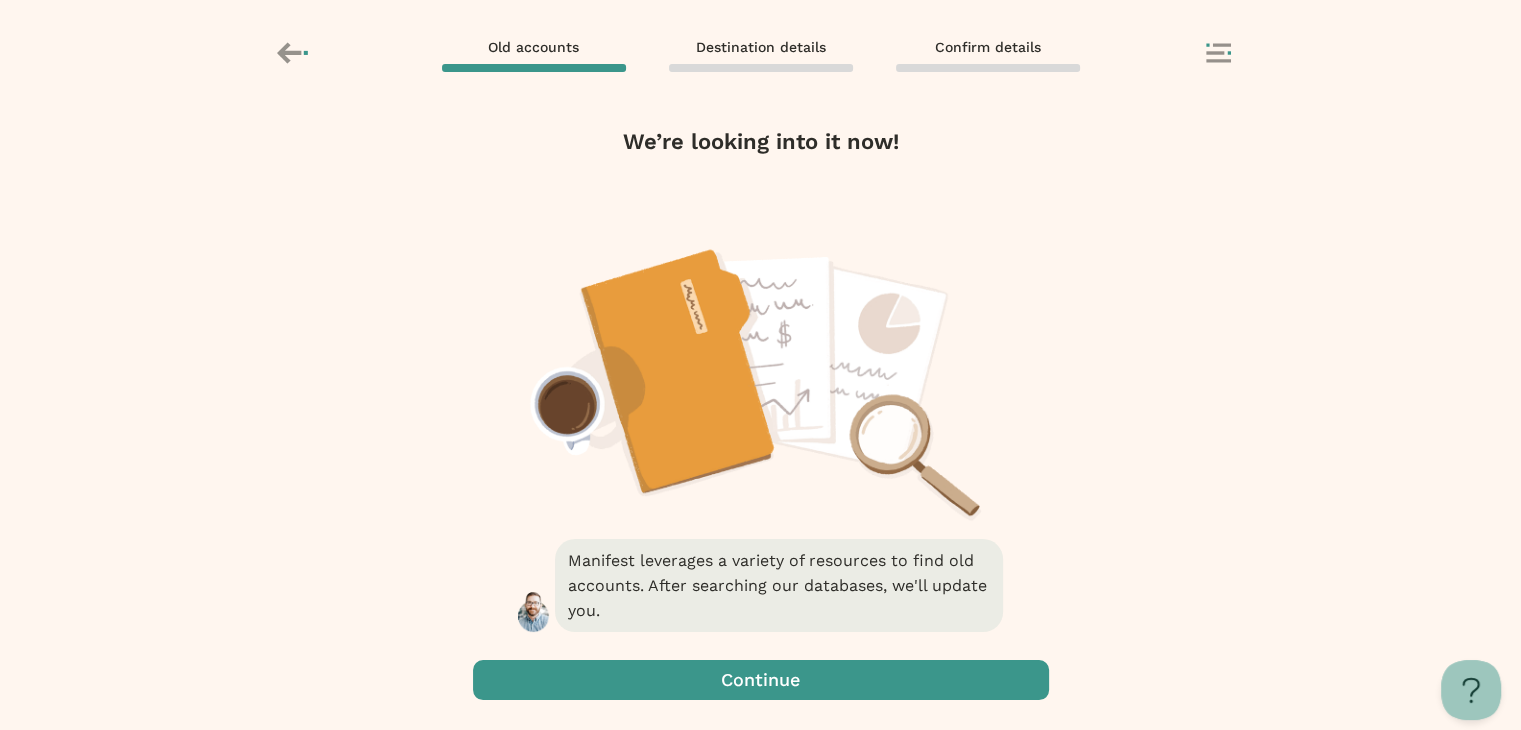 scroll, scrollTop: 0, scrollLeft: 0, axis: both 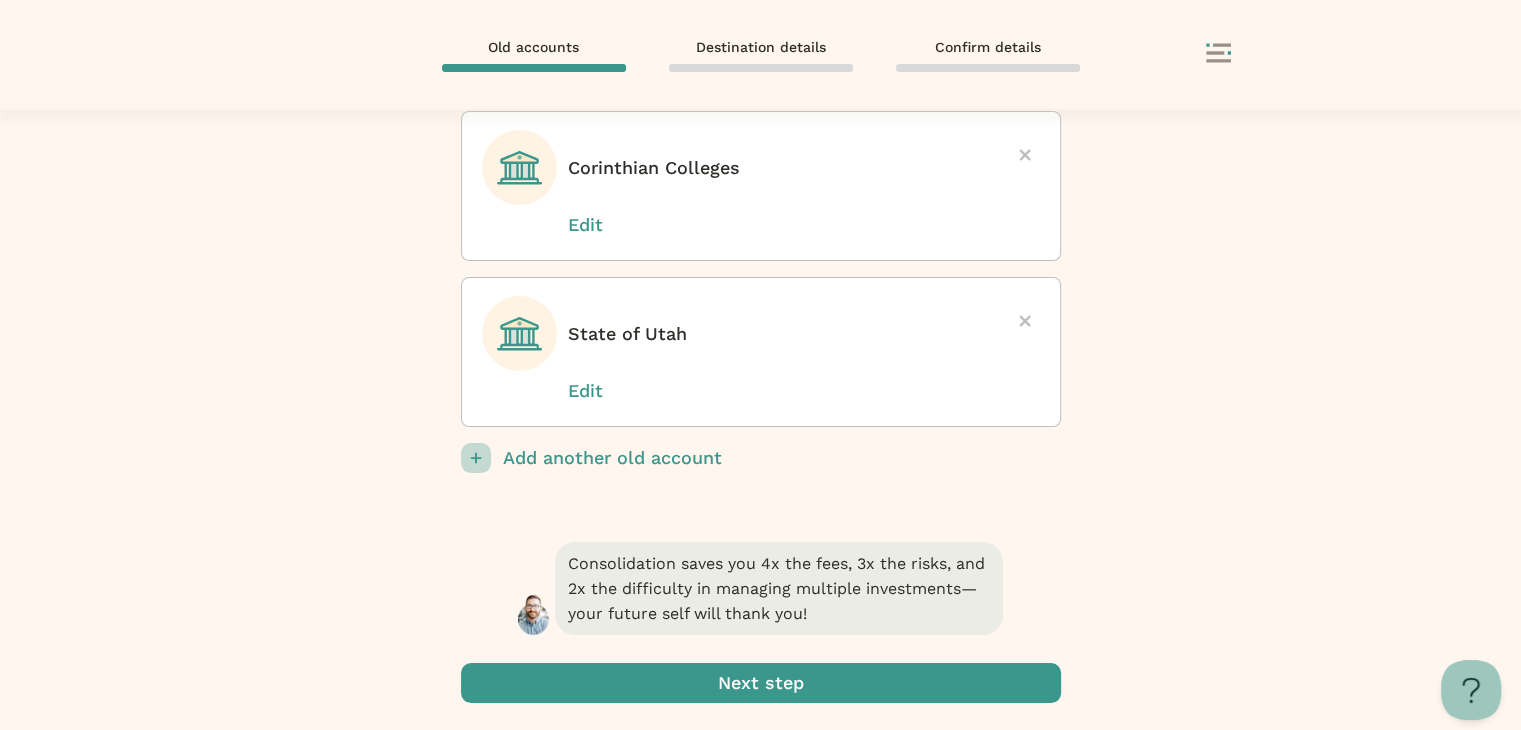 click at bounding box center (761, 683) 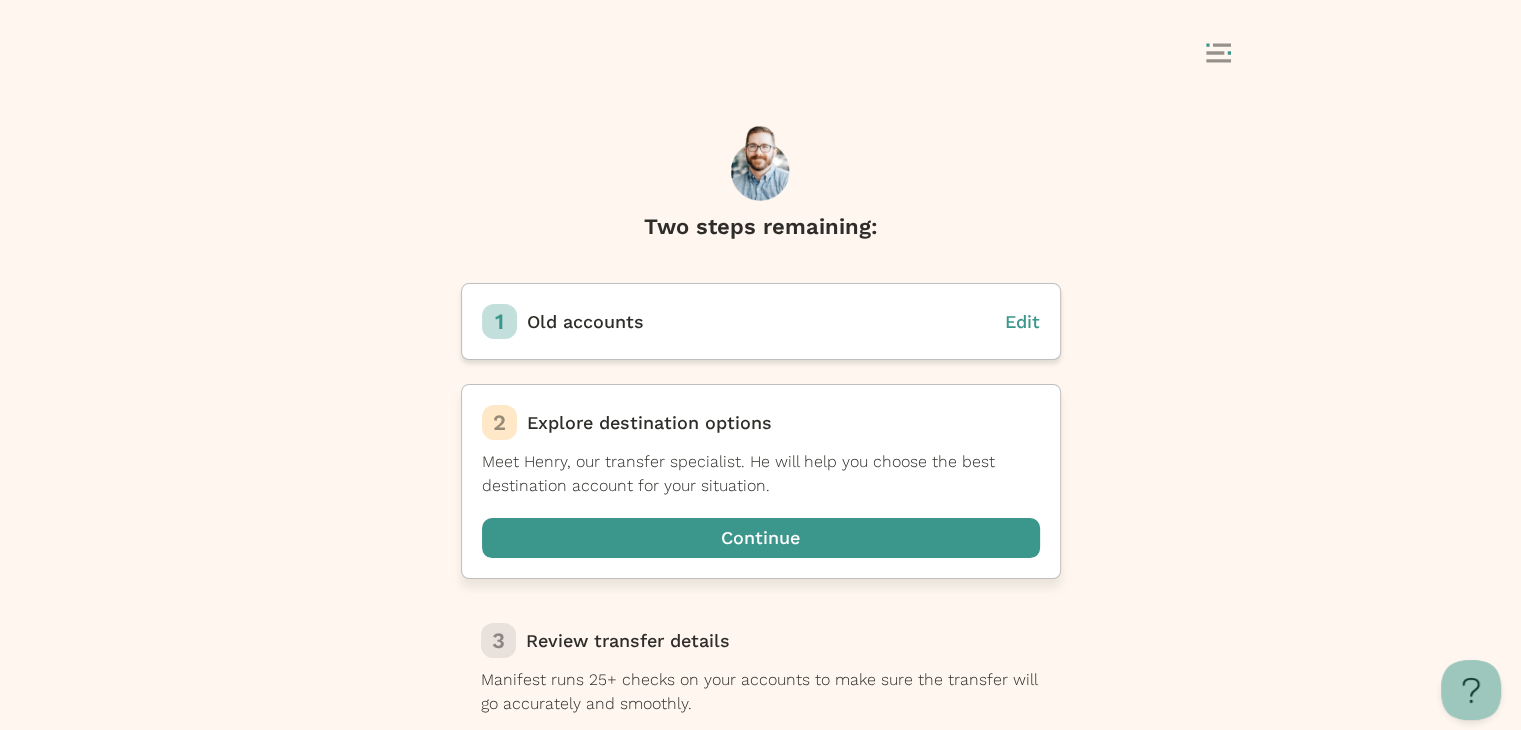 click at bounding box center [761, 538] 